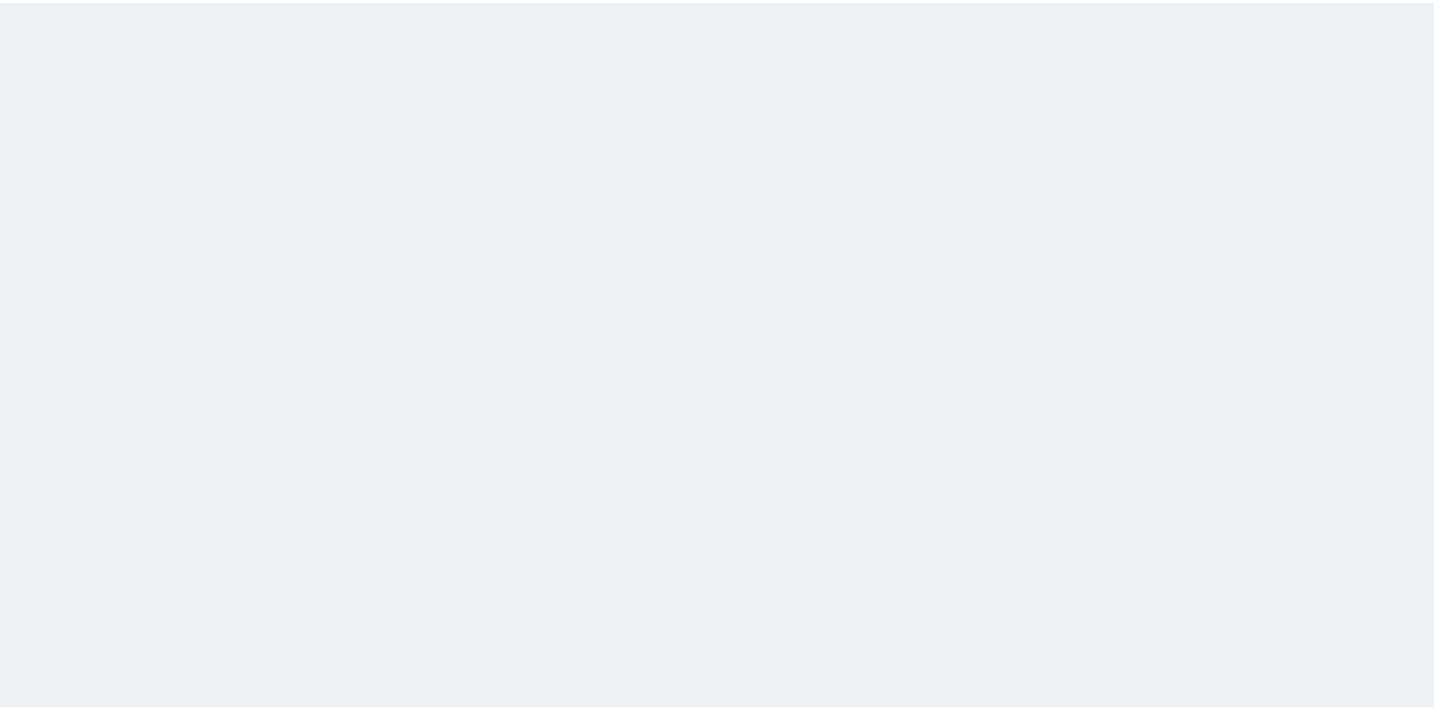scroll, scrollTop: 0, scrollLeft: 0, axis: both 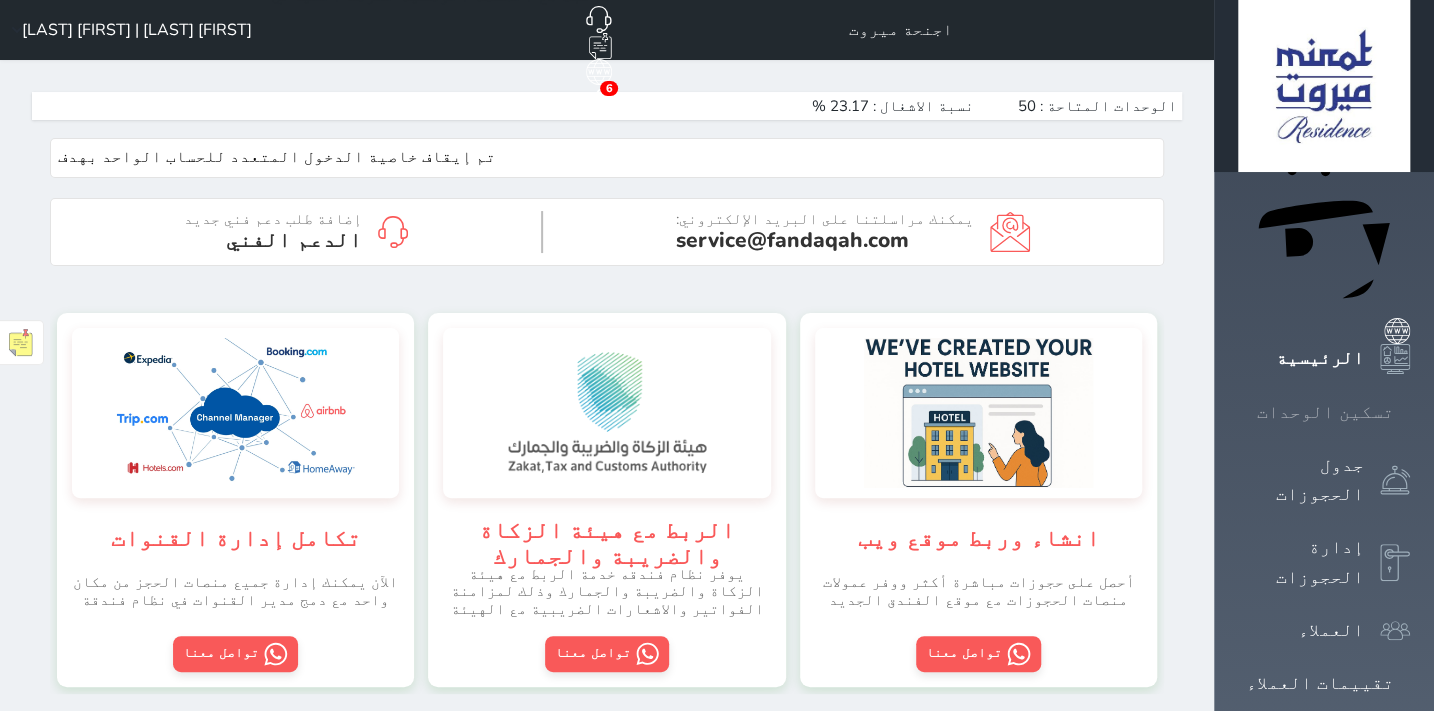 click on "تسكين الوحدات" at bounding box center [1325, 412] 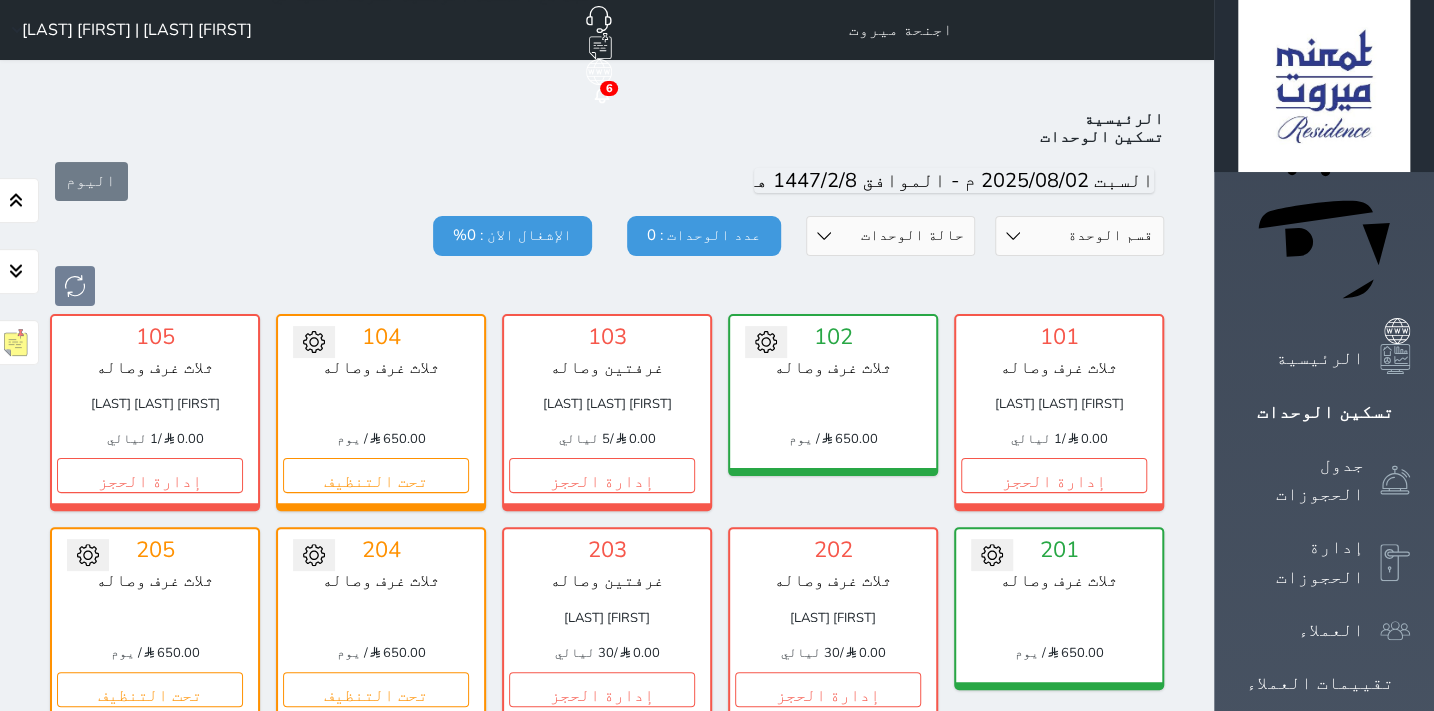 scroll, scrollTop: 78, scrollLeft: 0, axis: vertical 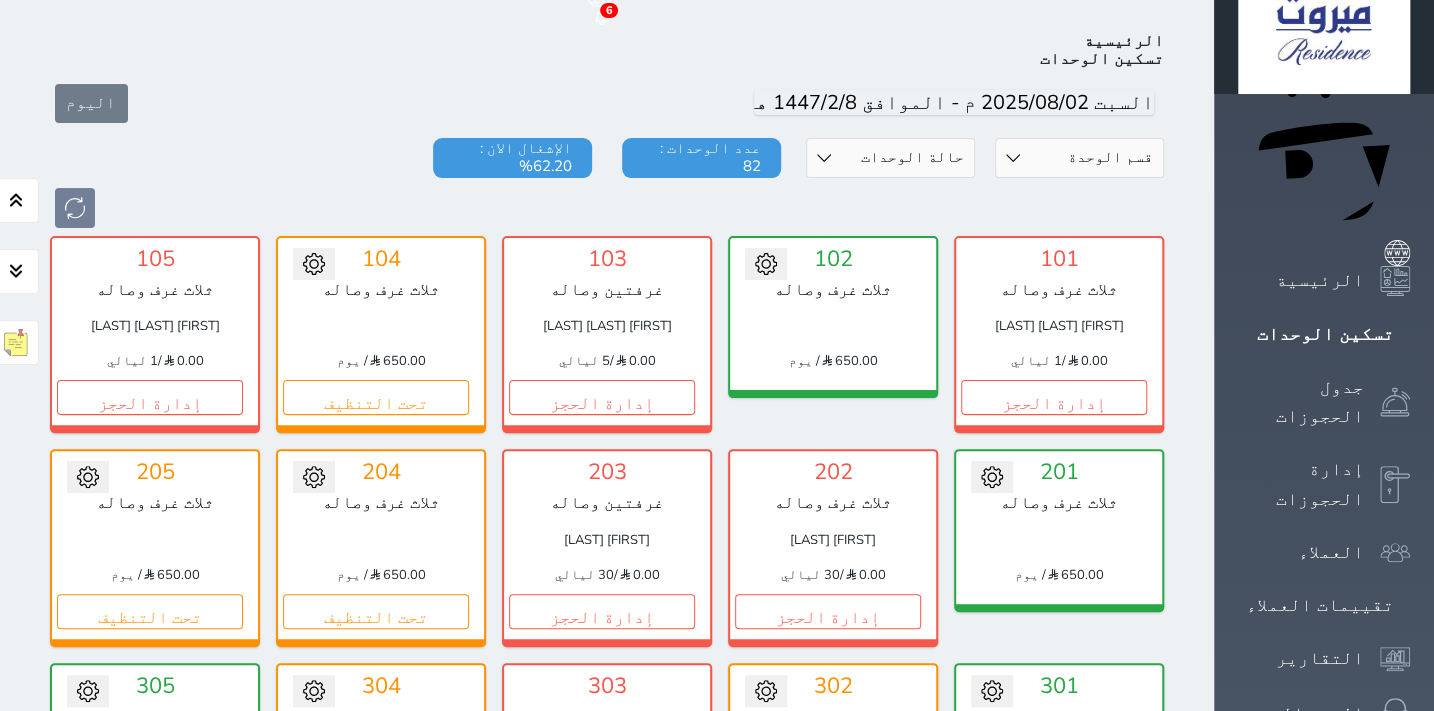 click on "حالة الوحدات متاح تحت التنظيف تحت الصيانة سجل دخول  لم يتم تسجيل الدخول" at bounding box center (890, 158) 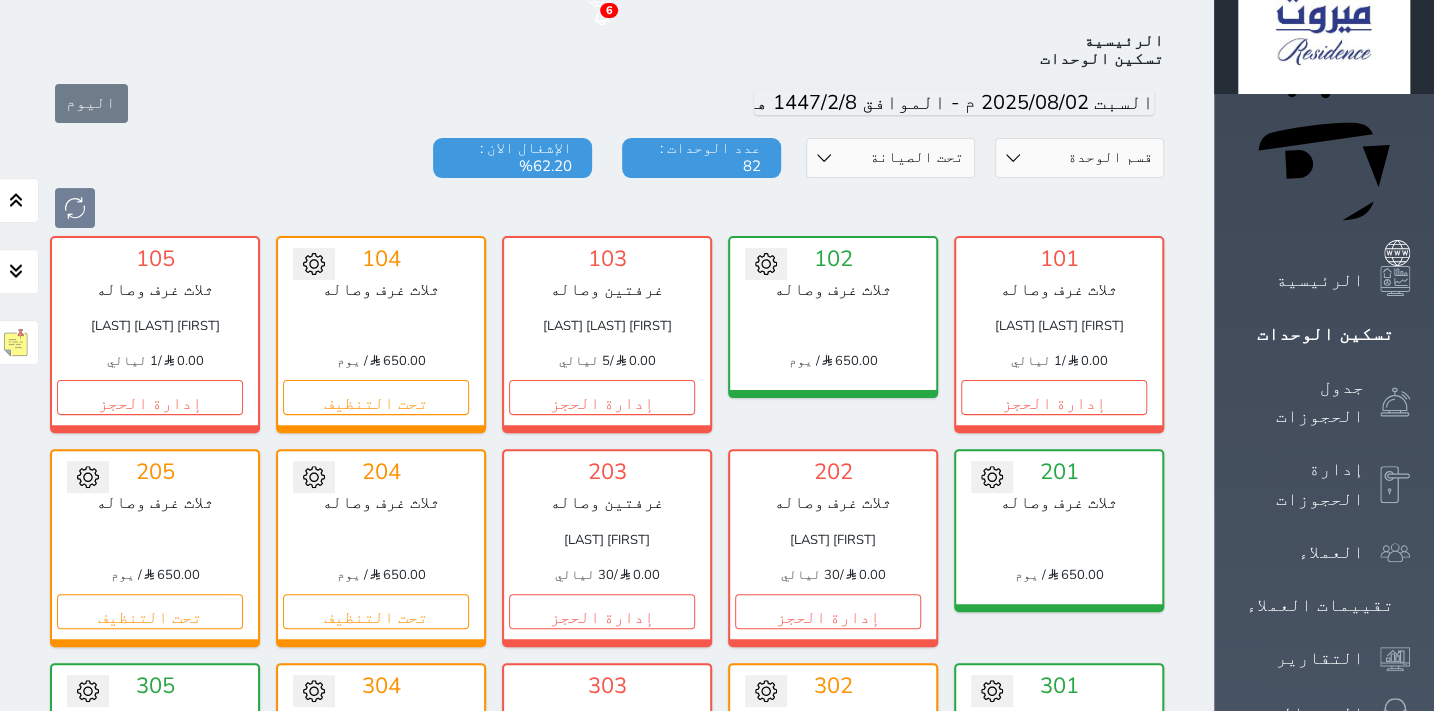 click on "حالة الوحدات متاح تحت التنظيف تحت الصيانة سجل دخول  لم يتم تسجيل الدخول" at bounding box center [890, 158] 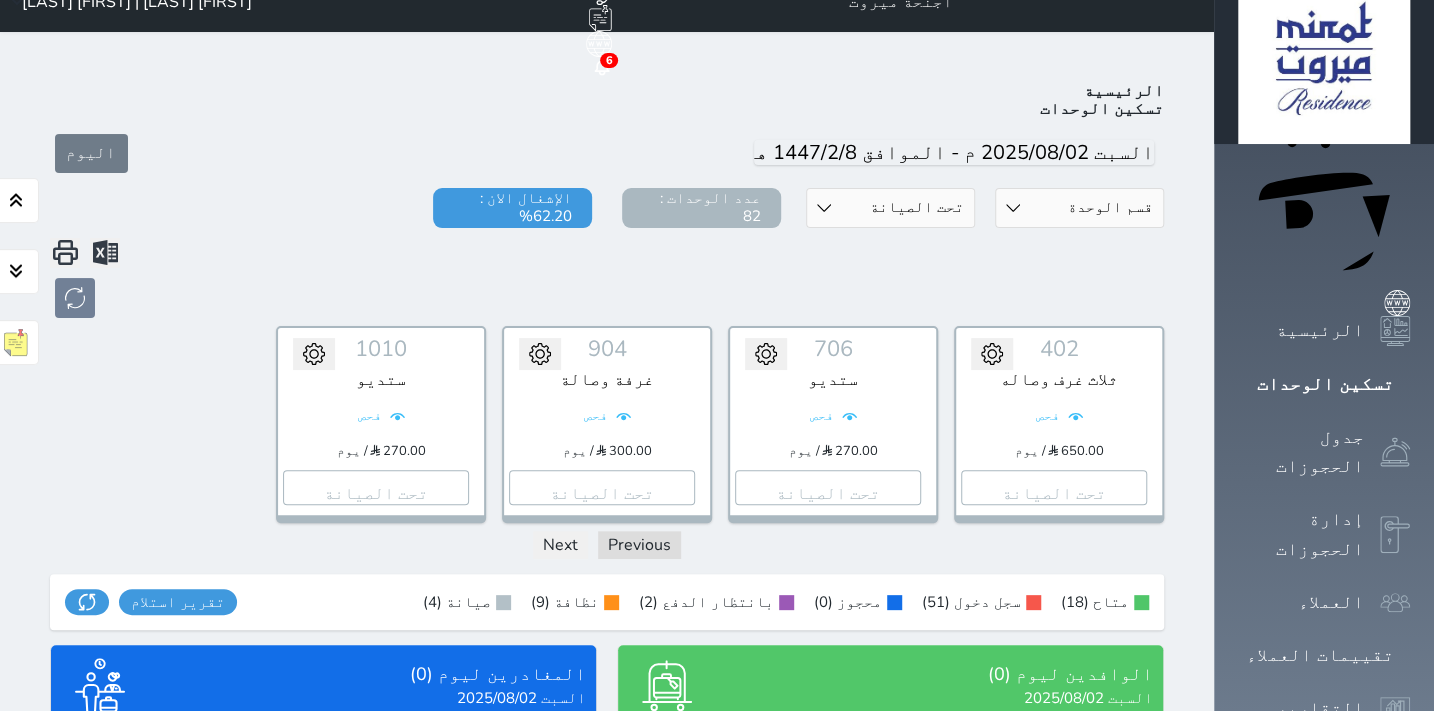 scroll, scrollTop: 0, scrollLeft: 0, axis: both 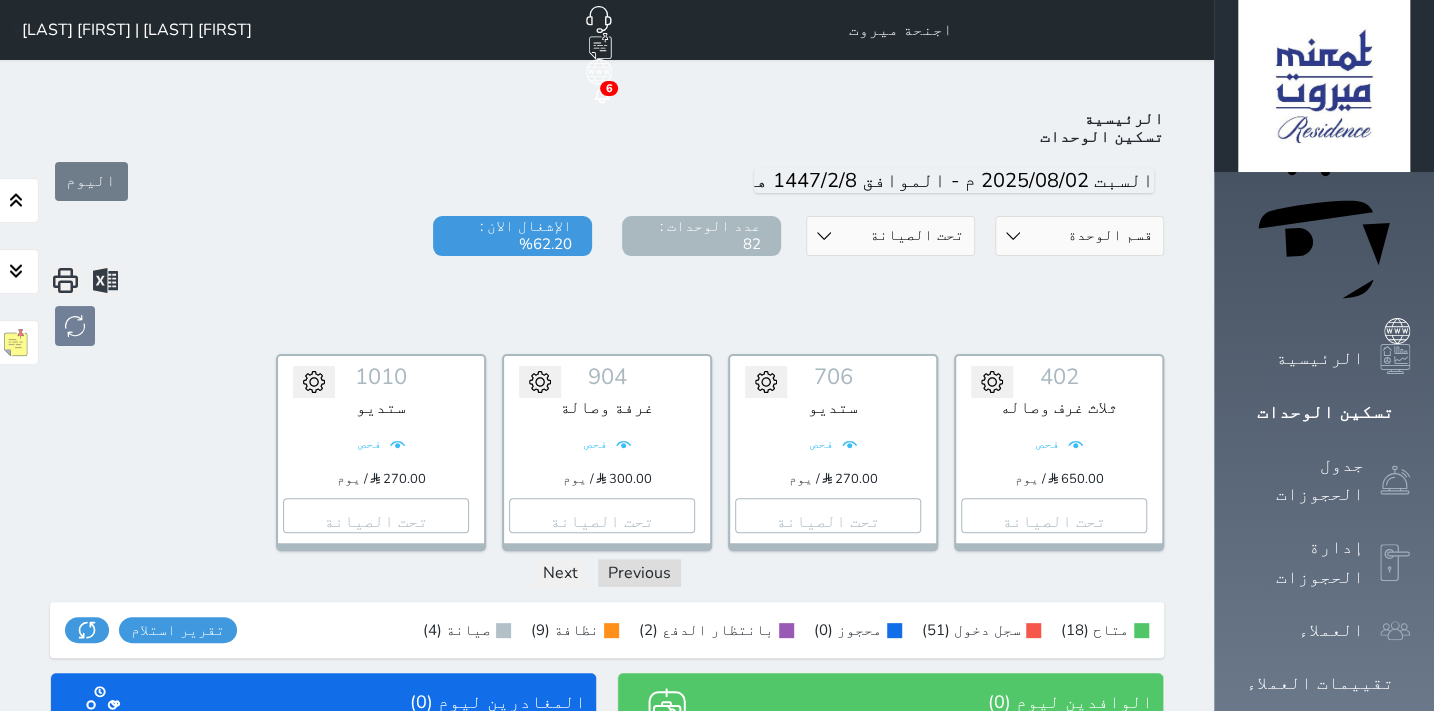 click on "[FIRST] [LAST] | [FIRST] [LAST]" at bounding box center [137, 30] 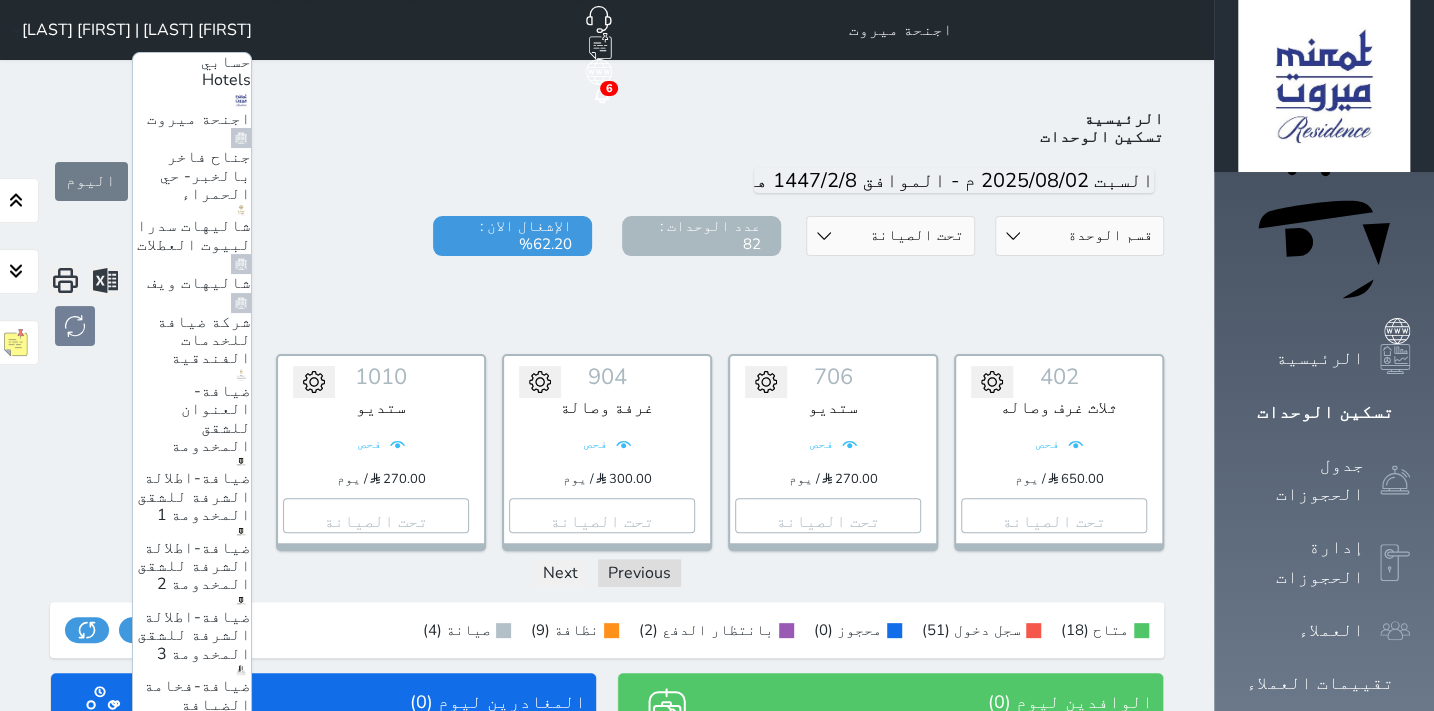 click on "جناح فاخر بالخبر- حي الحمراء" at bounding box center [205, 175] 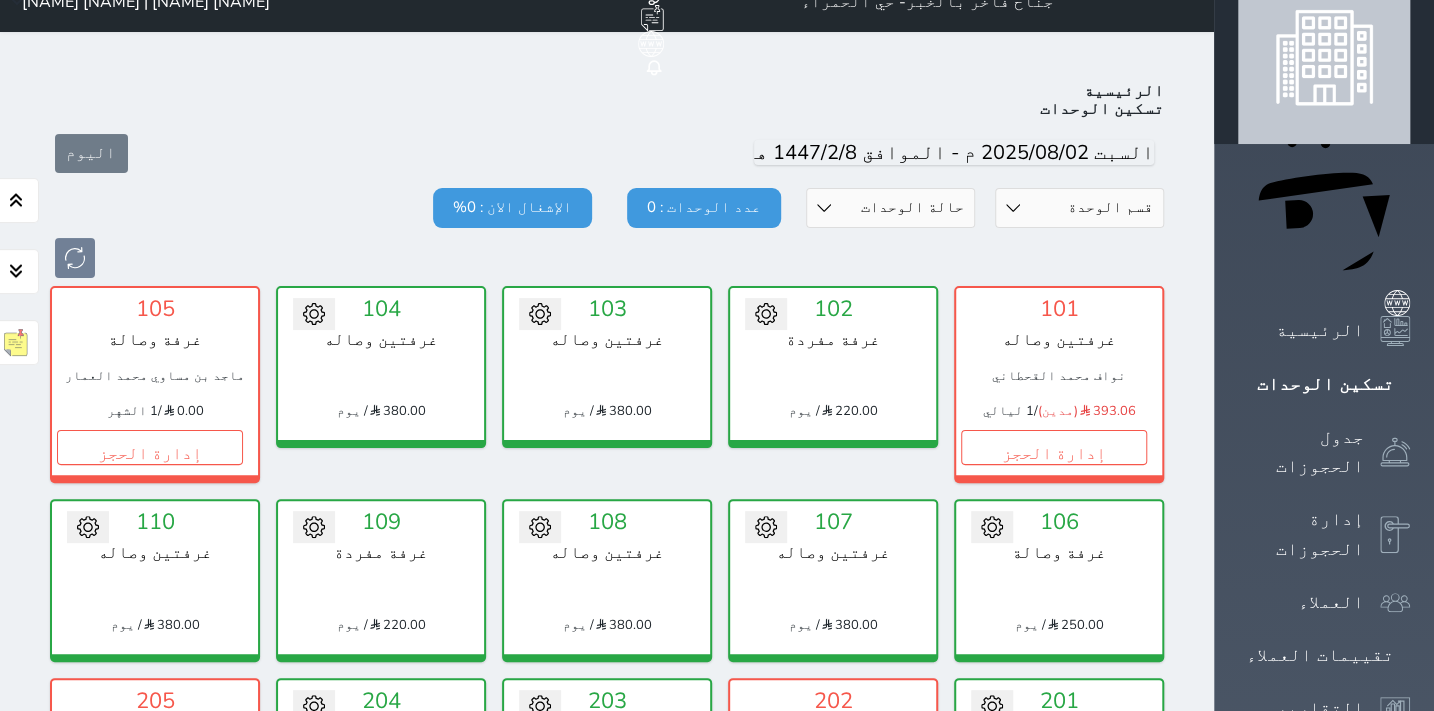 scroll, scrollTop: 0, scrollLeft: 0, axis: both 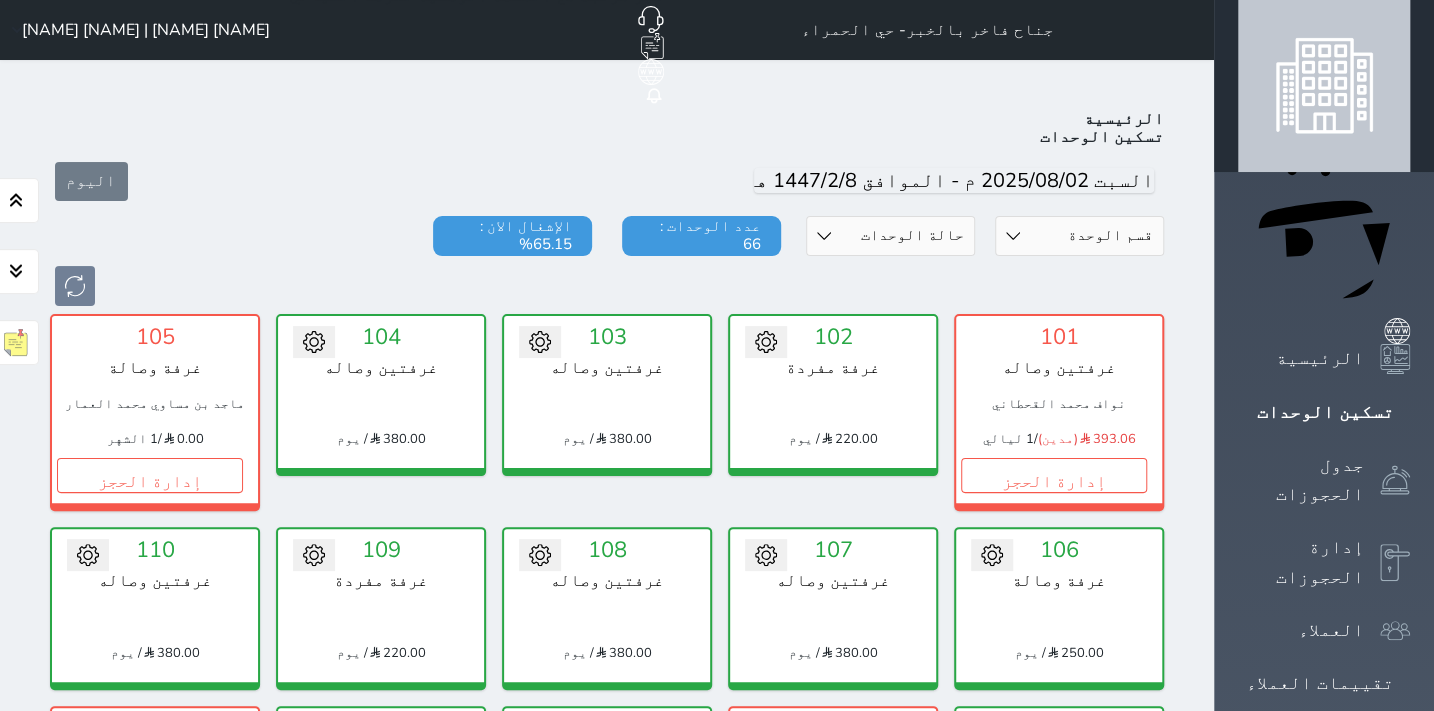 click on "حالة الوحدات متاح تحت التنظيف تحت الصيانة سجل دخول  لم يتم تسجيل الدخول" at bounding box center (890, 236) 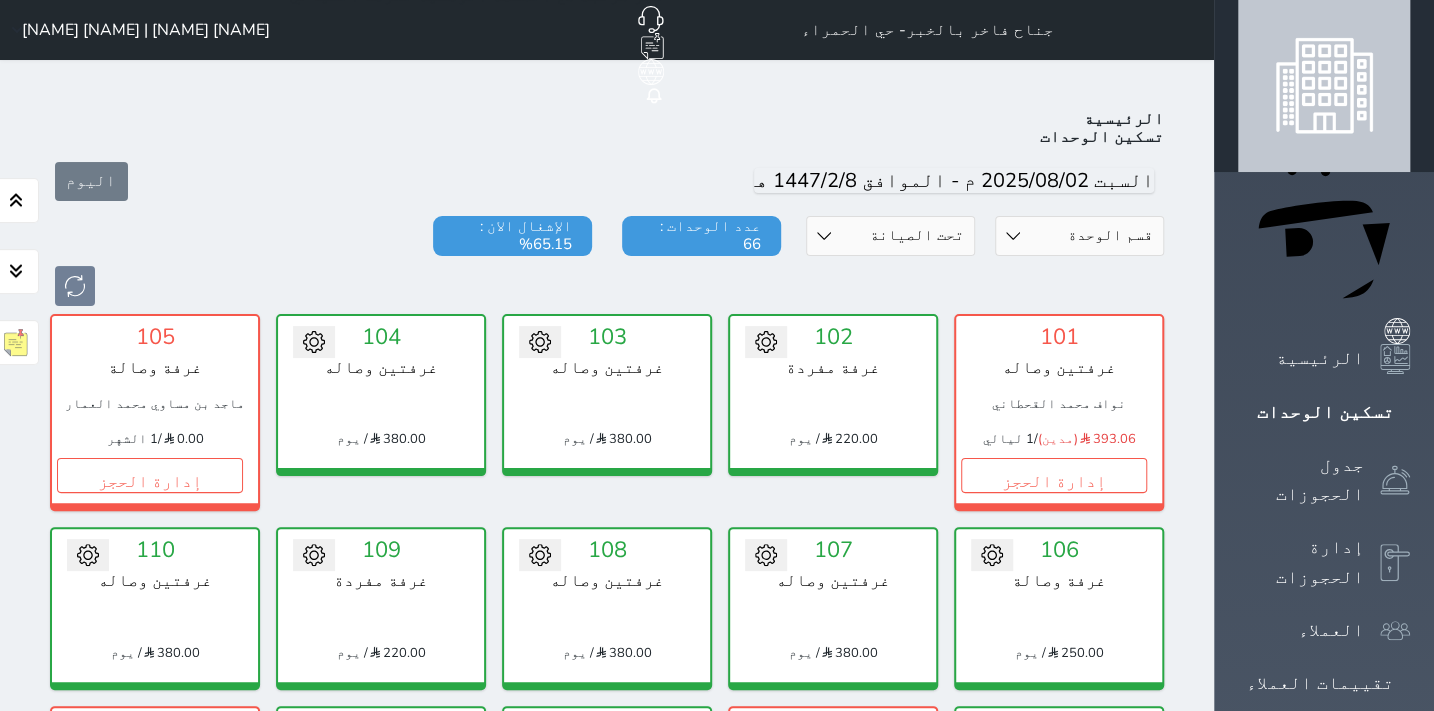 click on "حالة الوحدات متاح تحت التنظيف تحت الصيانة سجل دخول  لم يتم تسجيل الدخول" at bounding box center (890, 236) 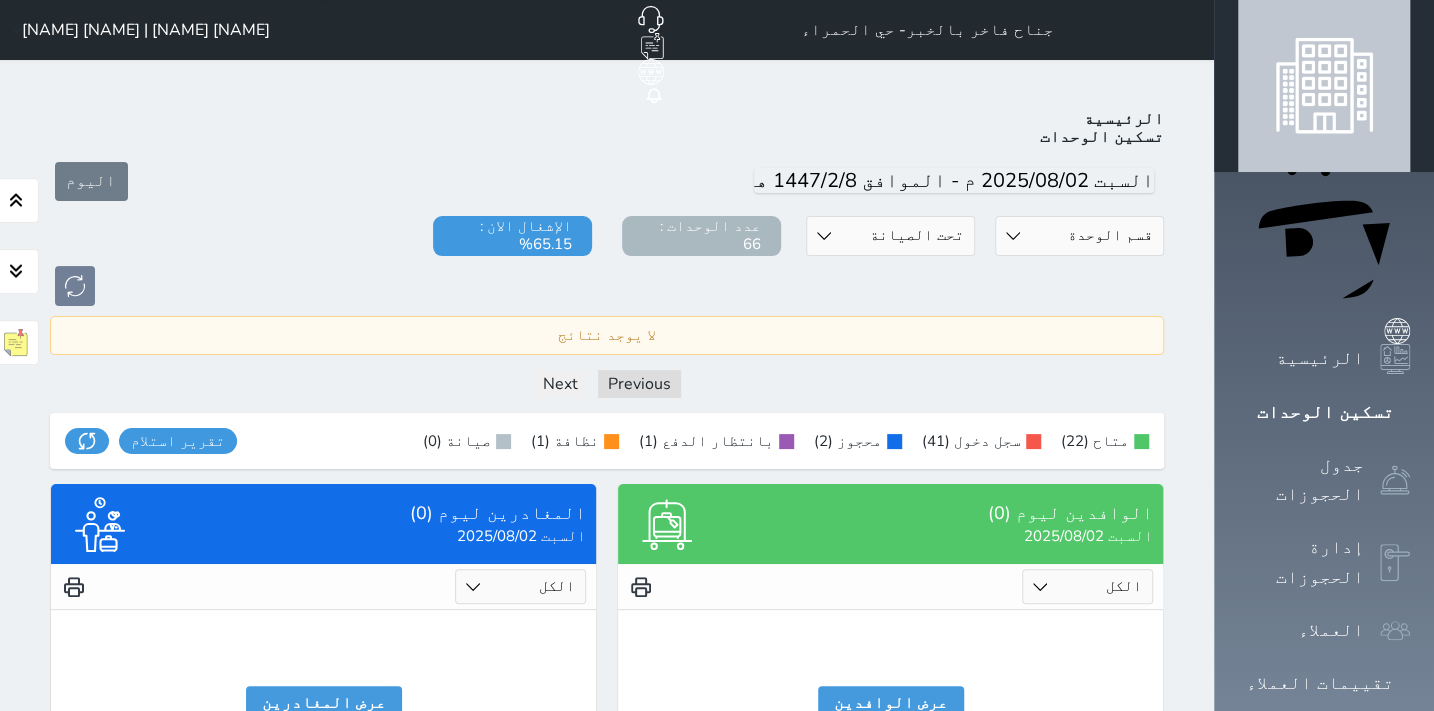 click on "حالة الوحدات متاح تحت التنظيف تحت الصيانة سجل دخول  لم يتم تسجيل الدخول" at bounding box center [890, 236] 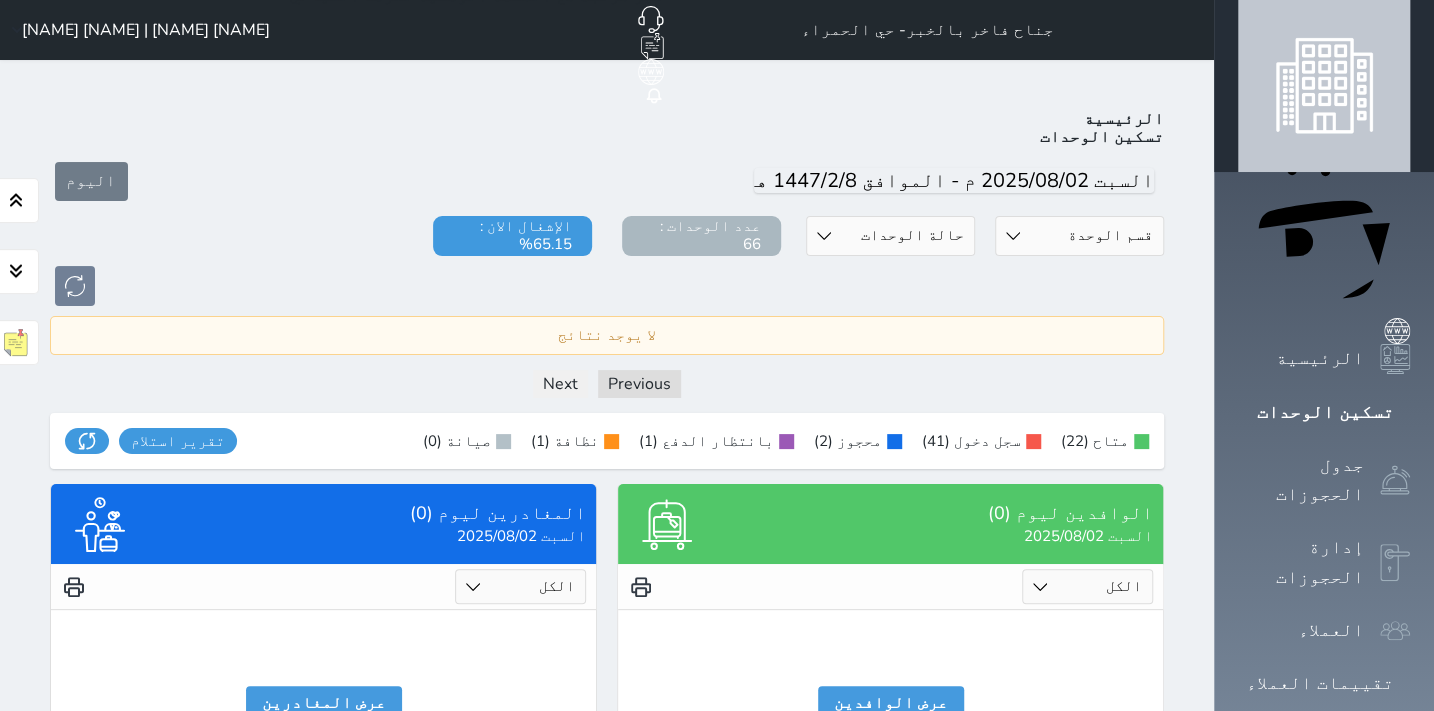 click on "حالة الوحدات متاح تحت التنظيف تحت الصيانة سجل دخول  لم يتم تسجيل الدخول" at bounding box center (890, 236) 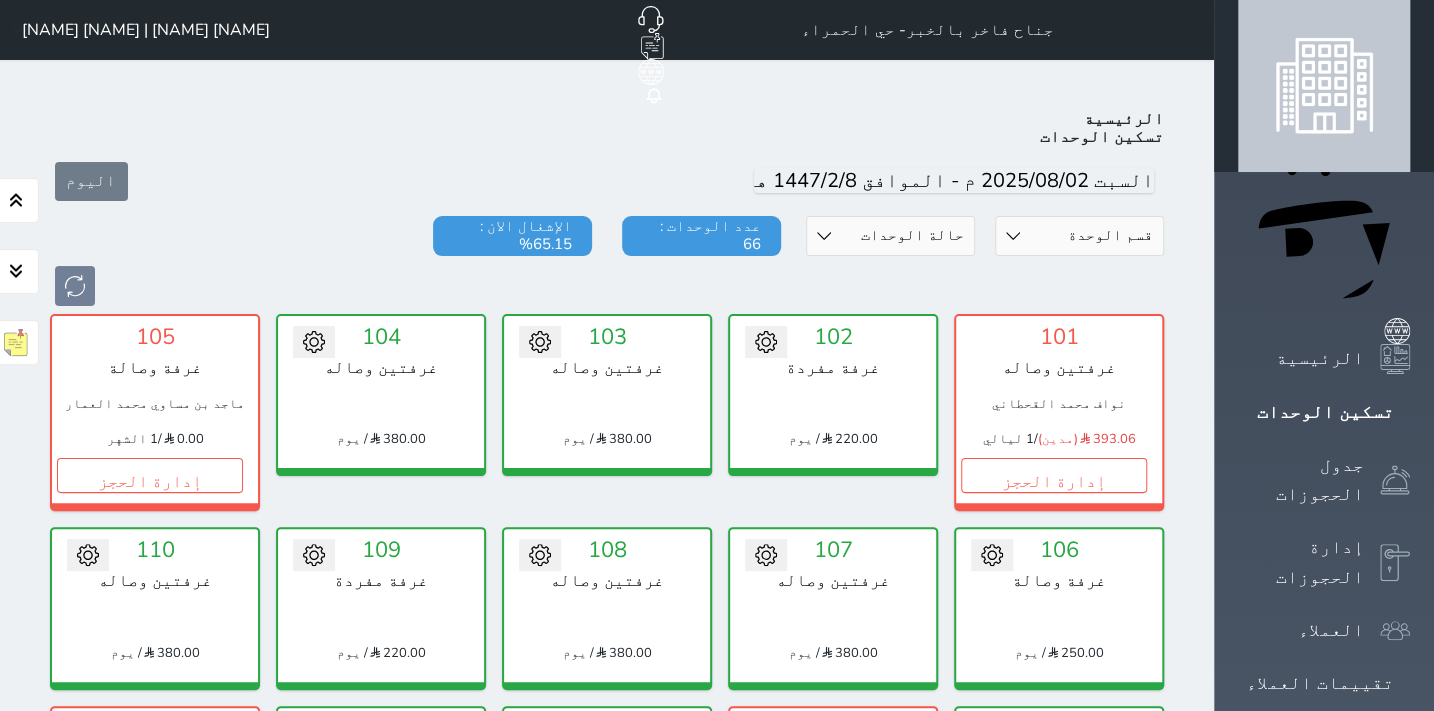click on "[FIRST] [LAST] | [FIRST] [LAST]" at bounding box center (146, 30) 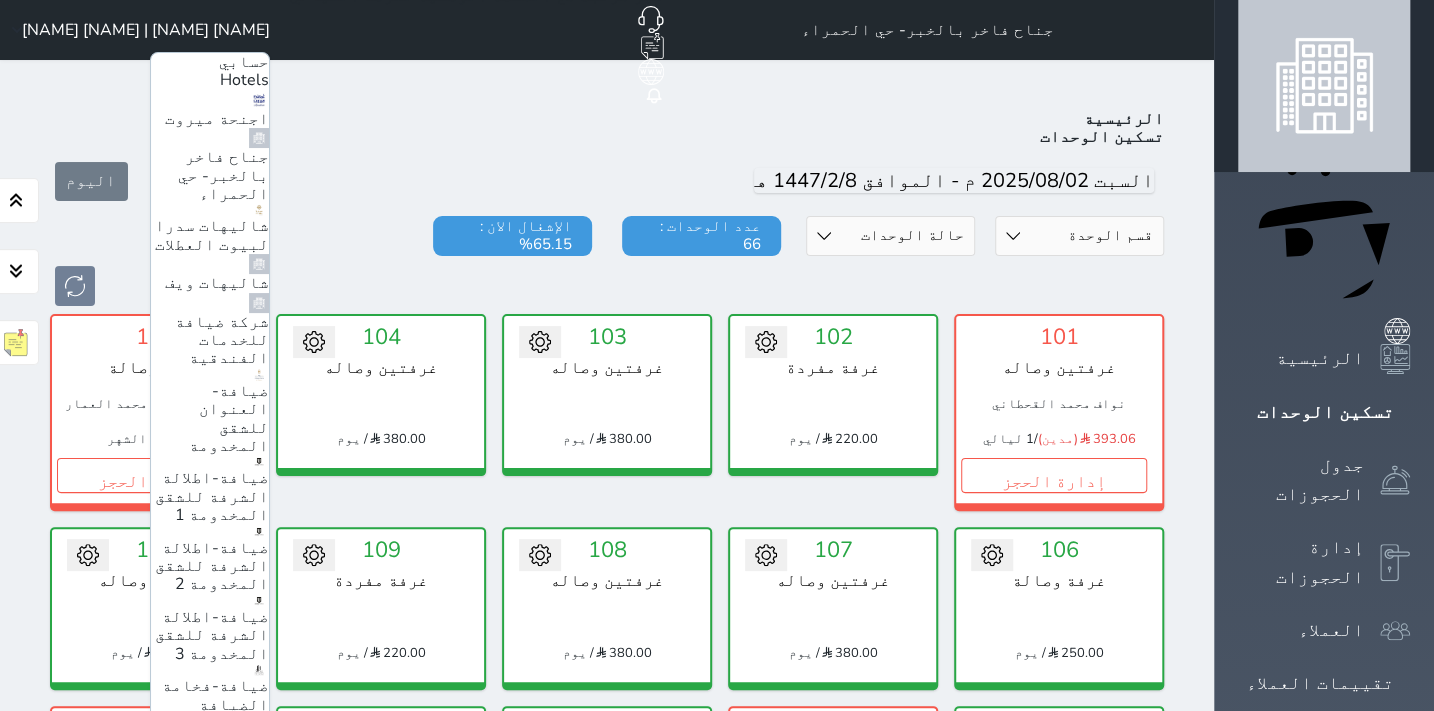 click on "شاليهات سدرا لبيوت العطلات" at bounding box center (212, 235) 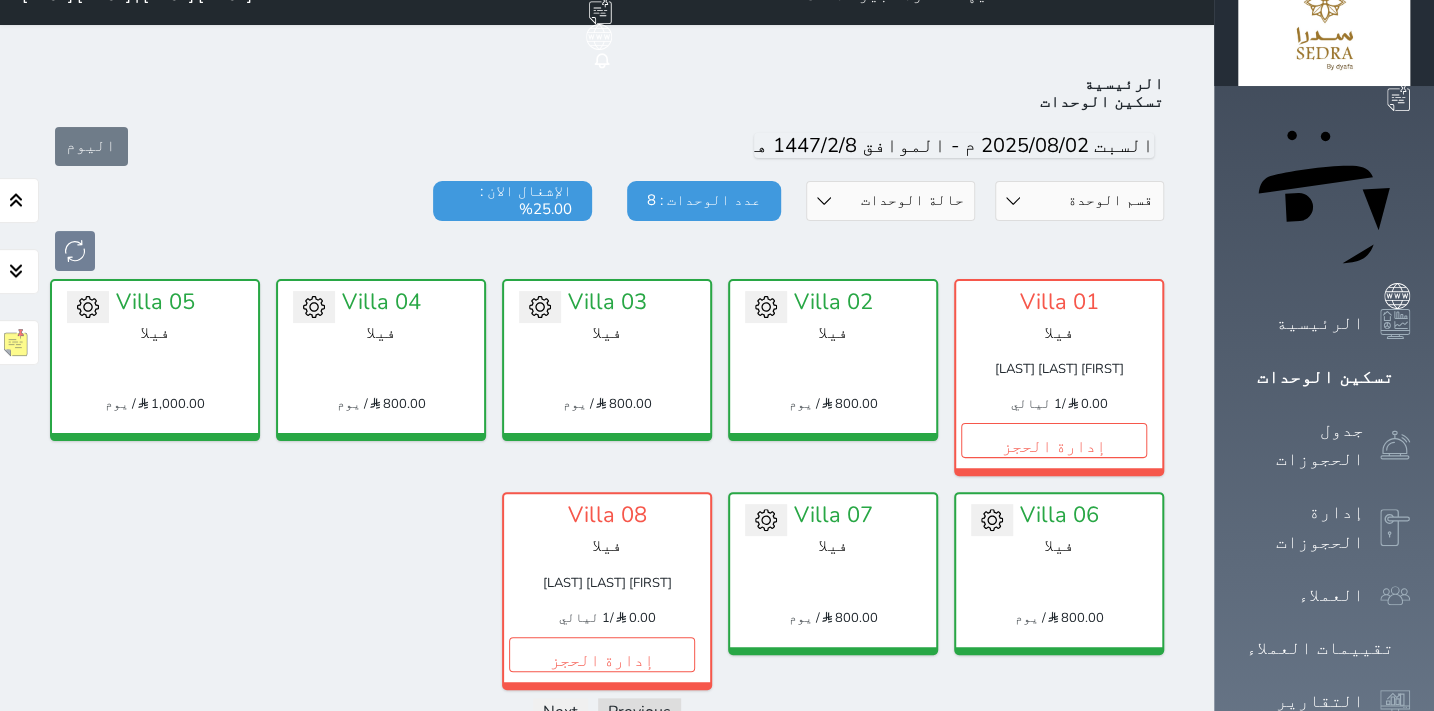 scroll, scrollTop: 0, scrollLeft: 0, axis: both 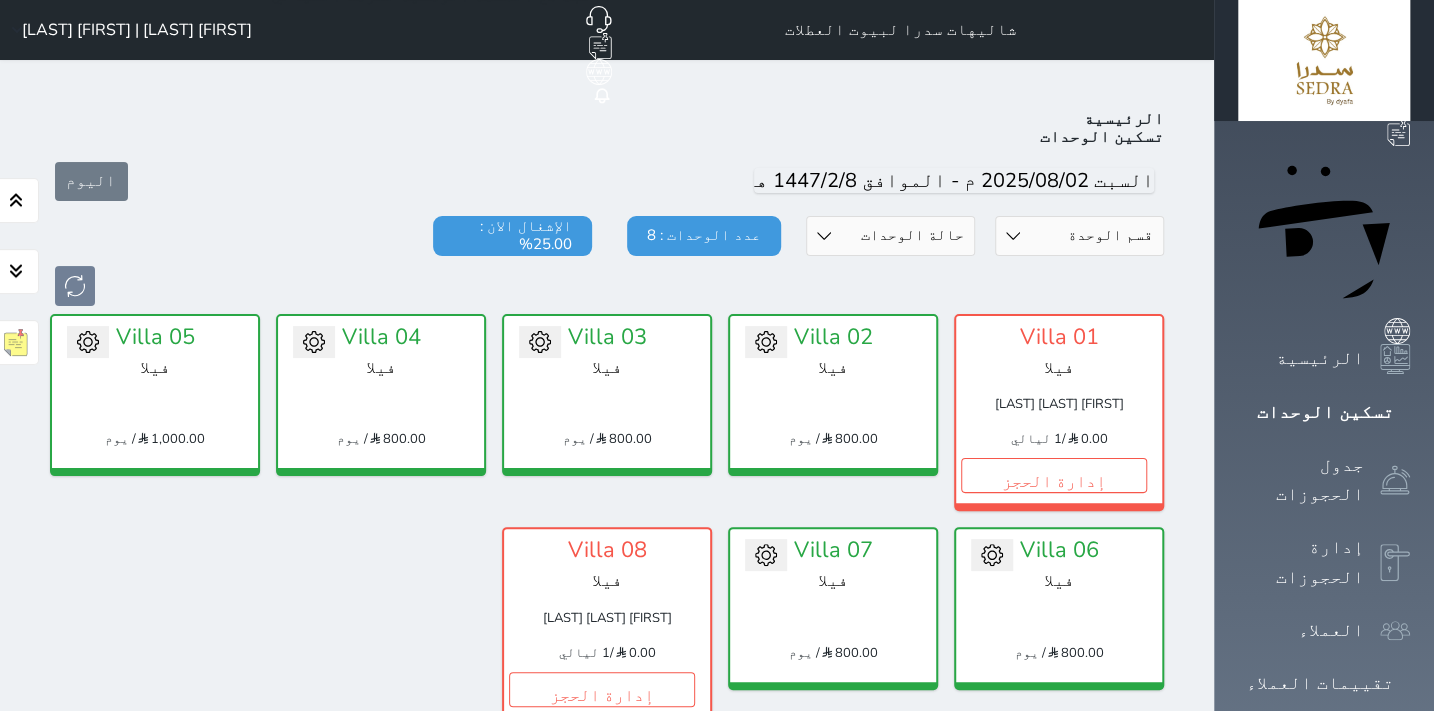 click on "[FIRST] [LAST] | [FIRST] [LAST]" at bounding box center (137, 30) 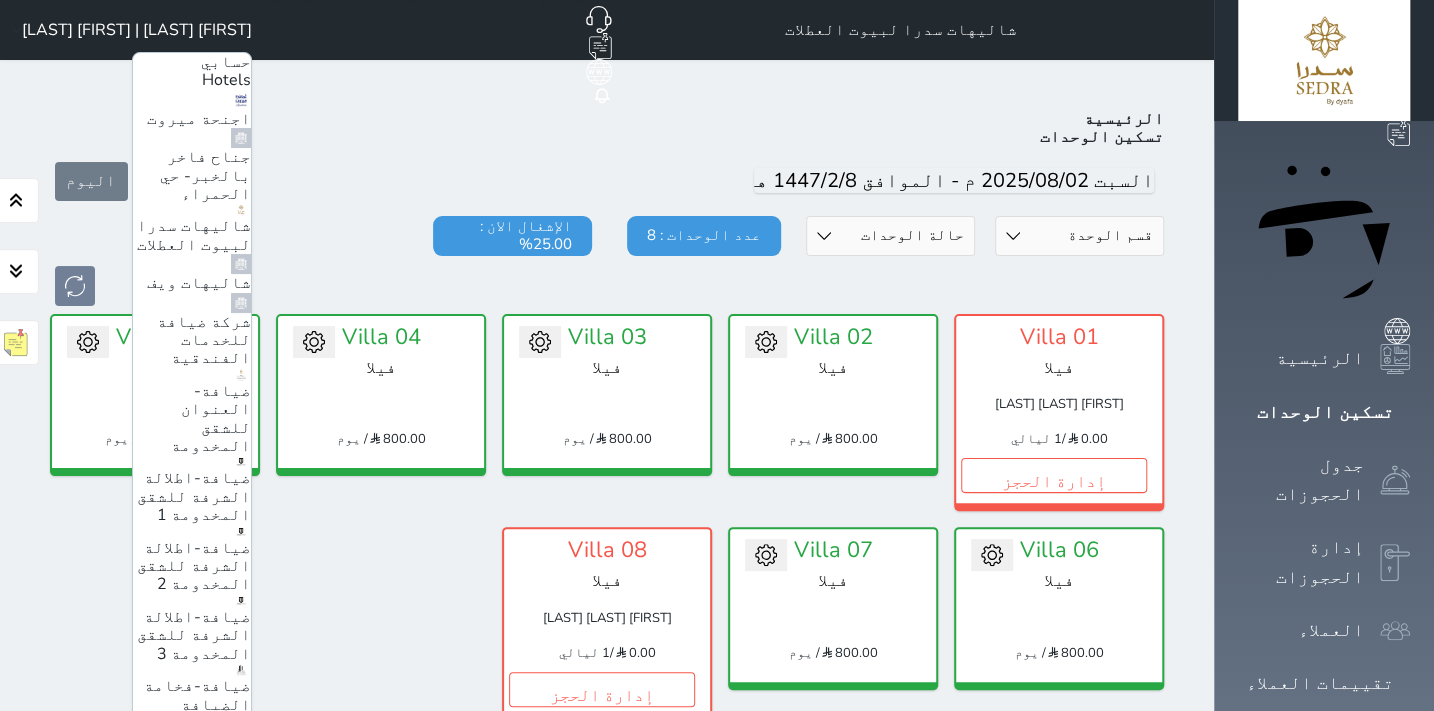 click on "شاليهات ويف" at bounding box center [199, 283] 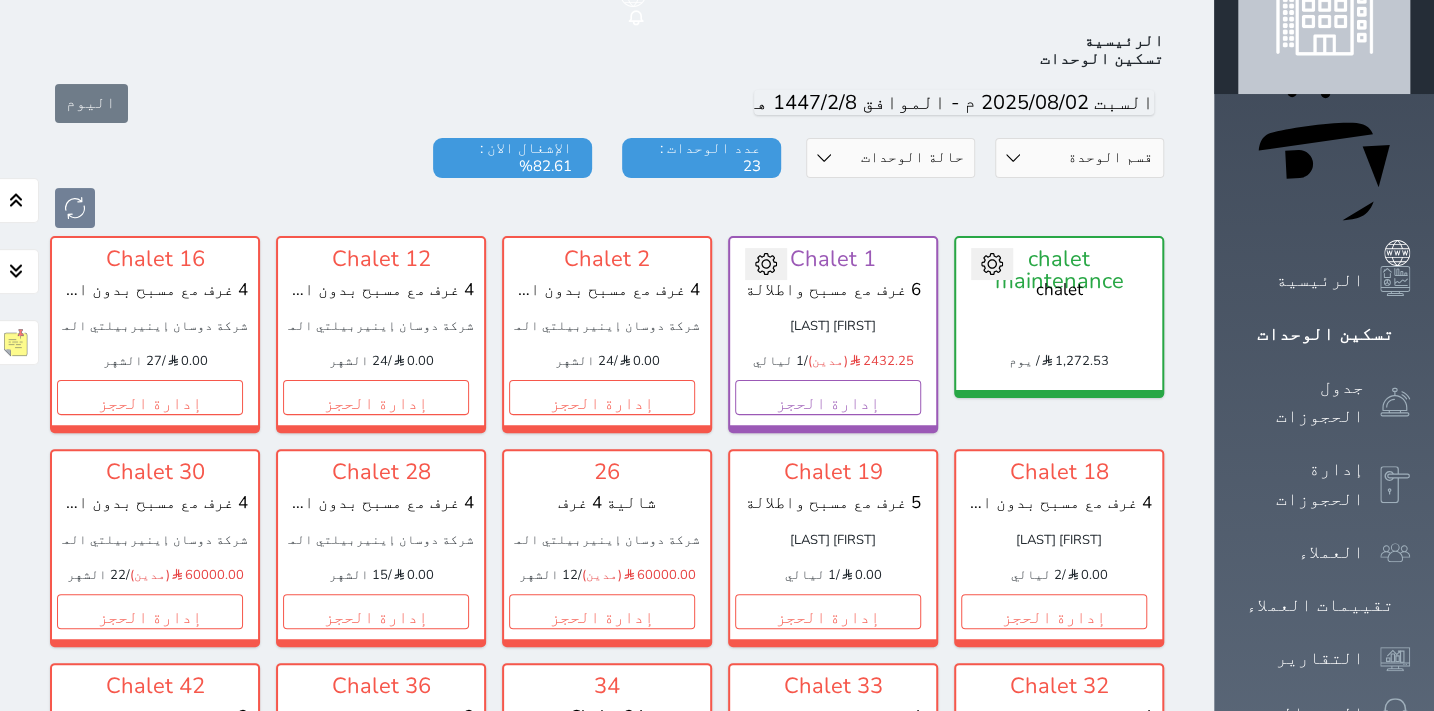 scroll, scrollTop: 0, scrollLeft: 0, axis: both 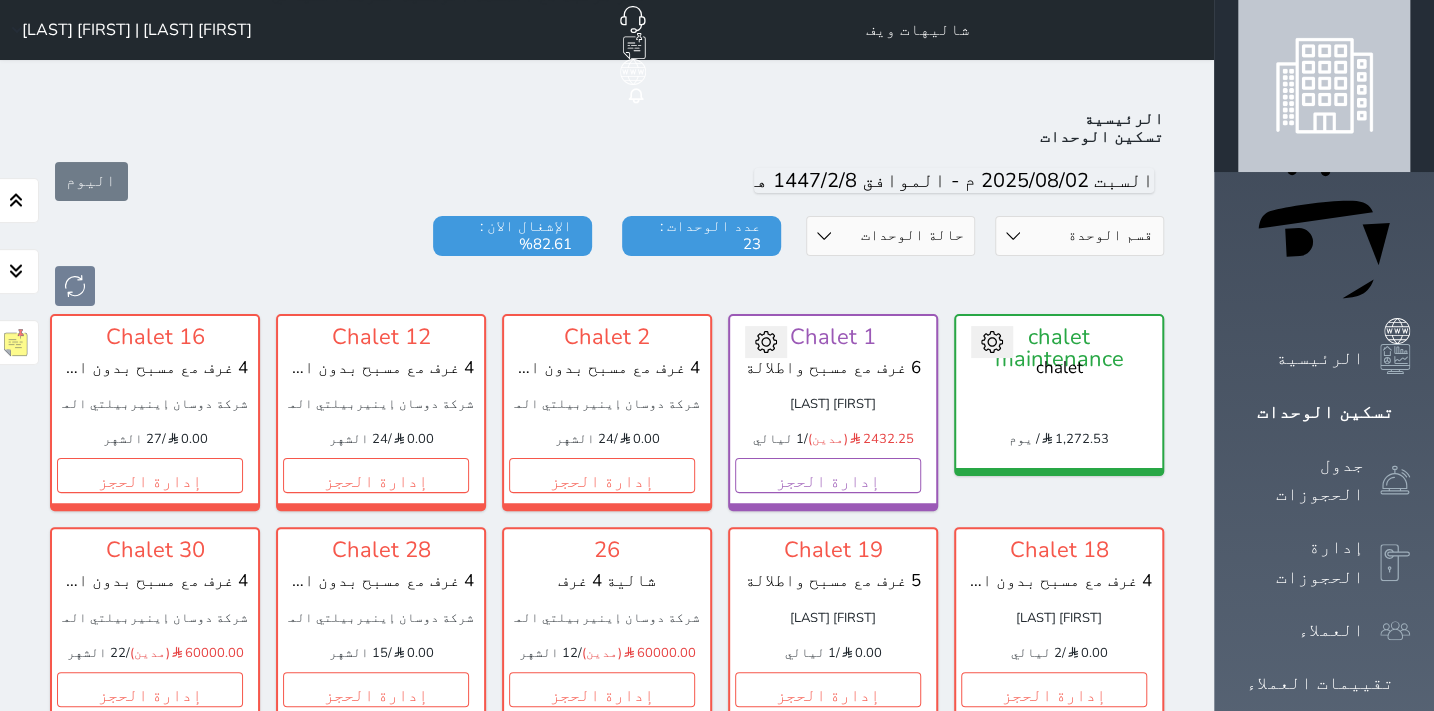 click on "حالة الوحدات متاح تحت التنظيف تحت الصيانة سجل دخول  لم يتم تسجيل الدخول" at bounding box center (890, 236) 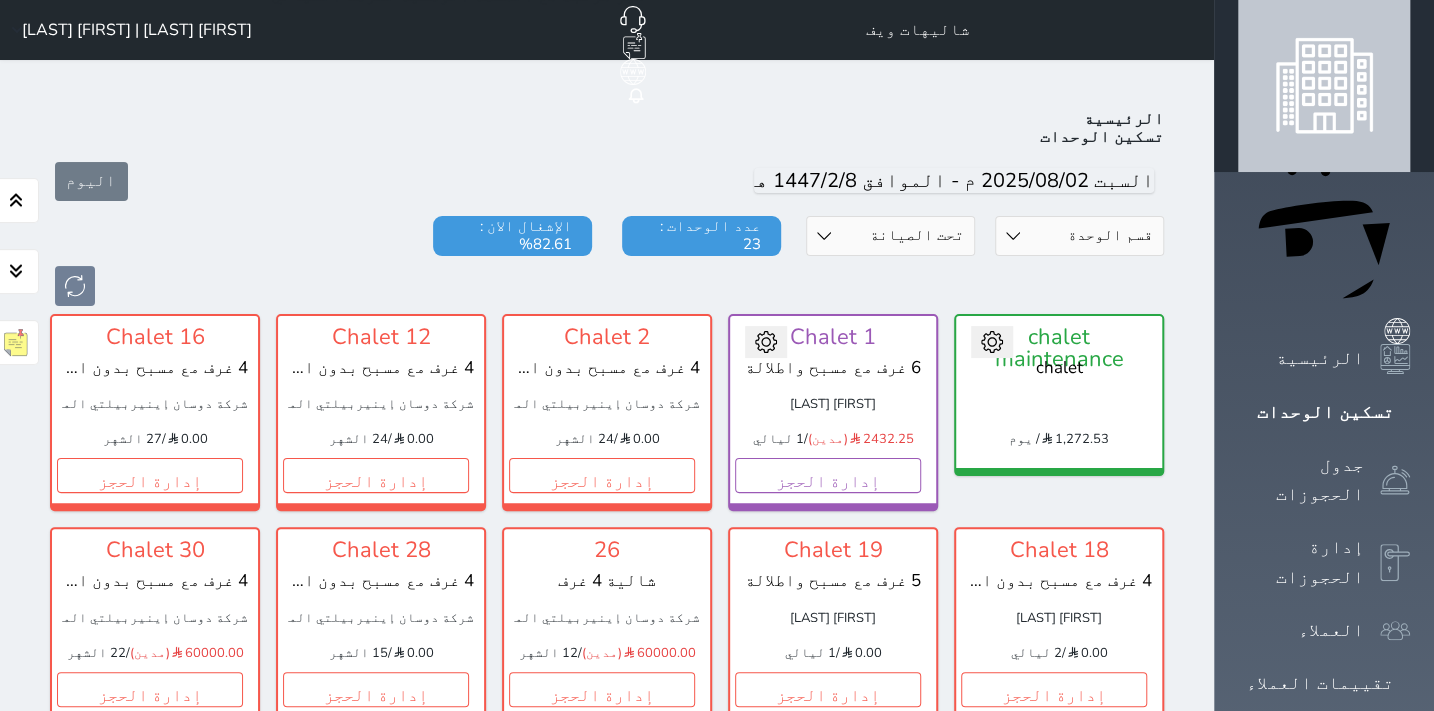 click on "حالة الوحدات متاح تحت التنظيف تحت الصيانة سجل دخول  لم يتم تسجيل الدخول" at bounding box center (890, 236) 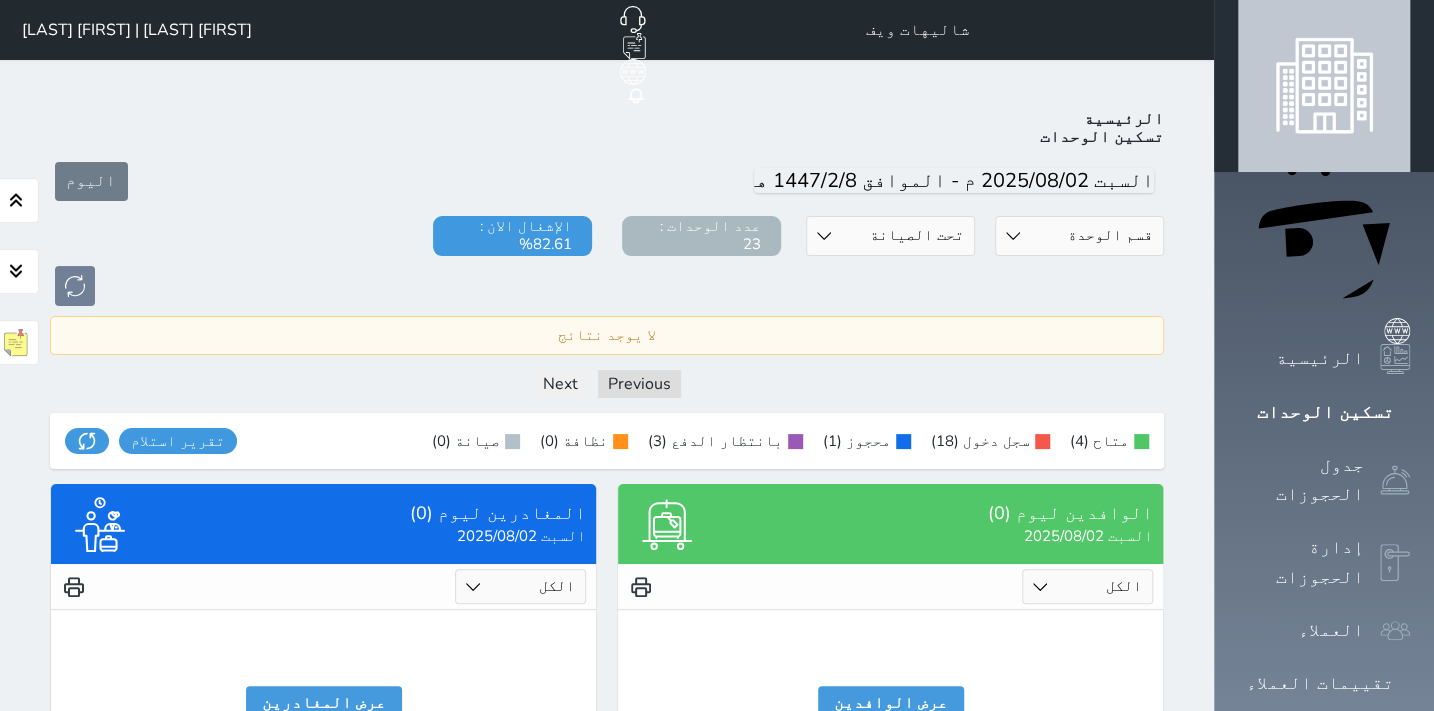 click on "[FIRST] [LAST] | [FIRST] [LAST]" at bounding box center [137, 30] 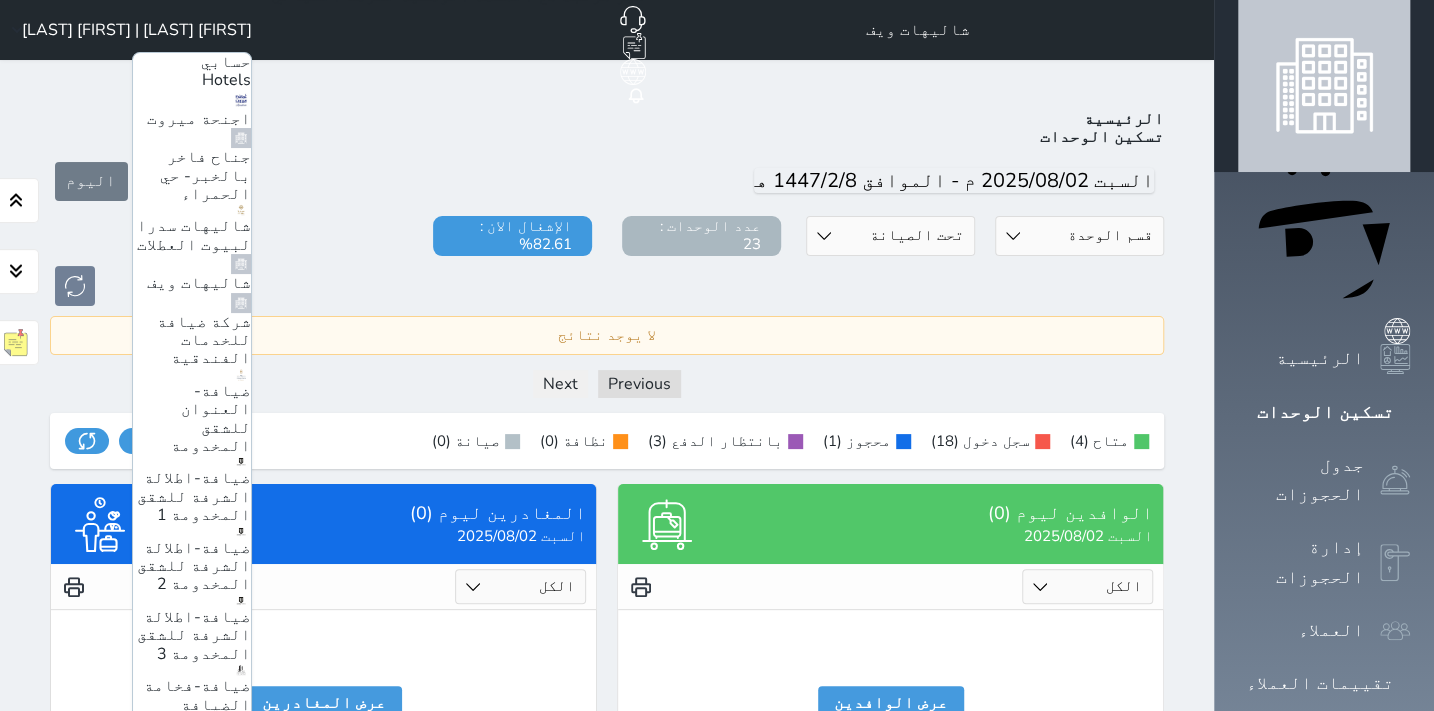 click on "ضيافة- العنوان للشقق المخدومة" at bounding box center (211, 418) 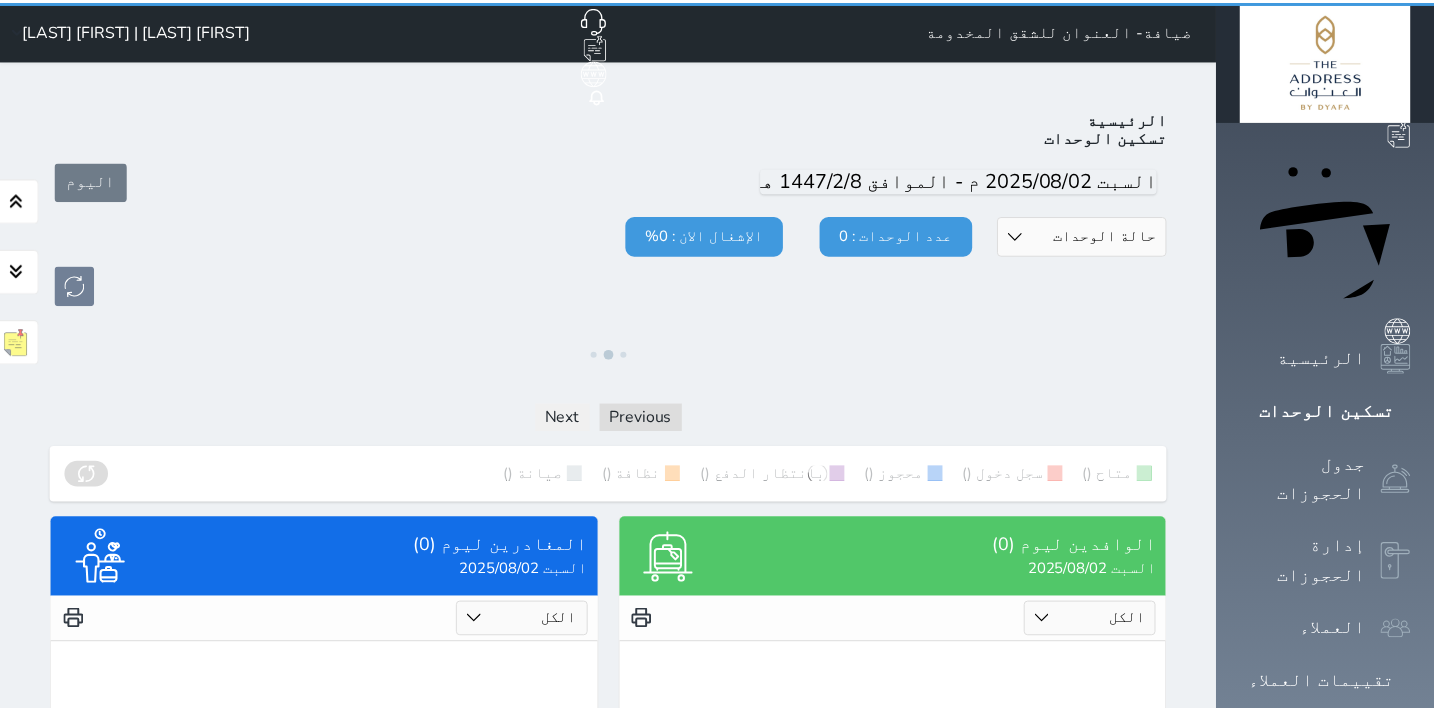 scroll, scrollTop: 0, scrollLeft: 0, axis: both 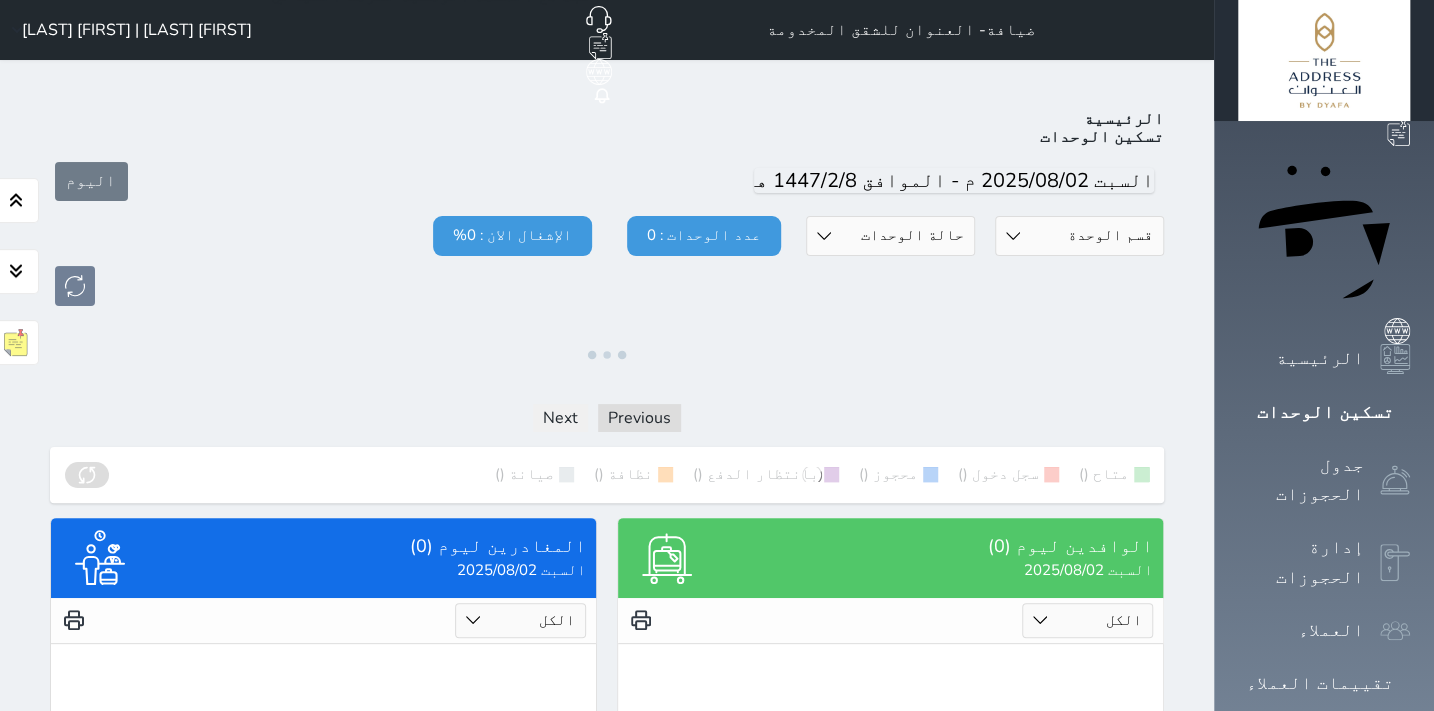 click on "حالة الوحدات متاح تحت التنظيف تحت الصيانة سجل دخول  لم يتم تسجيل الدخول" at bounding box center (890, 236) 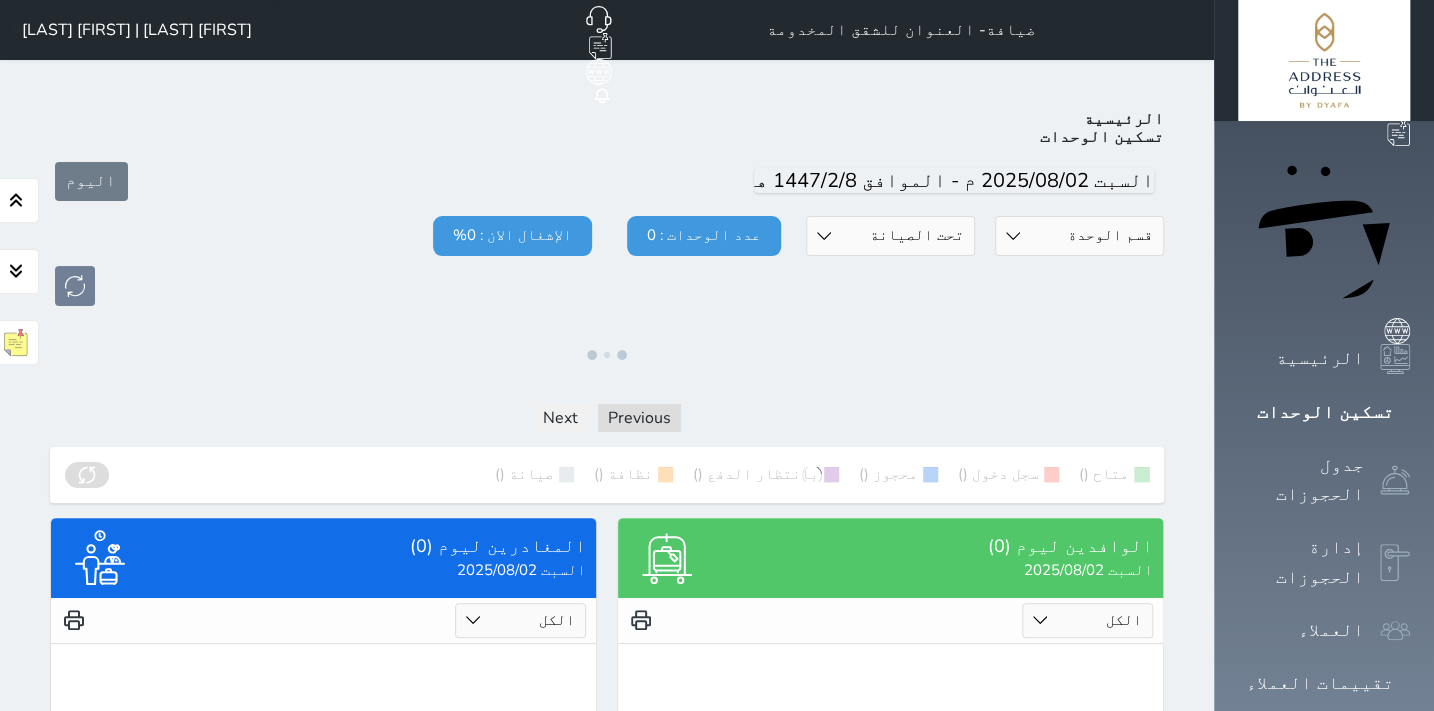 click on "حالة الوحدات متاح تحت التنظيف تحت الصيانة سجل دخول  لم يتم تسجيل الدخول" at bounding box center [890, 236] 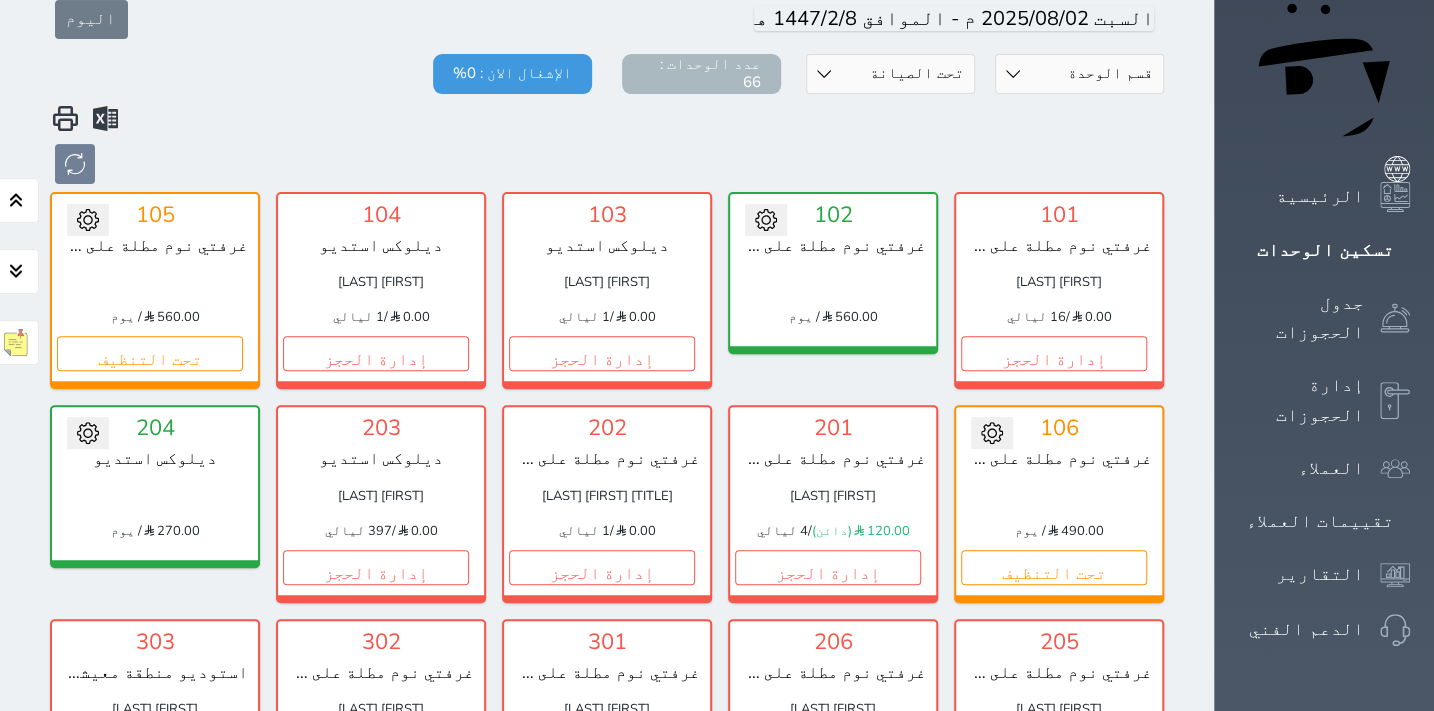 scroll, scrollTop: 0, scrollLeft: 0, axis: both 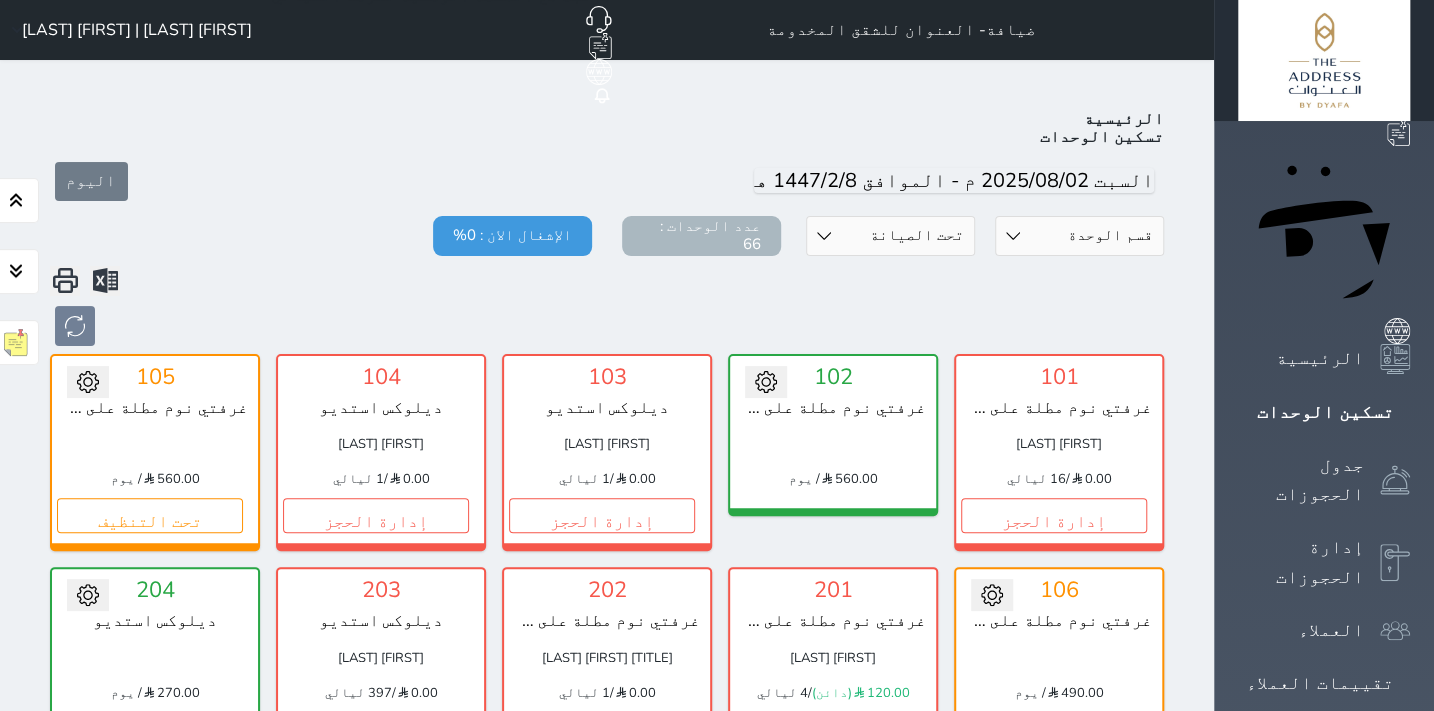 click on "حالة الوحدات متاح تحت التنظيف تحت الصيانة سجل دخول  لم يتم تسجيل الدخول" at bounding box center (890, 236) 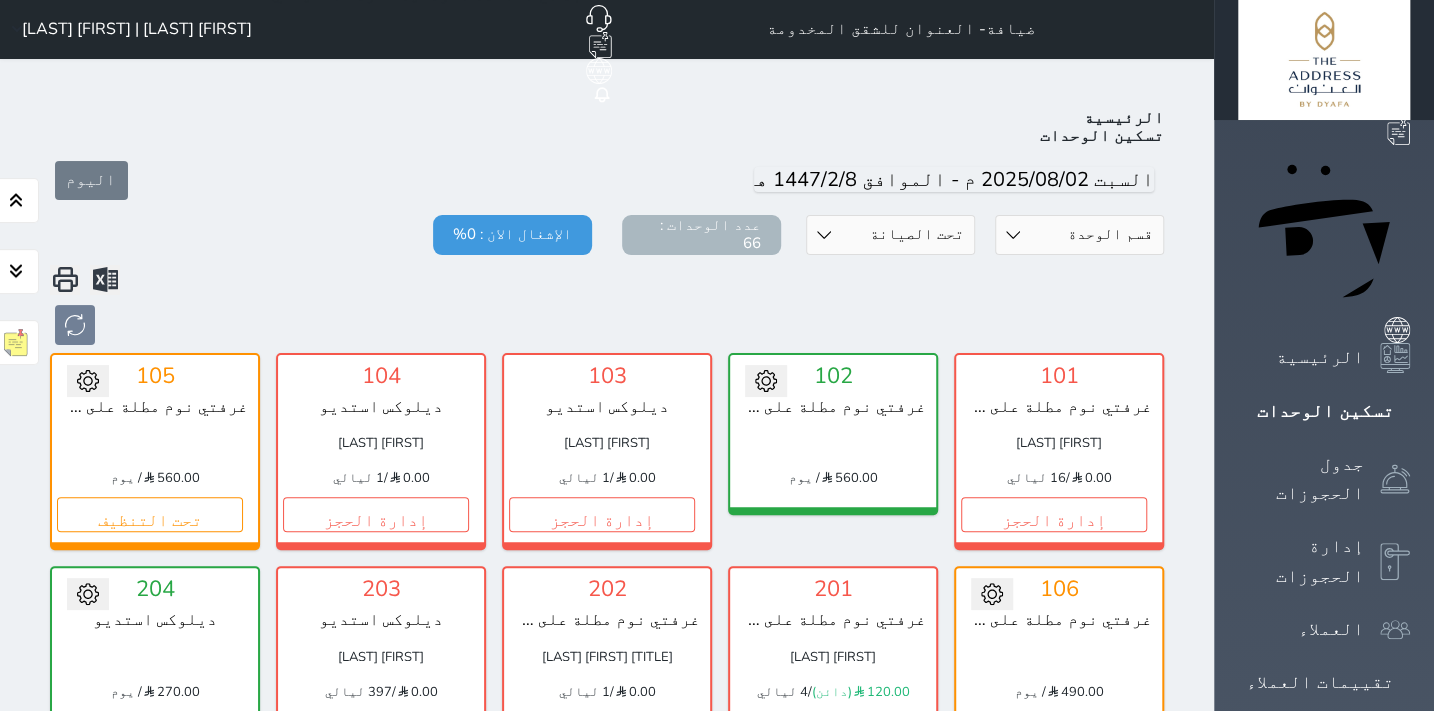 scroll, scrollTop: 0, scrollLeft: 0, axis: both 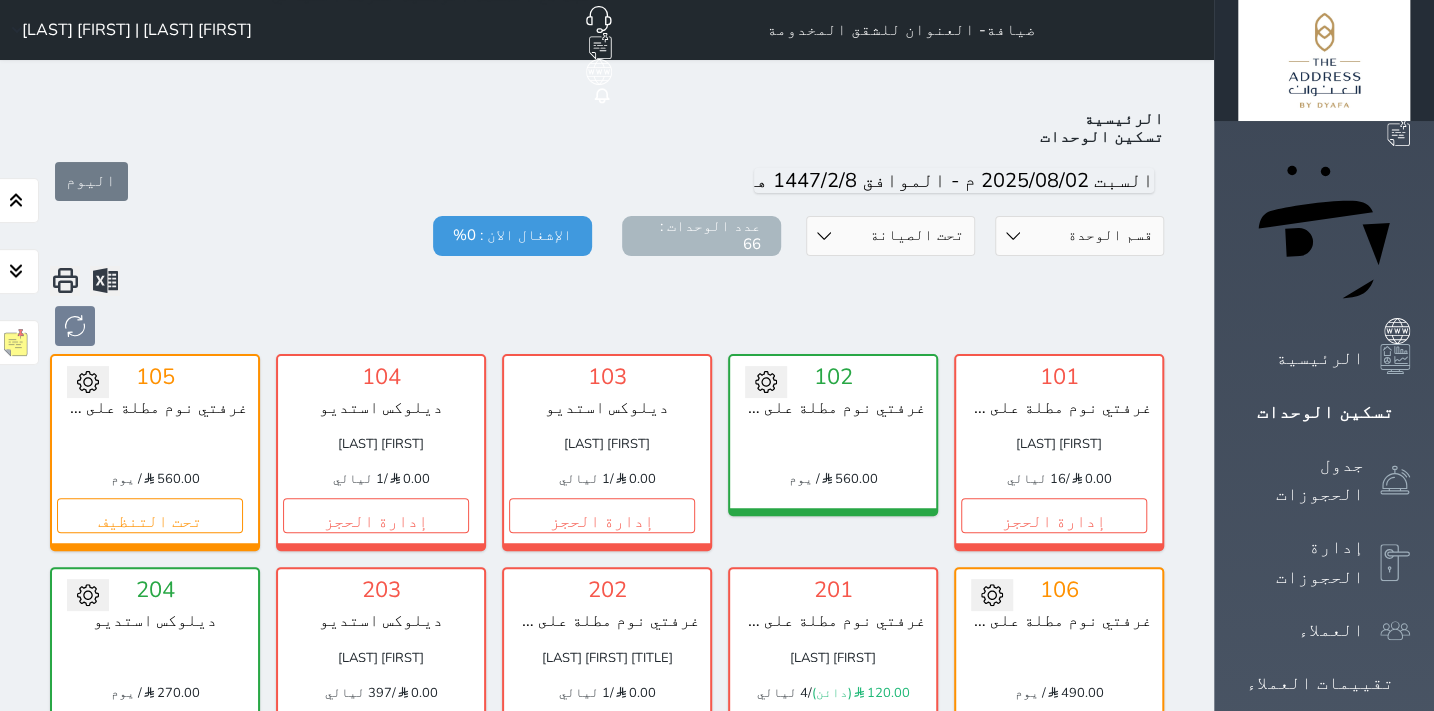 click on "حالة الوحدات متاح تحت التنظيف تحت الصيانة سجل دخول  لم يتم تسجيل الدخول" at bounding box center [890, 236] 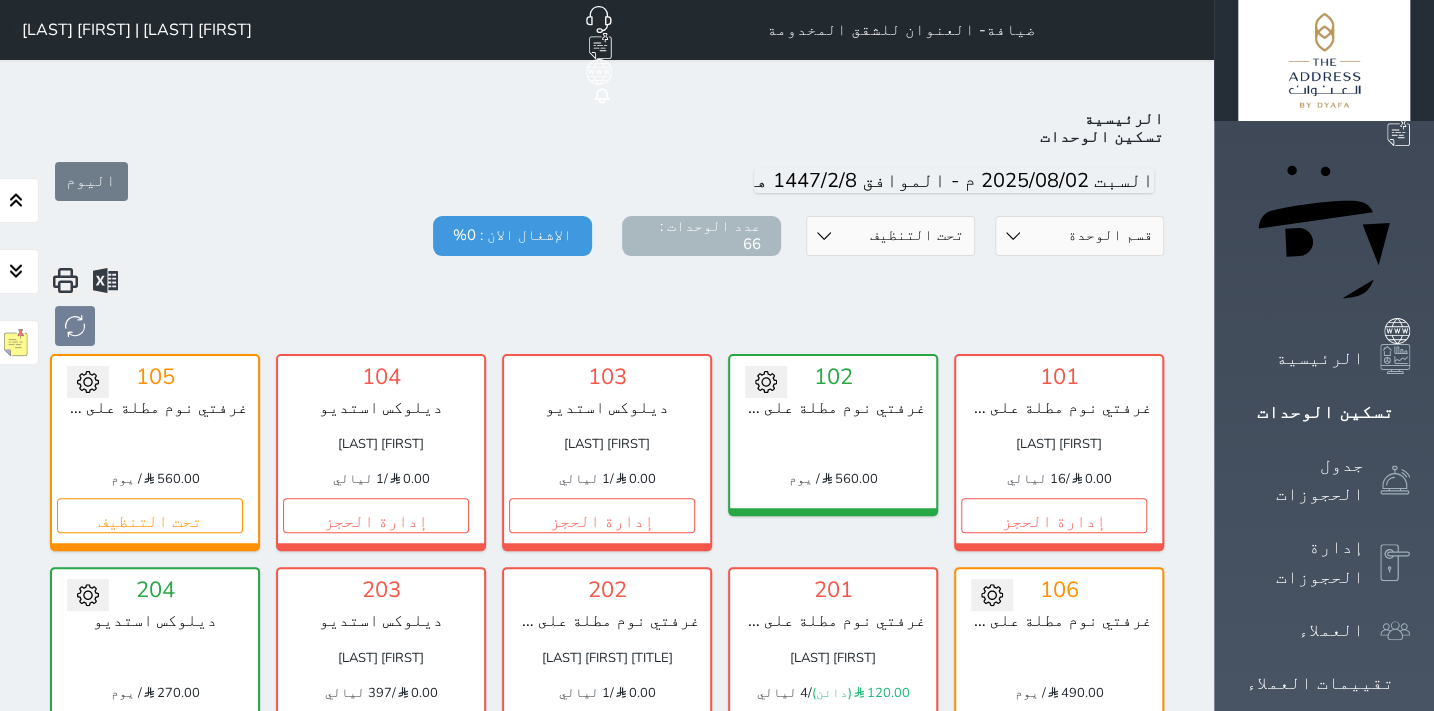 click on "حالة الوحدات متاح تحت التنظيف تحت الصيانة سجل دخول  لم يتم تسجيل الدخول" at bounding box center [890, 236] 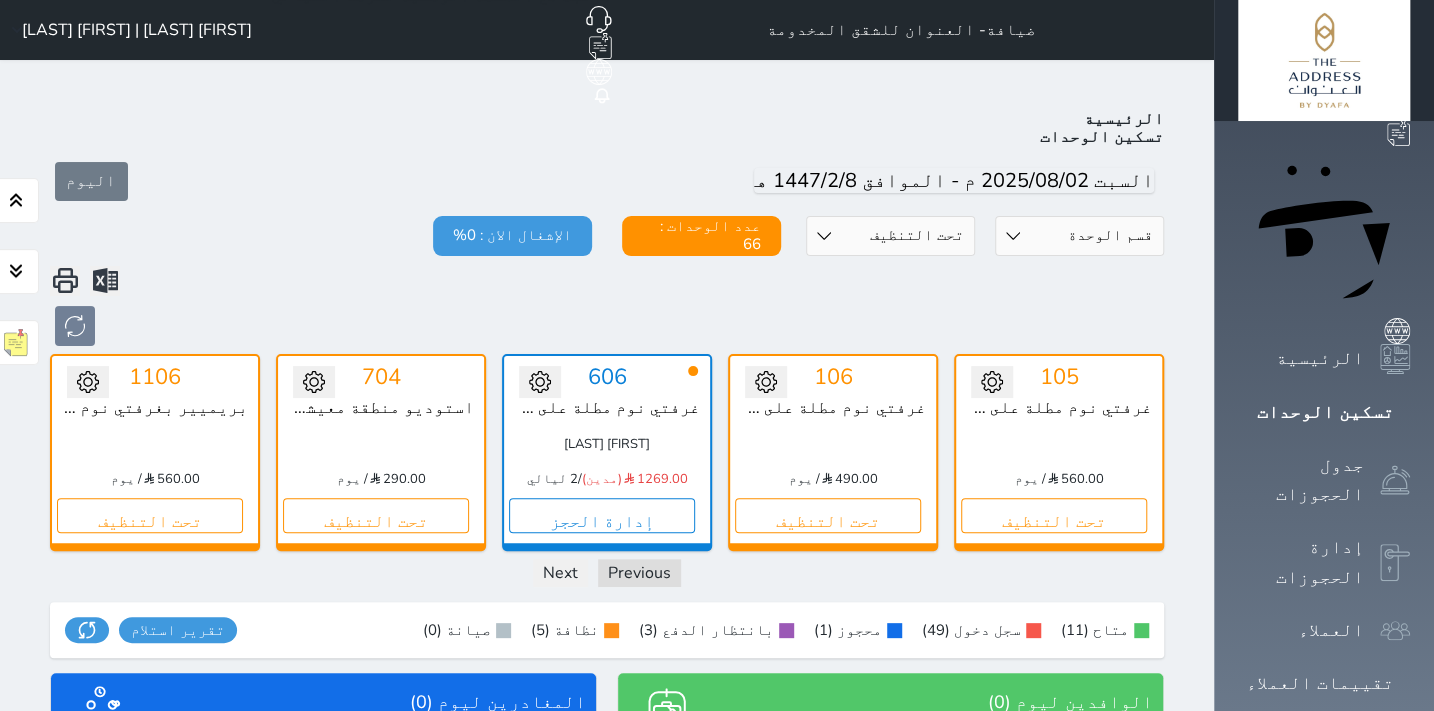 scroll, scrollTop: 78, scrollLeft: 0, axis: vertical 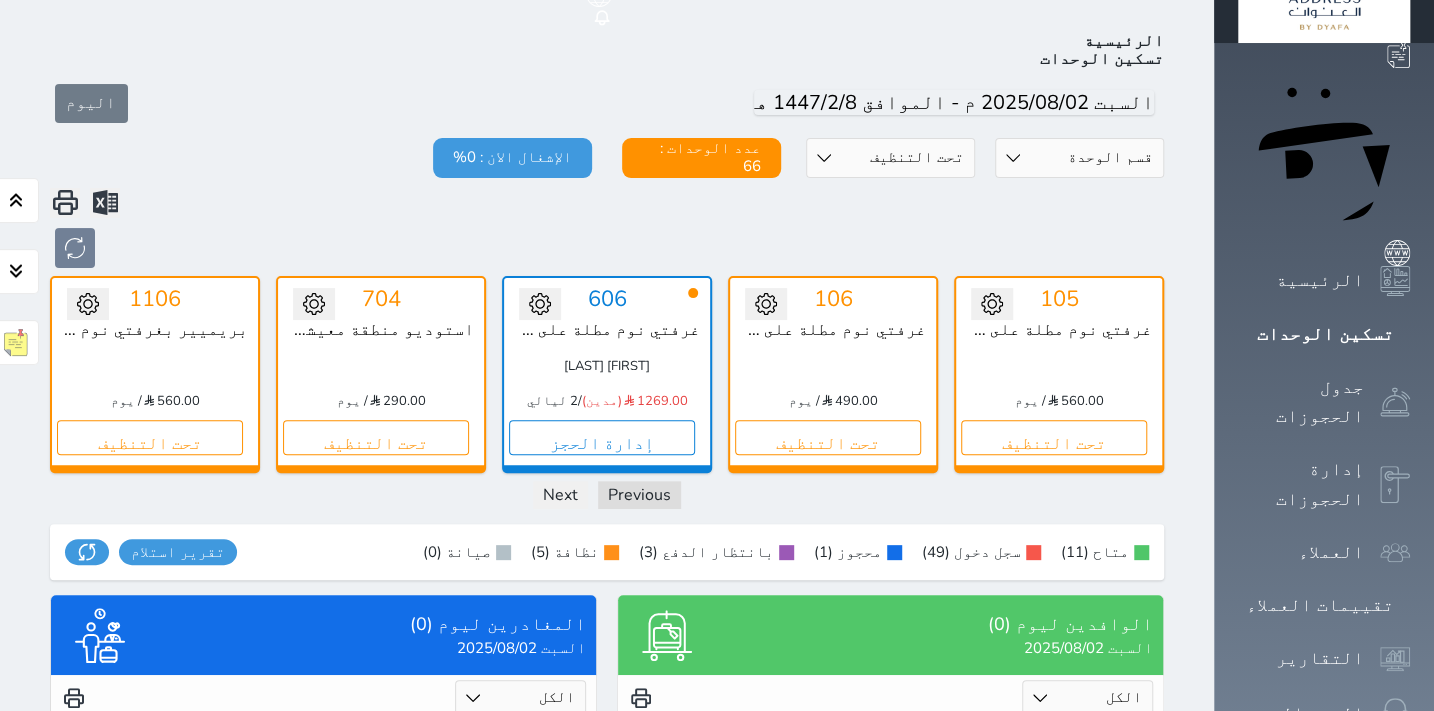 click on "حالة الوحدات متاح تحت التنظيف تحت الصيانة سجل دخول  لم يتم تسجيل الدخول" at bounding box center [890, 158] 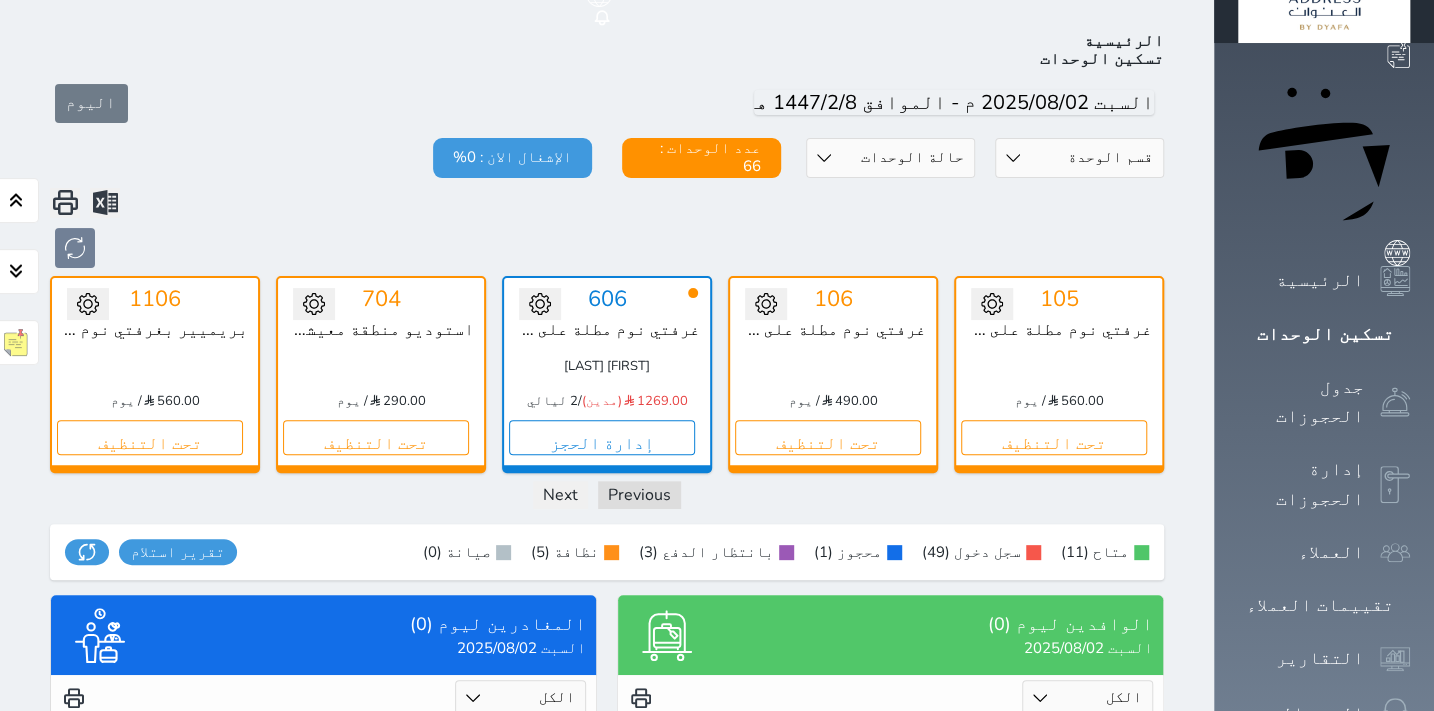 click on "حالة الوحدات متاح تحت التنظيف تحت الصيانة سجل دخول  لم يتم تسجيل الدخول" at bounding box center [890, 158] 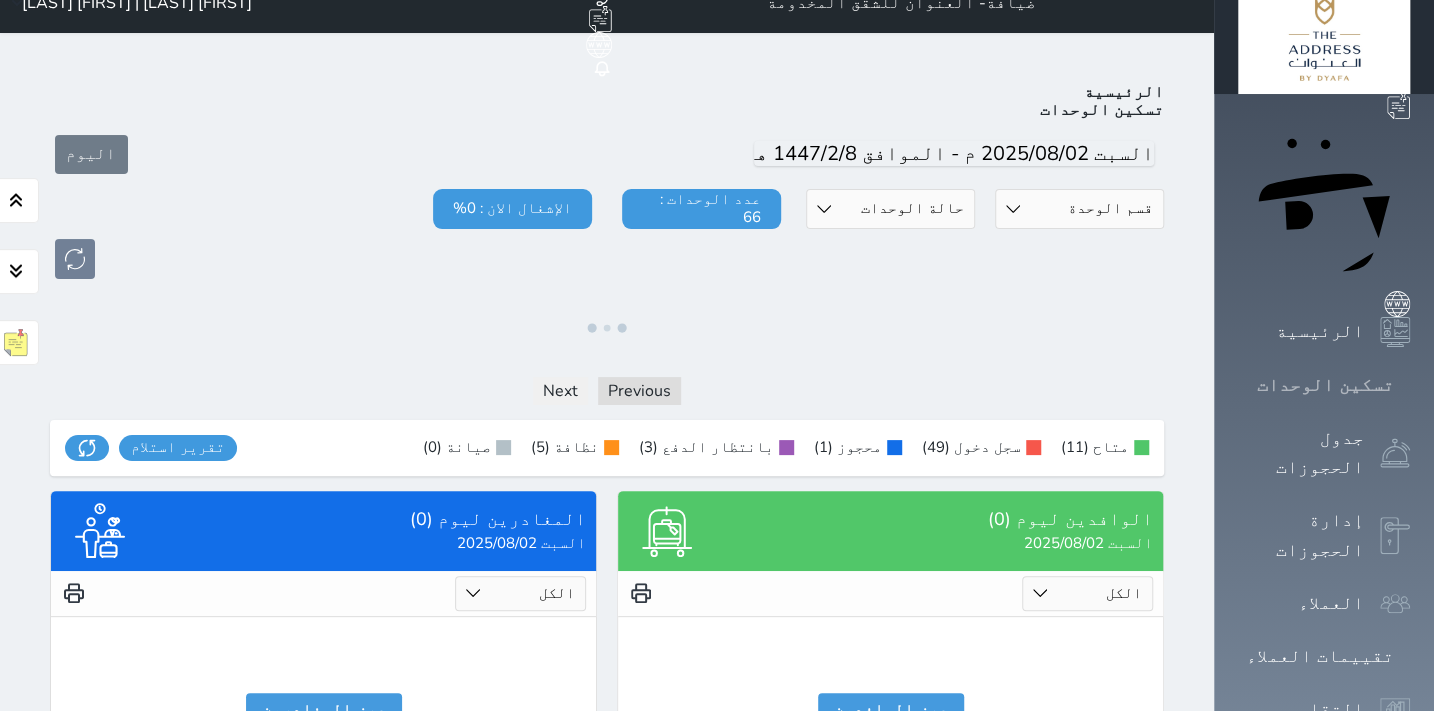 scroll, scrollTop: 0, scrollLeft: 0, axis: both 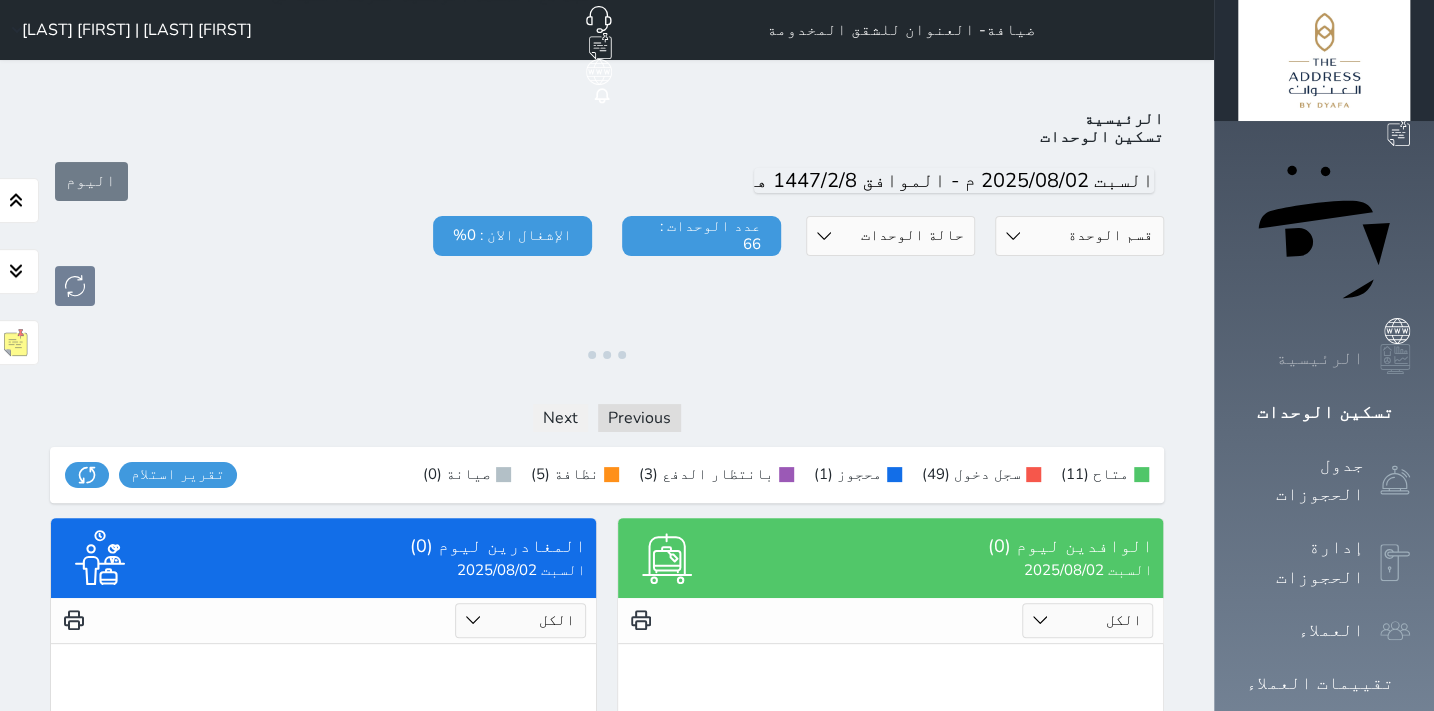 click 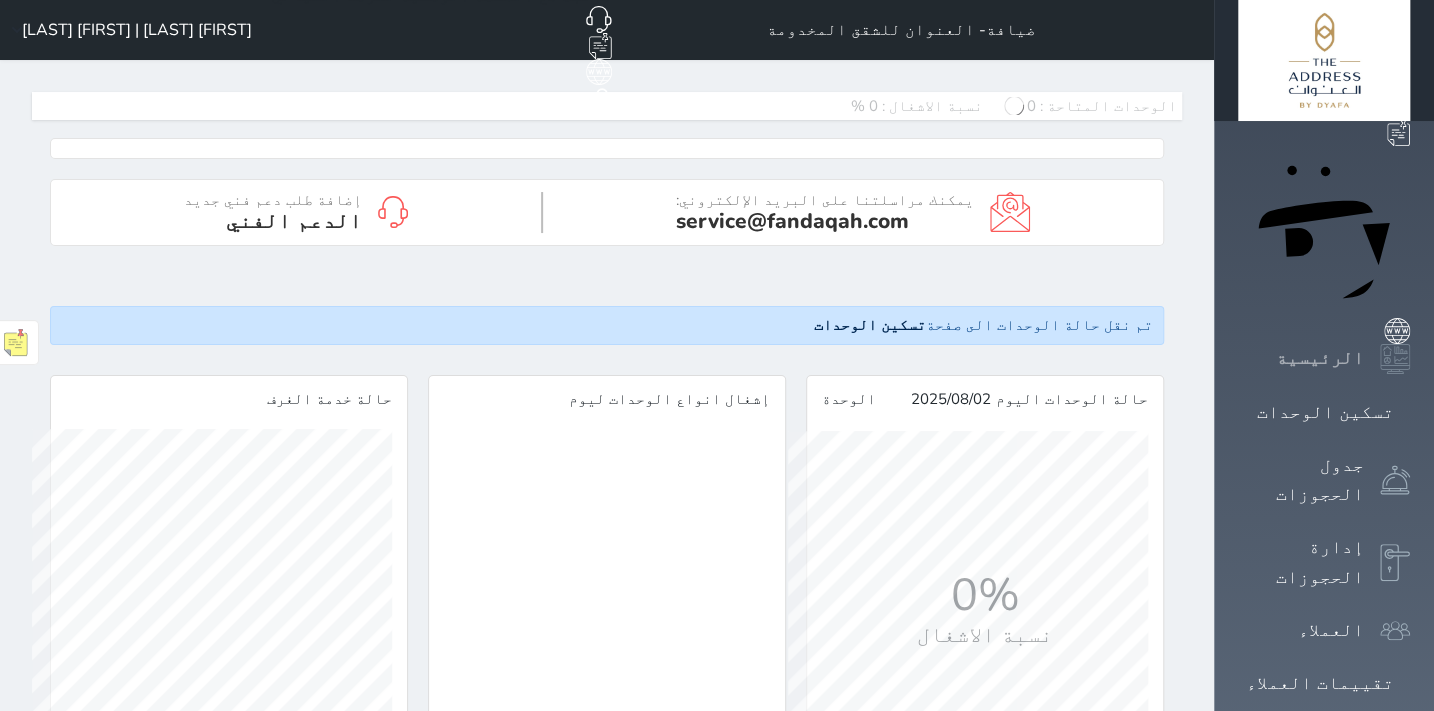 scroll, scrollTop: 997973, scrollLeft: 998710, axis: both 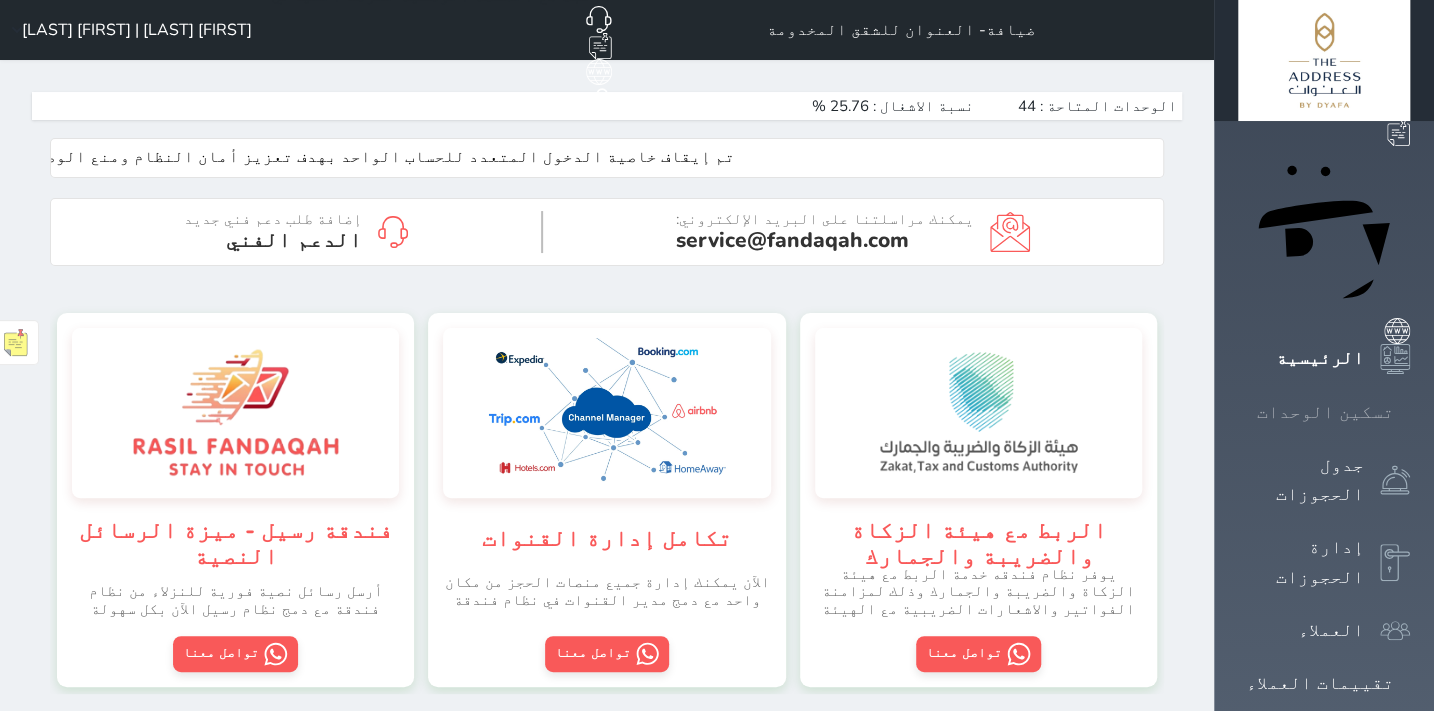click 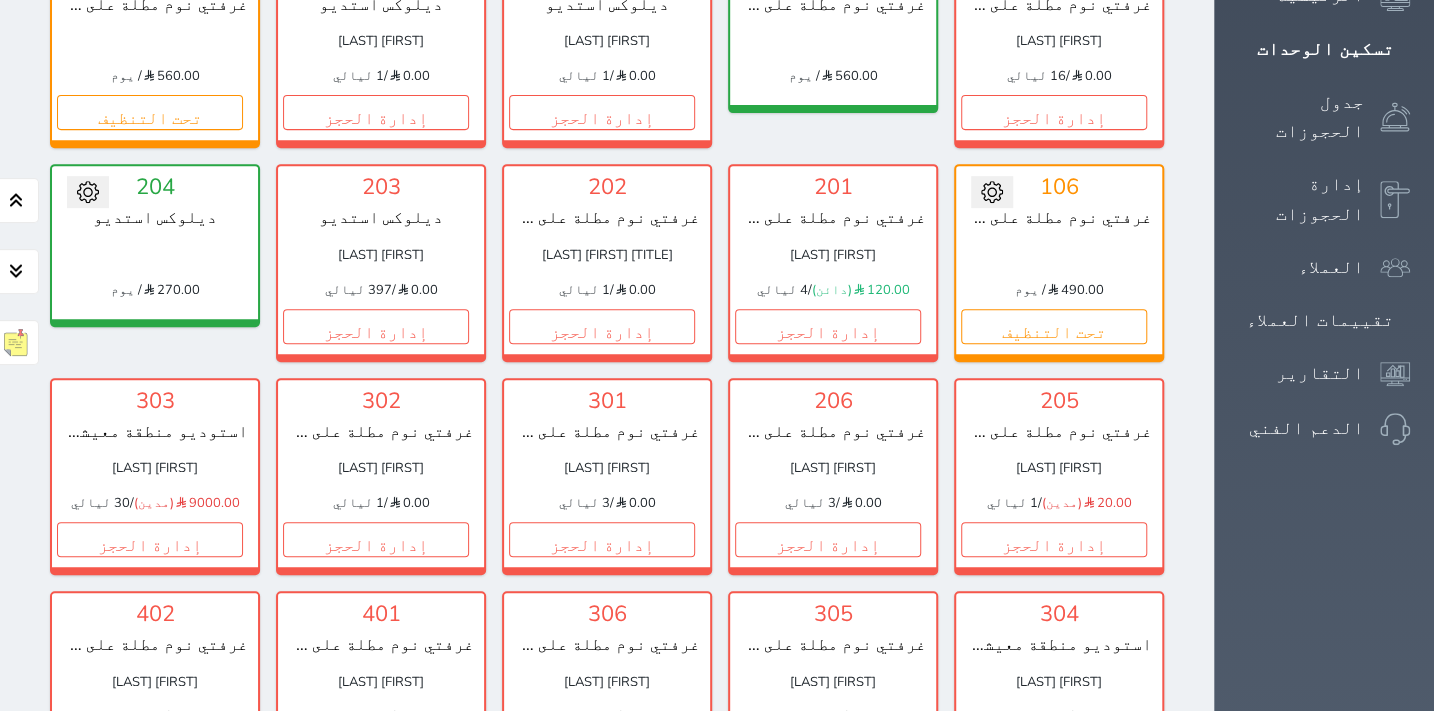 scroll, scrollTop: 0, scrollLeft: 0, axis: both 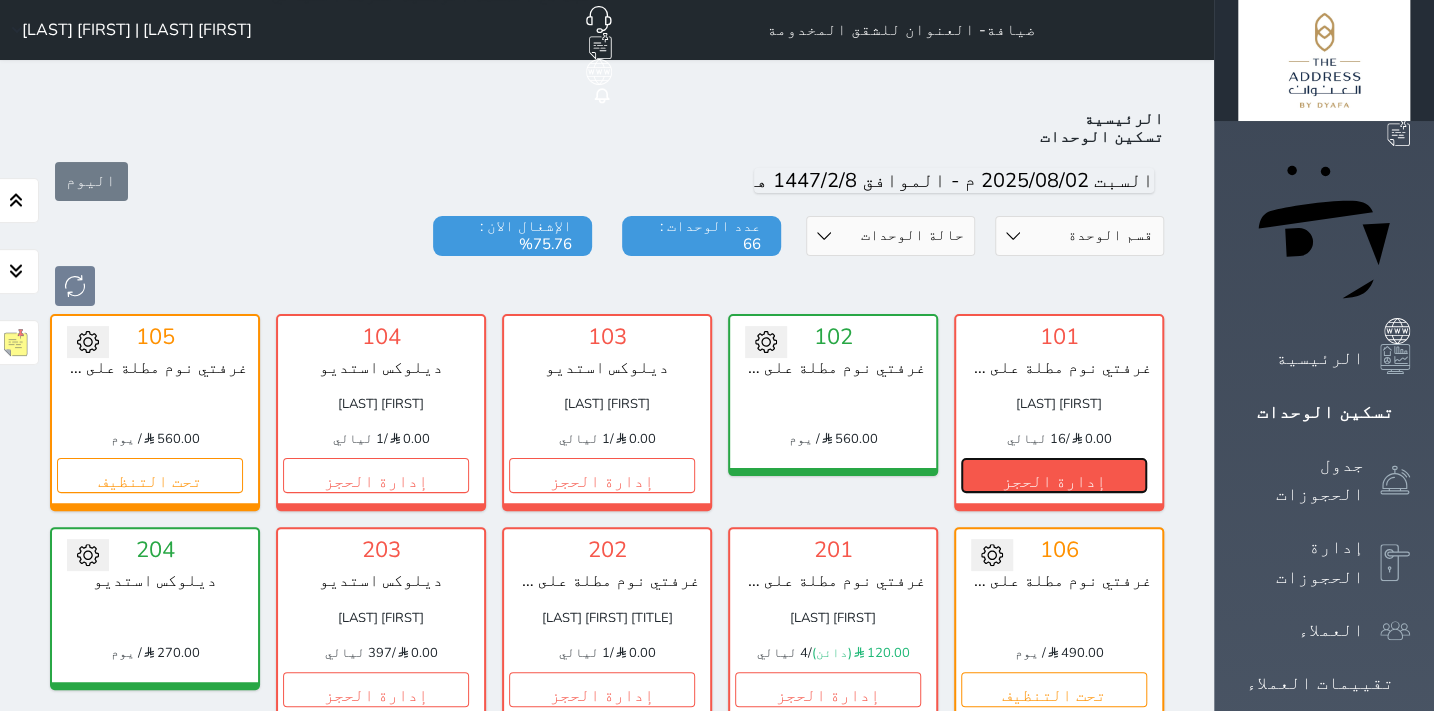 click on "إدارة الحجز" at bounding box center [1054, 475] 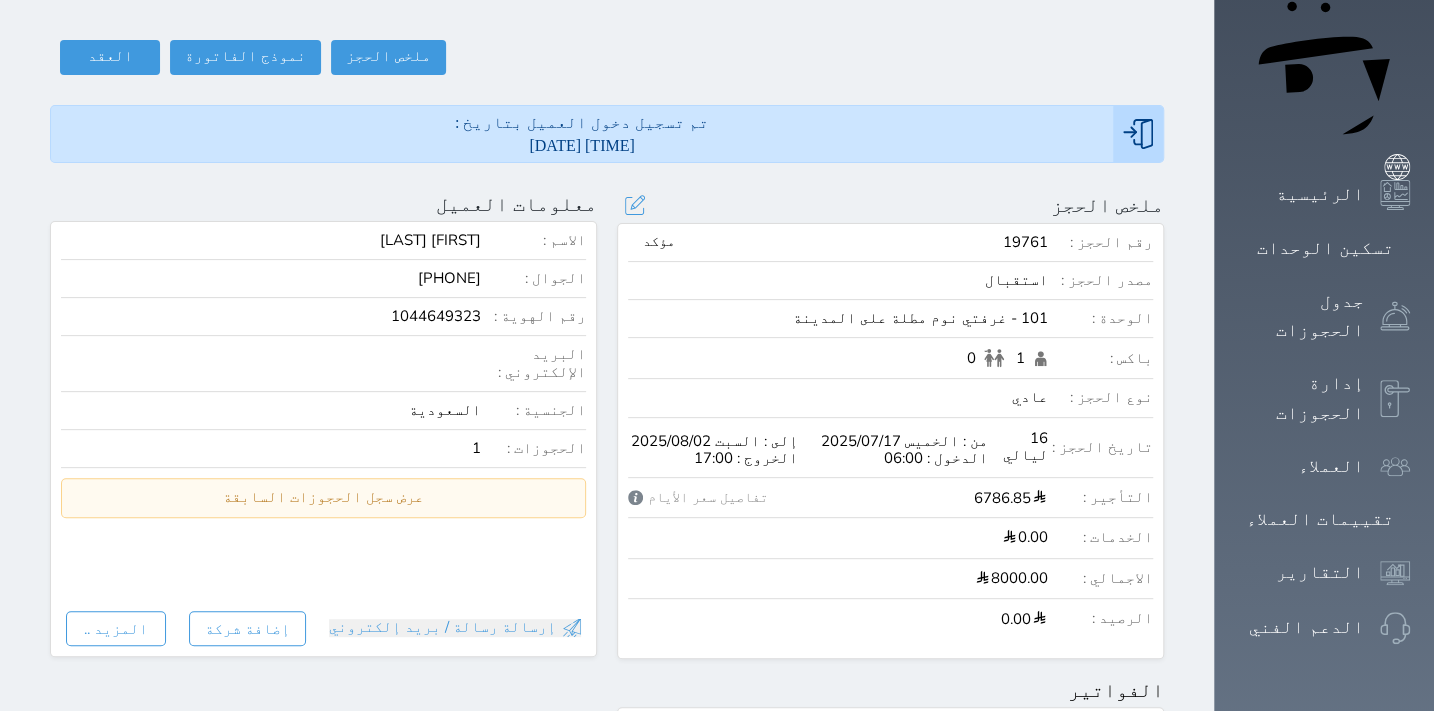 scroll, scrollTop: 181, scrollLeft: 0, axis: vertical 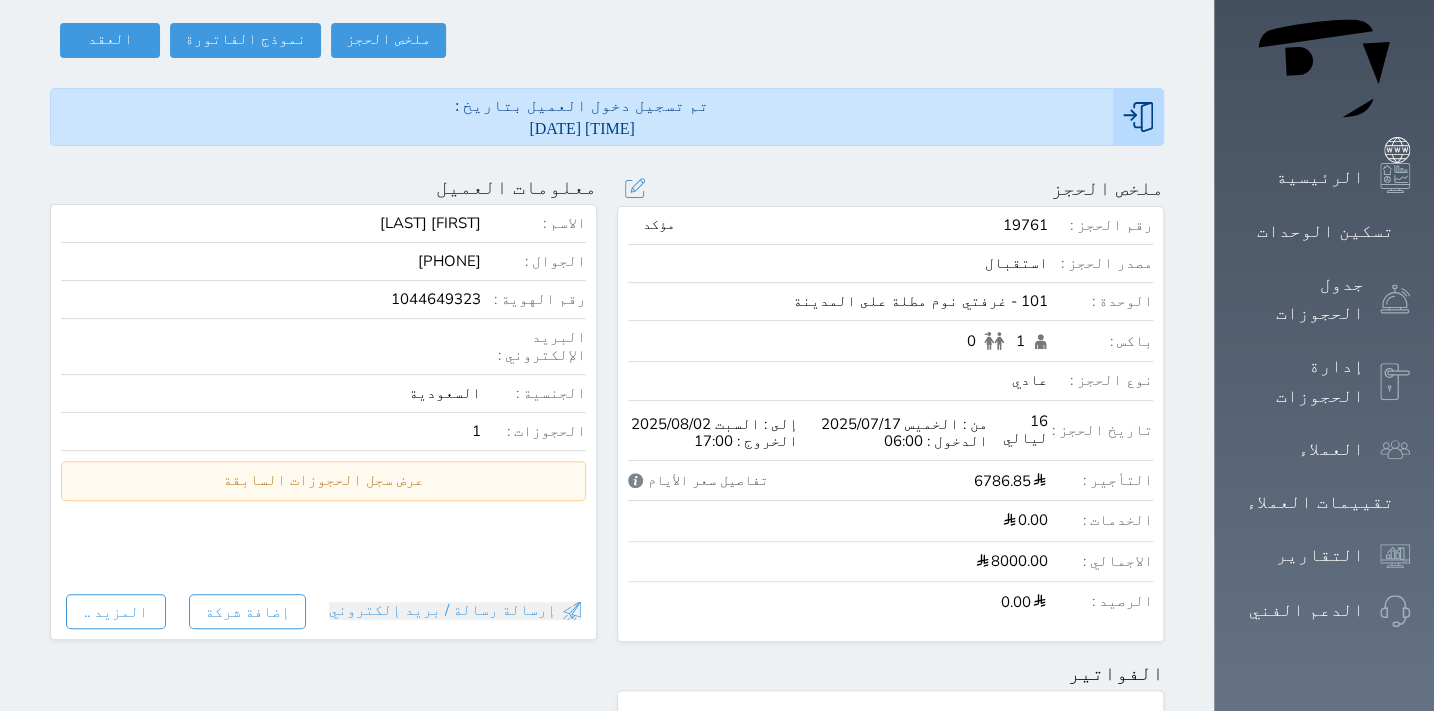 click on "تفاصيل سعر الأيام" at bounding box center (698, 481) 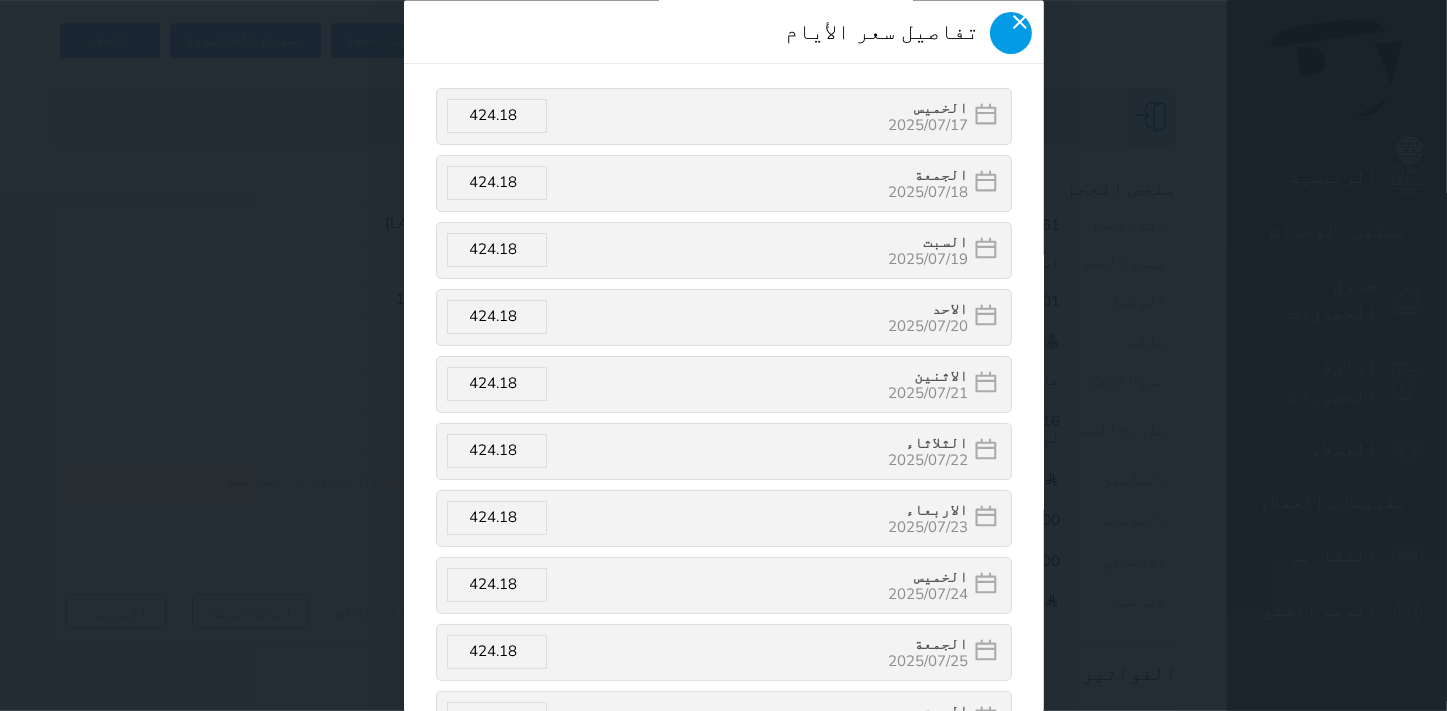 click 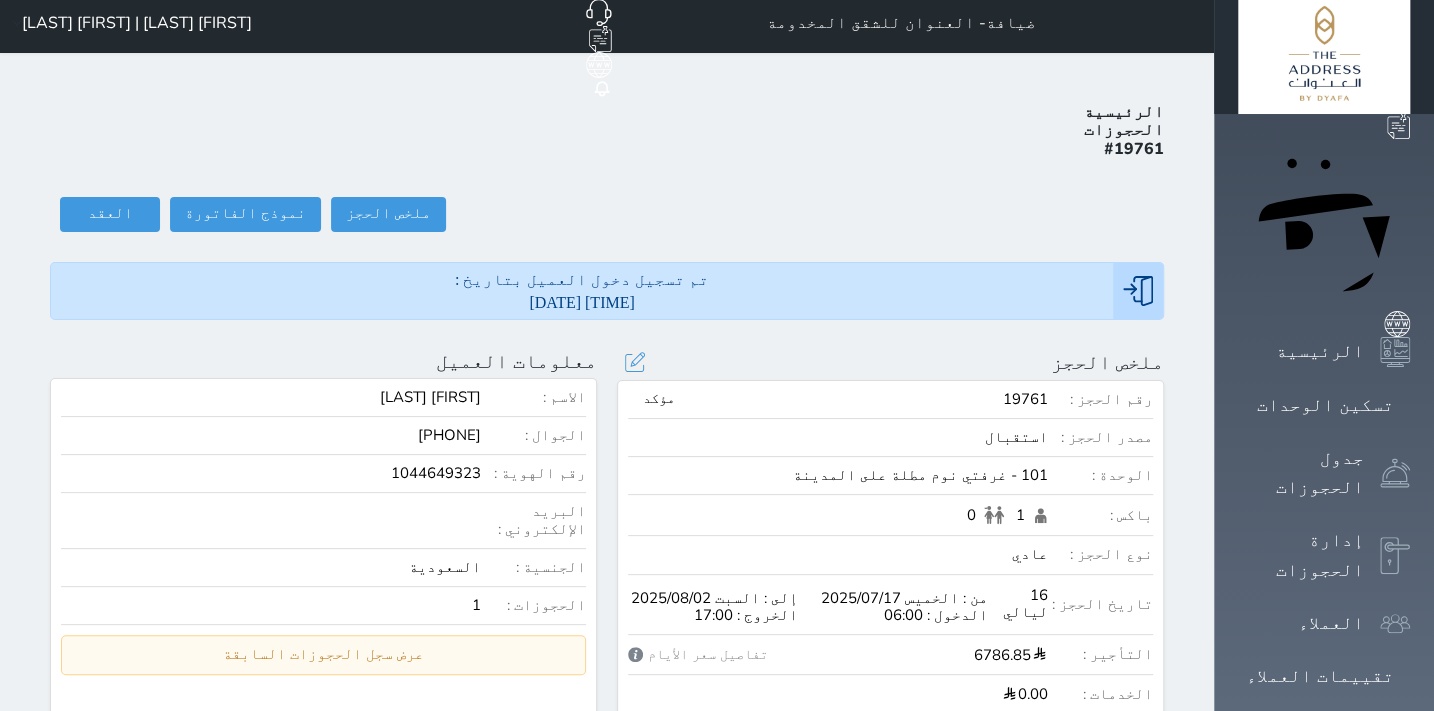 scroll, scrollTop: 0, scrollLeft: 0, axis: both 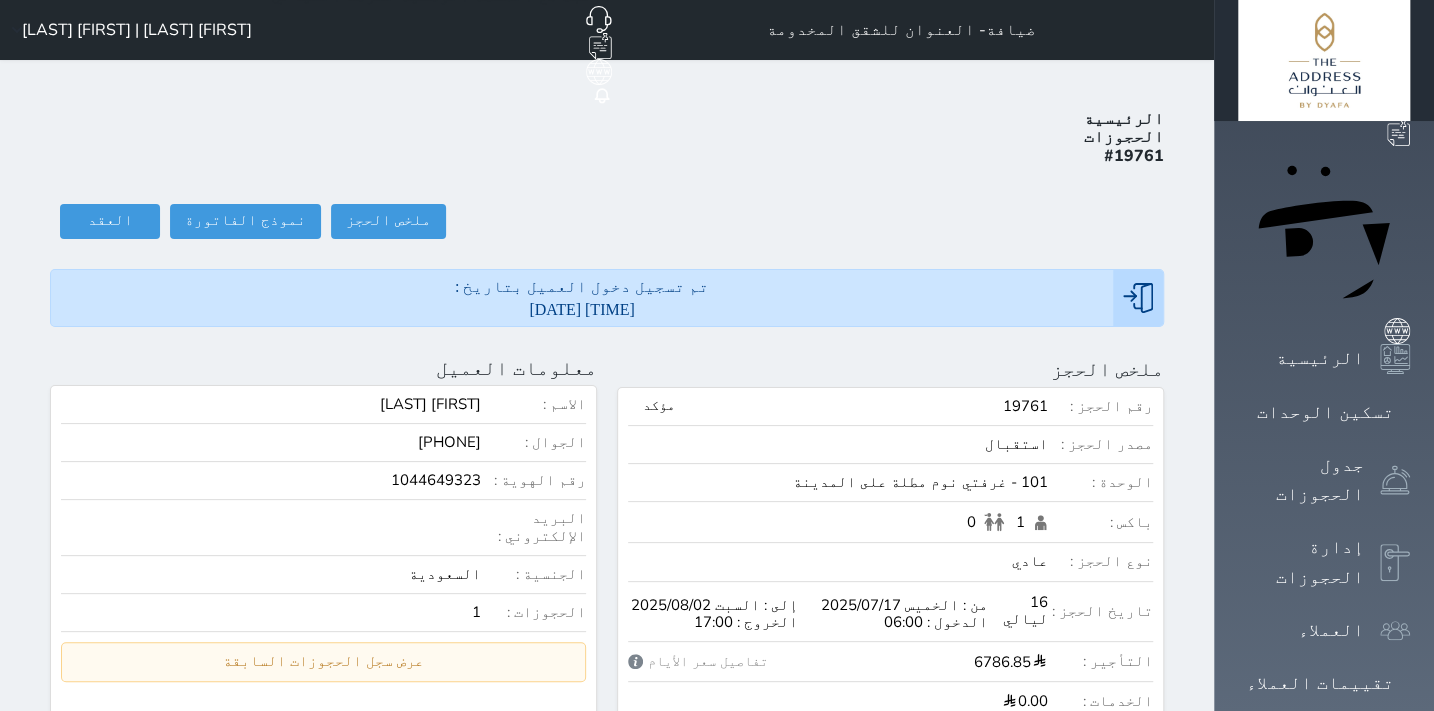 click on "التقارير" at bounding box center [1324, 736] 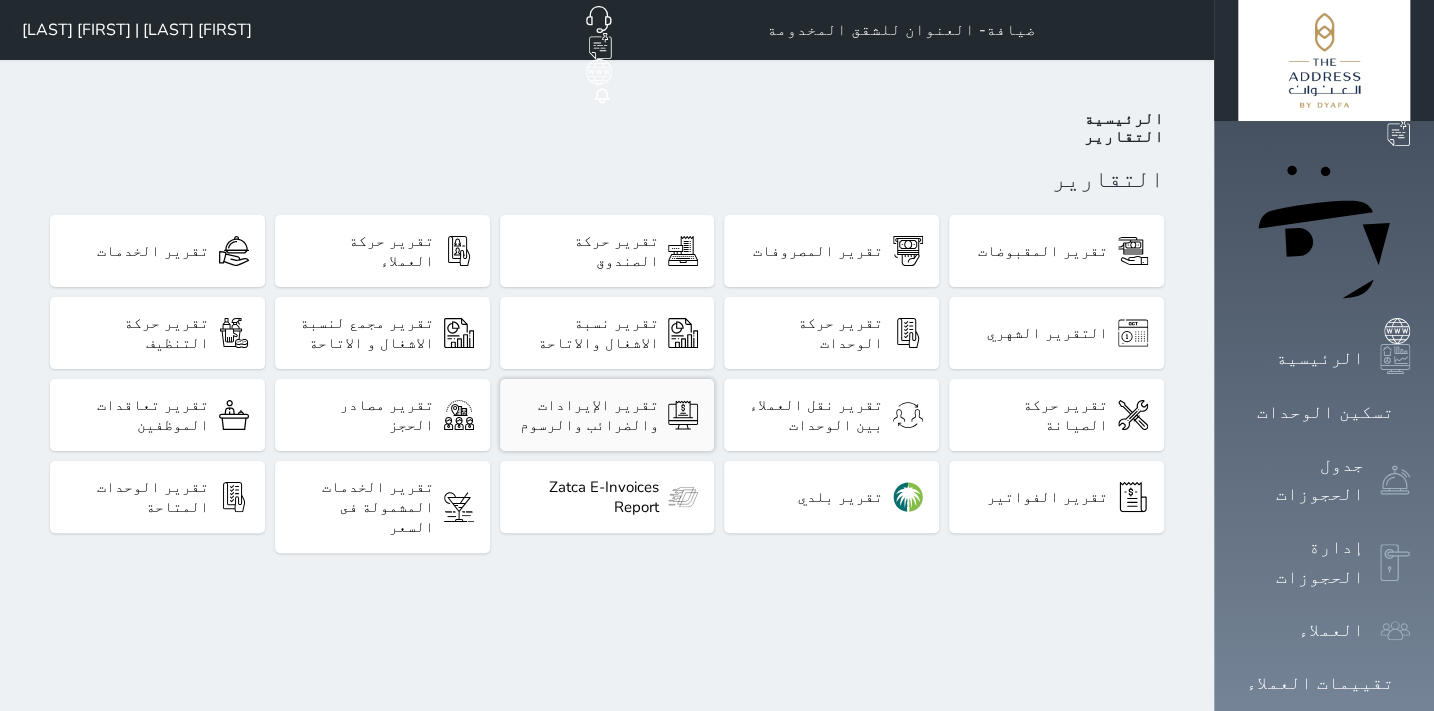 click on "تقرير الإيرادات والضرائب والرسوم" at bounding box center (587, 415) 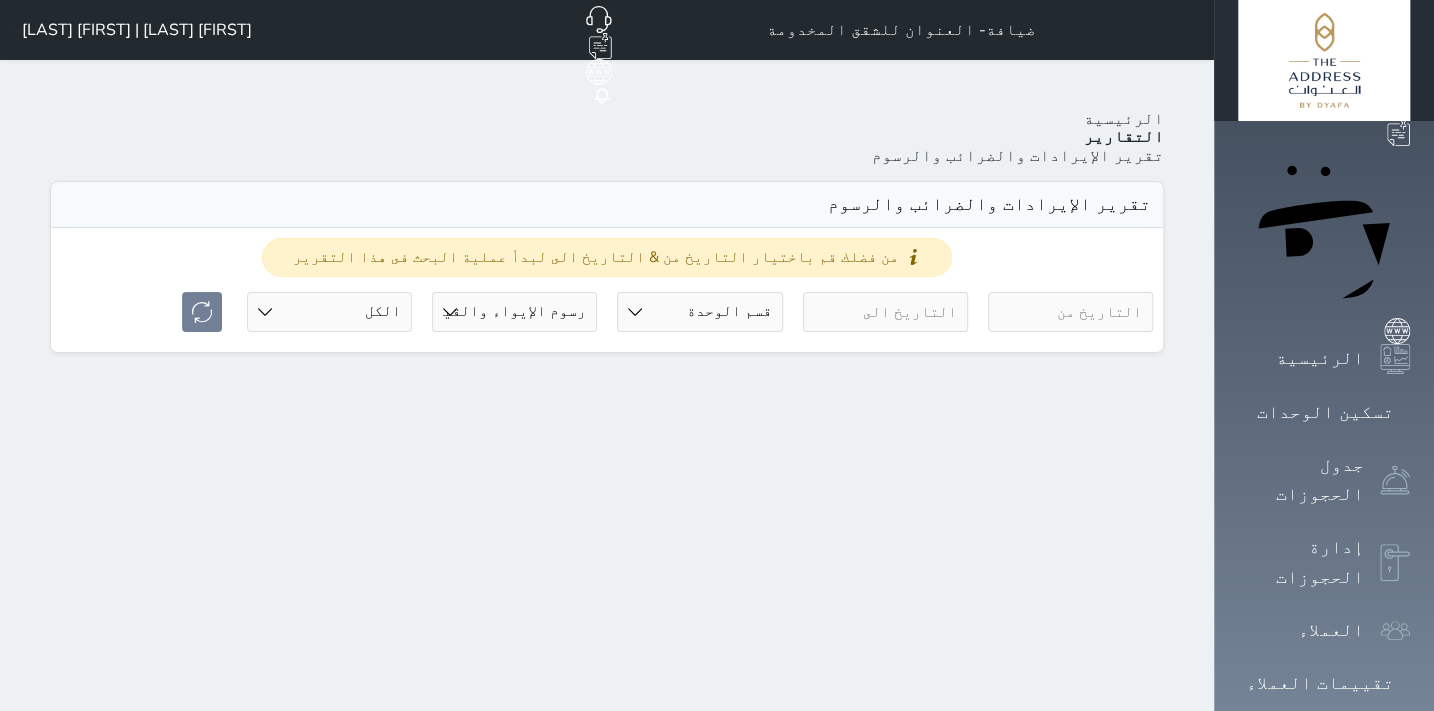 click at bounding box center (1070, 312) 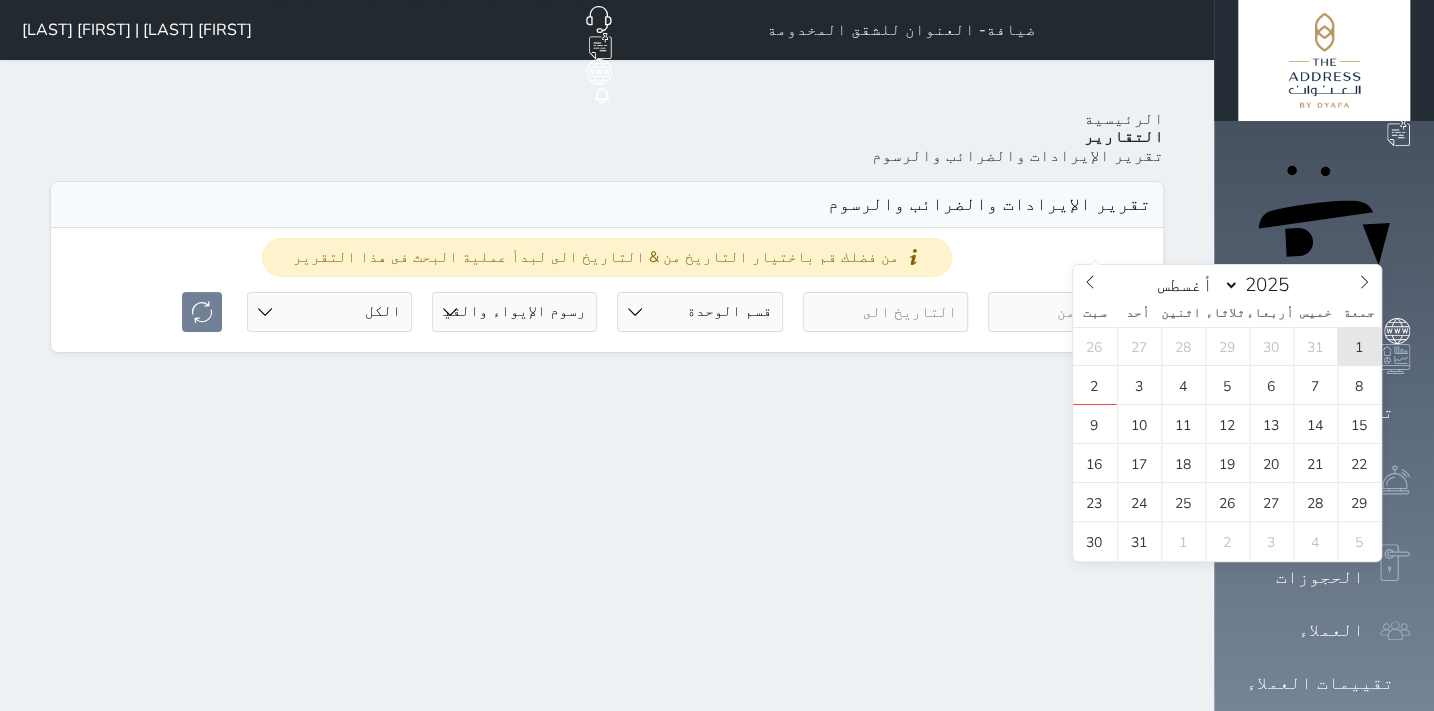 click on "1" at bounding box center [1359, 346] 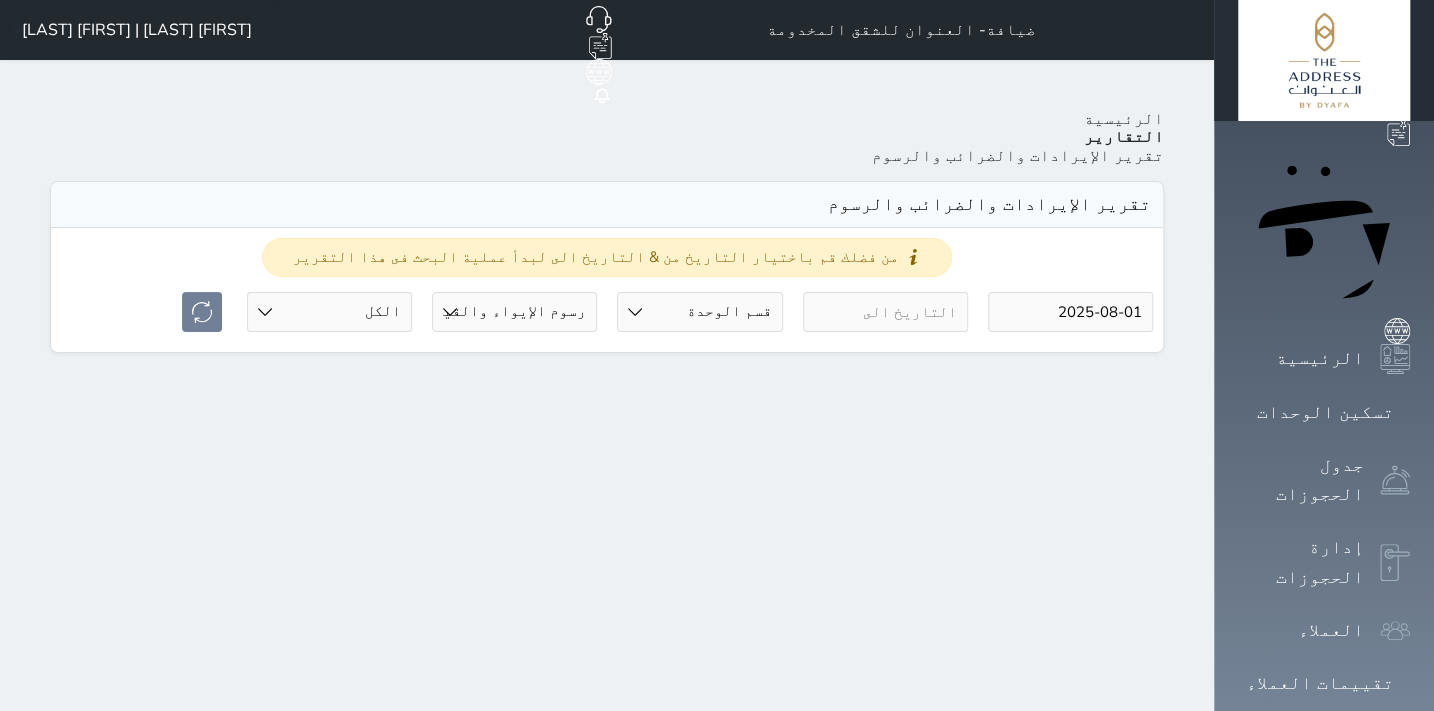 click at bounding box center (885, 312) 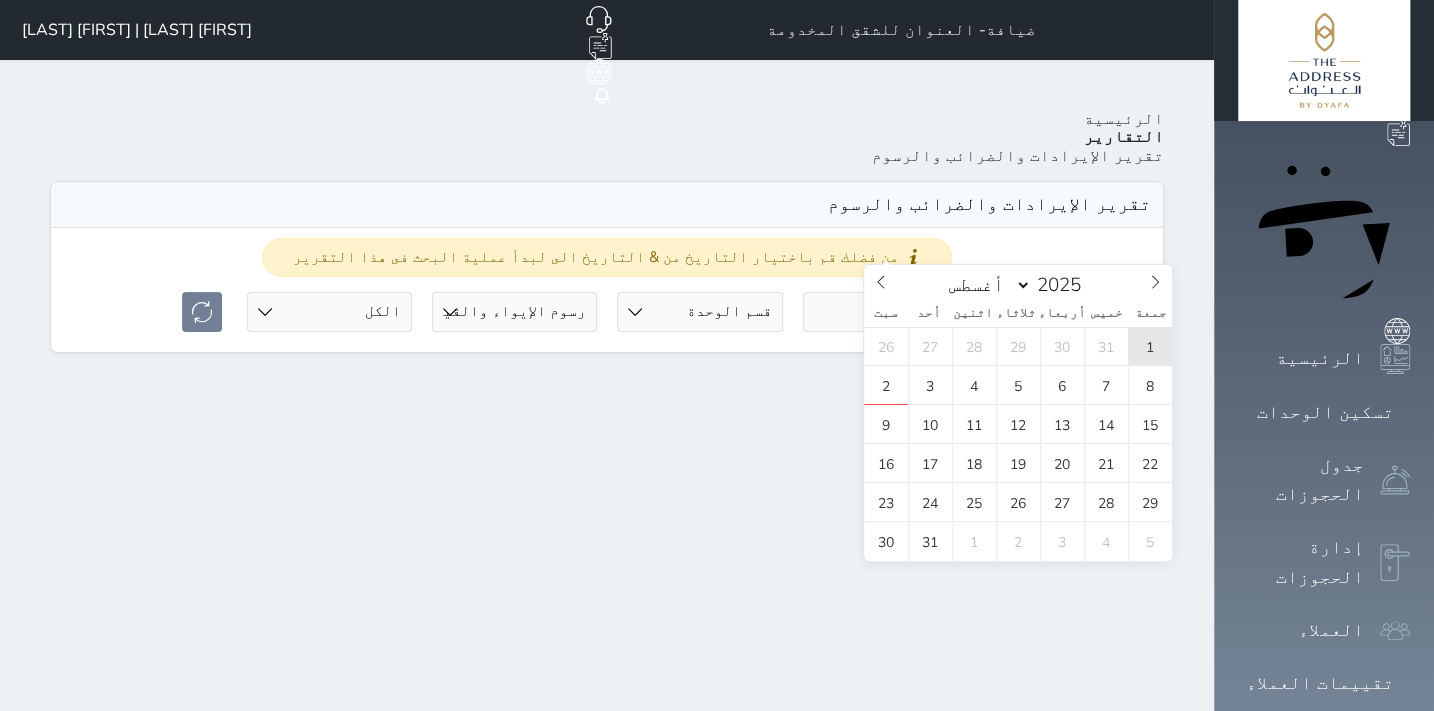 click on "1" at bounding box center [1150, 346] 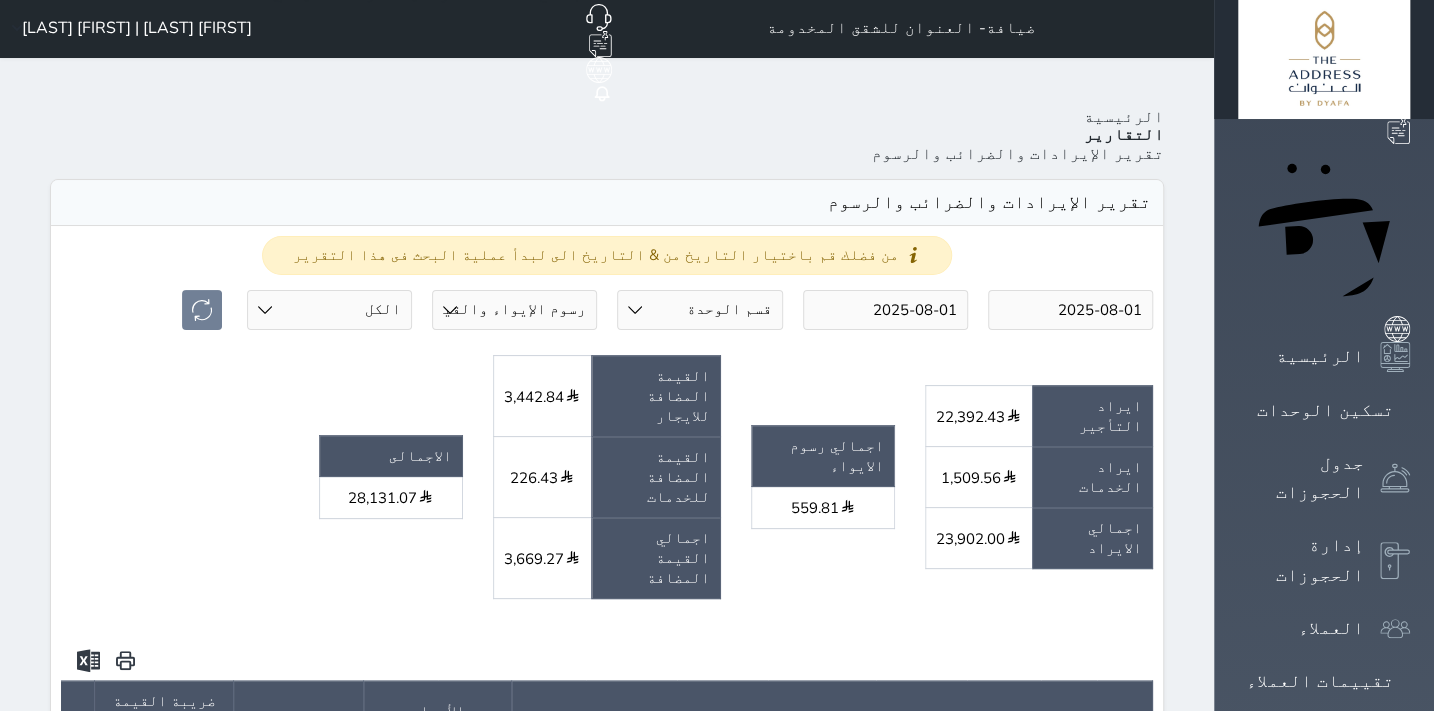 scroll, scrollTop: 0, scrollLeft: 0, axis: both 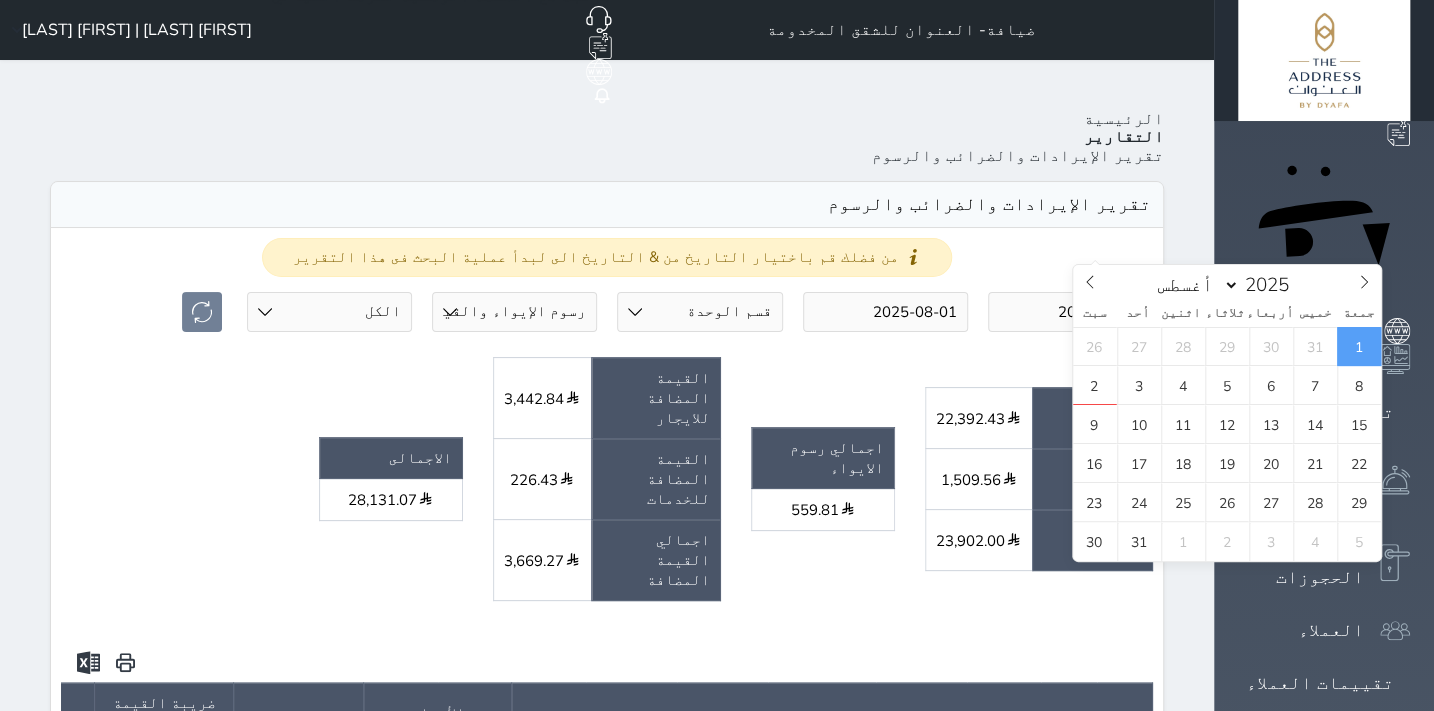 click on "2025-08-01" at bounding box center [1070, 312] 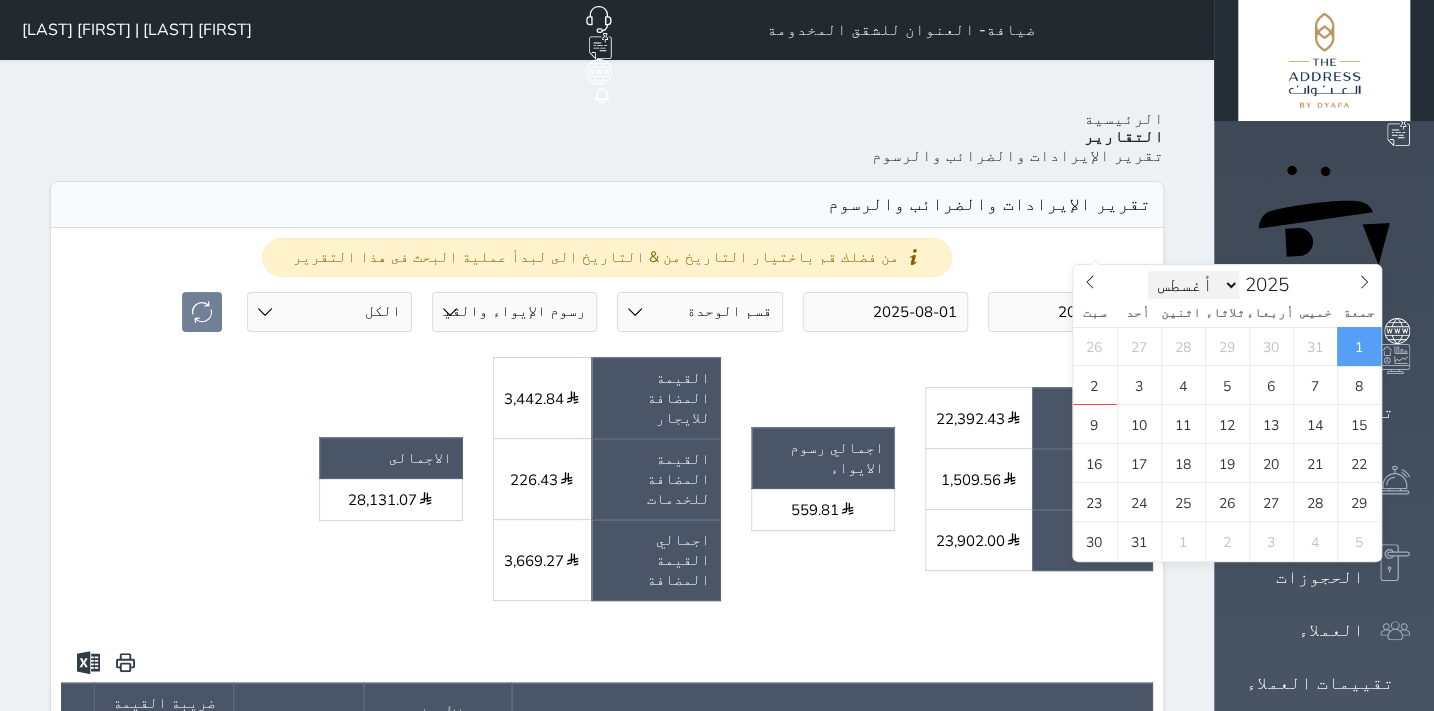 click on "يناير فبراير مارس أبريل مايو يونيو يوليو أغسطس سبتمبر أكتوبر نوفمبر ديسمبر" at bounding box center [1194, 285] 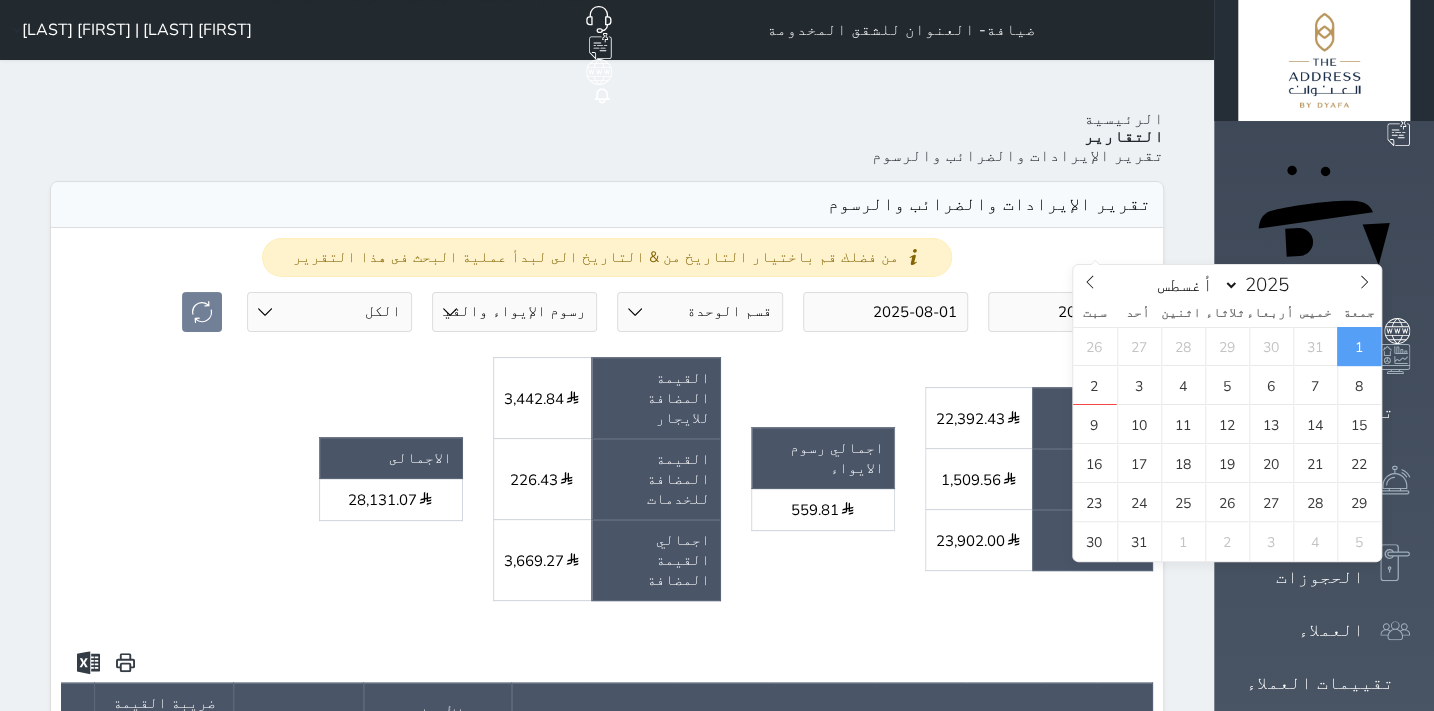 select on "6" 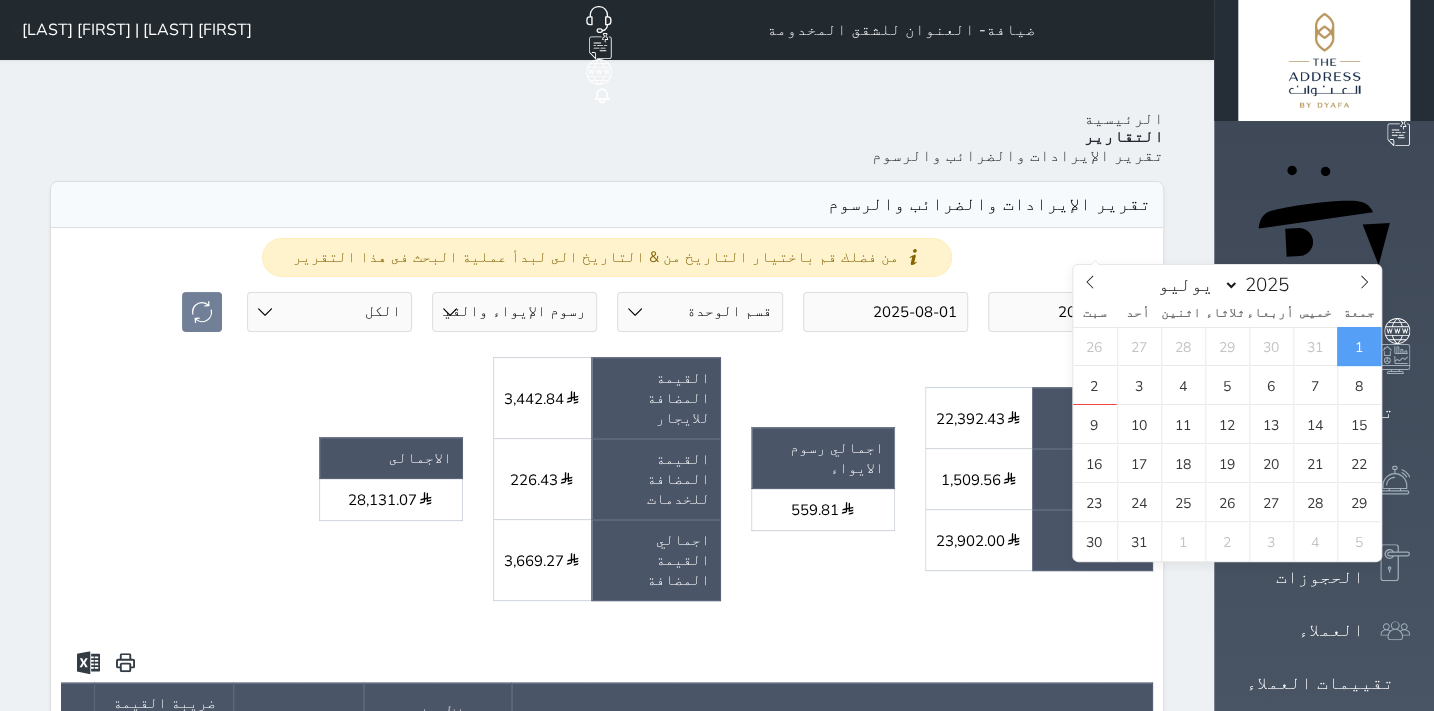 click on "يناير فبراير مارس أبريل مايو يونيو يوليو أغسطس سبتمبر أكتوبر نوفمبر ديسمبر" at bounding box center (1194, 285) 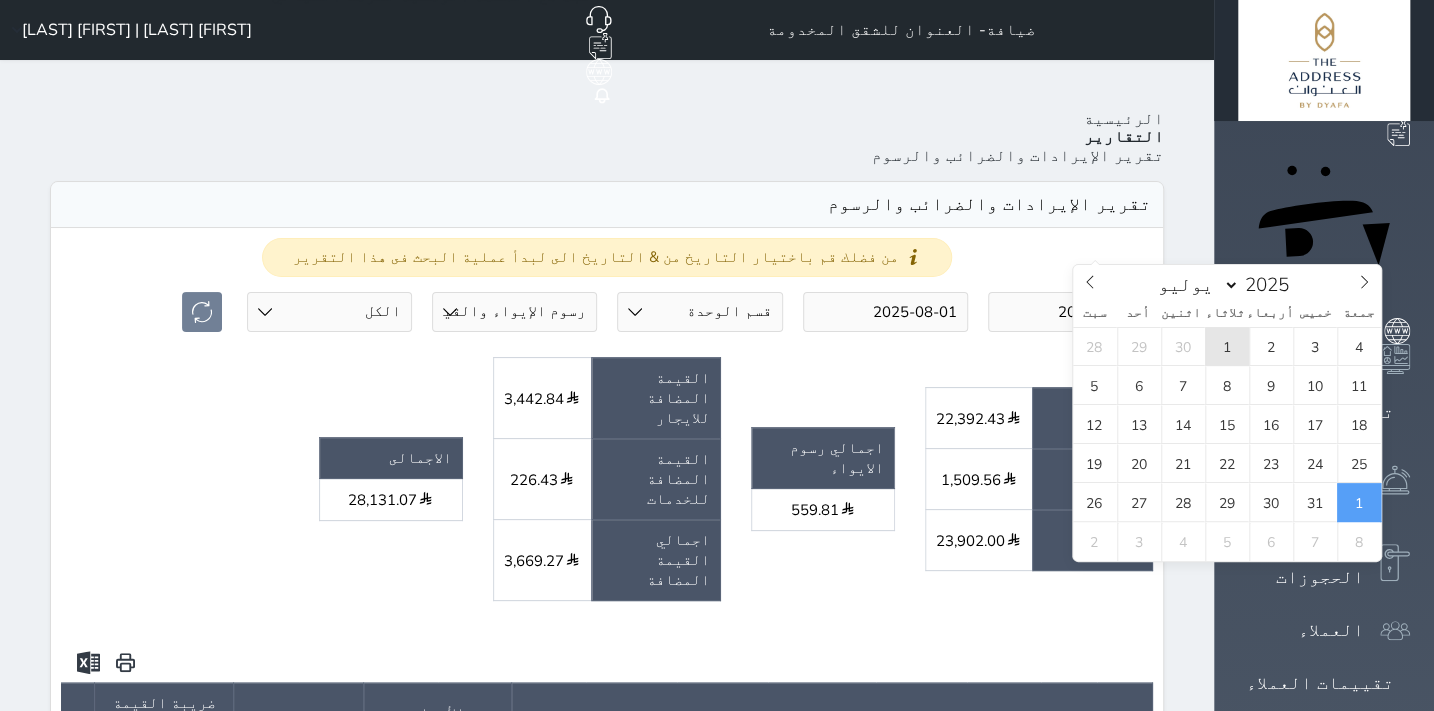 click on "1" at bounding box center [1227, 346] 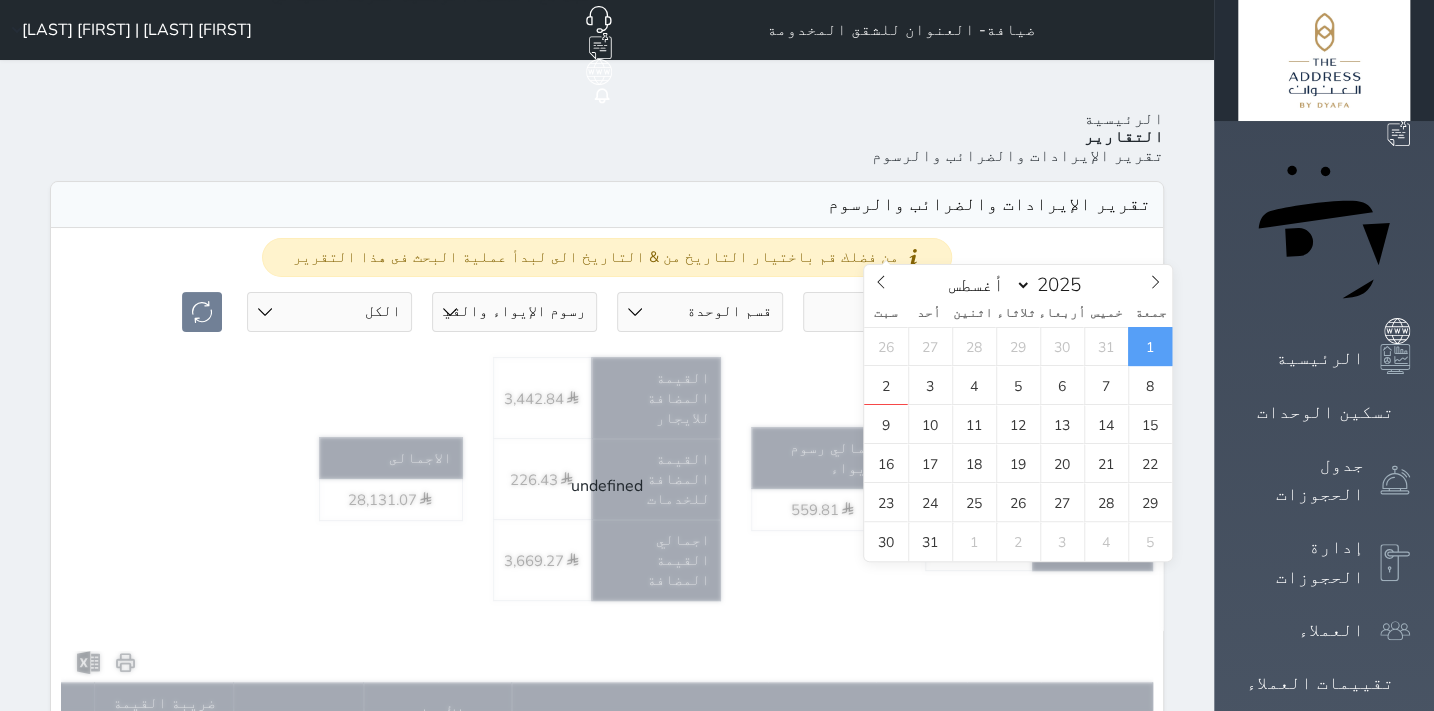 click on "2025-08-01" at bounding box center [885, 312] 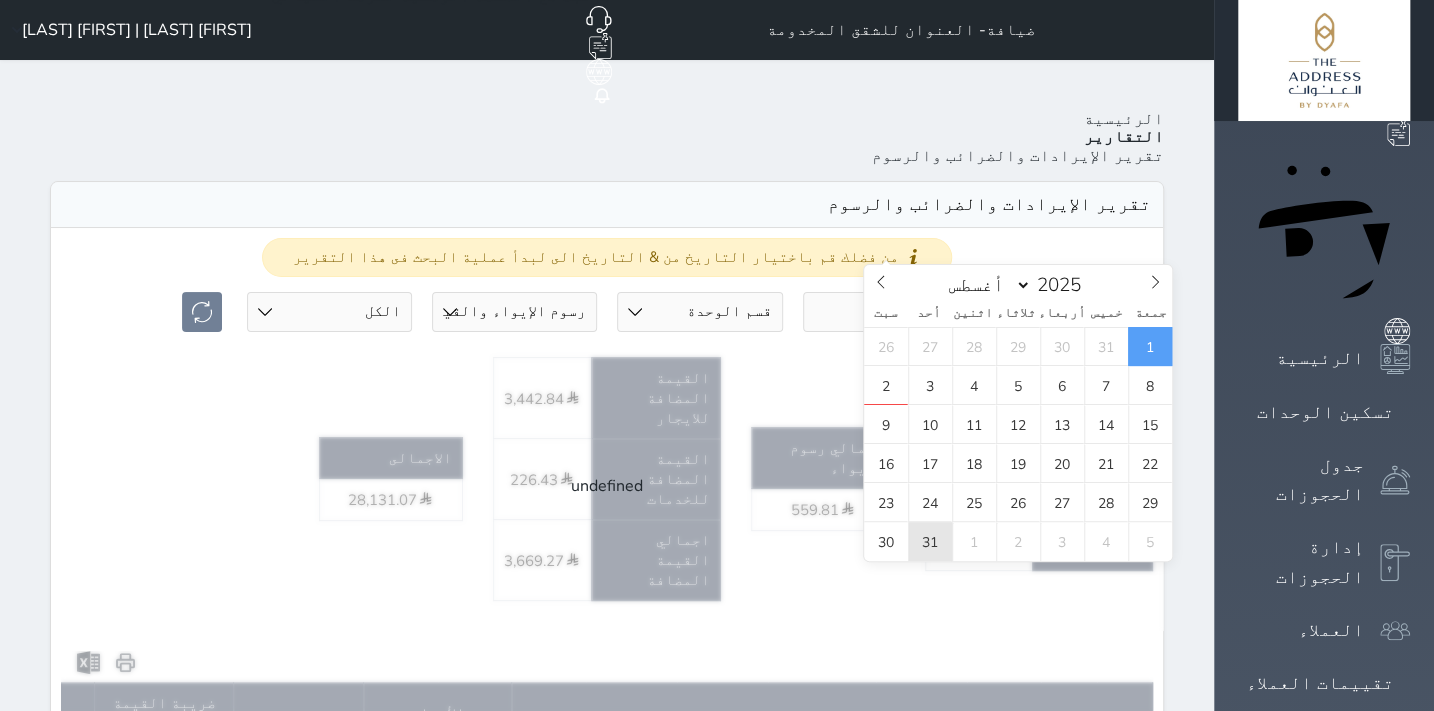 click on "31" at bounding box center (930, 541) 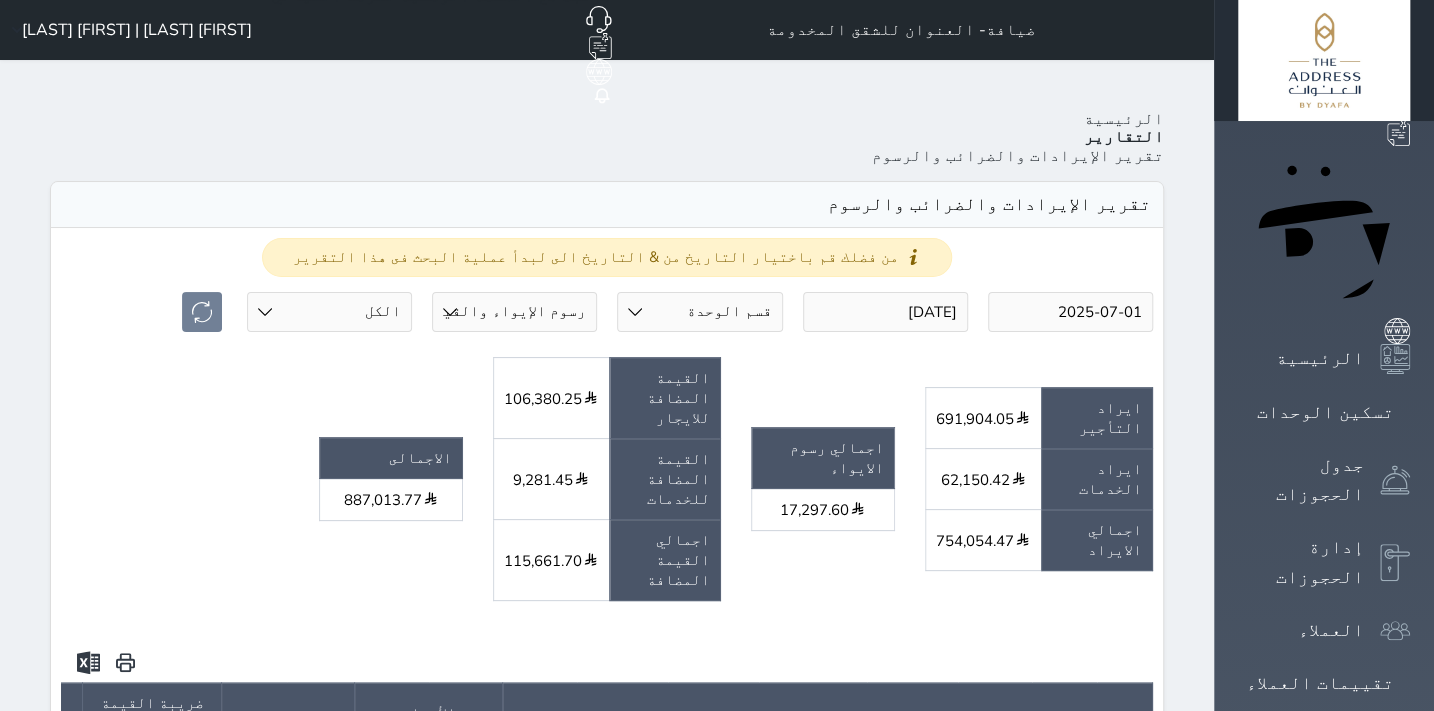click on "2025-08-31" at bounding box center (885, 312) 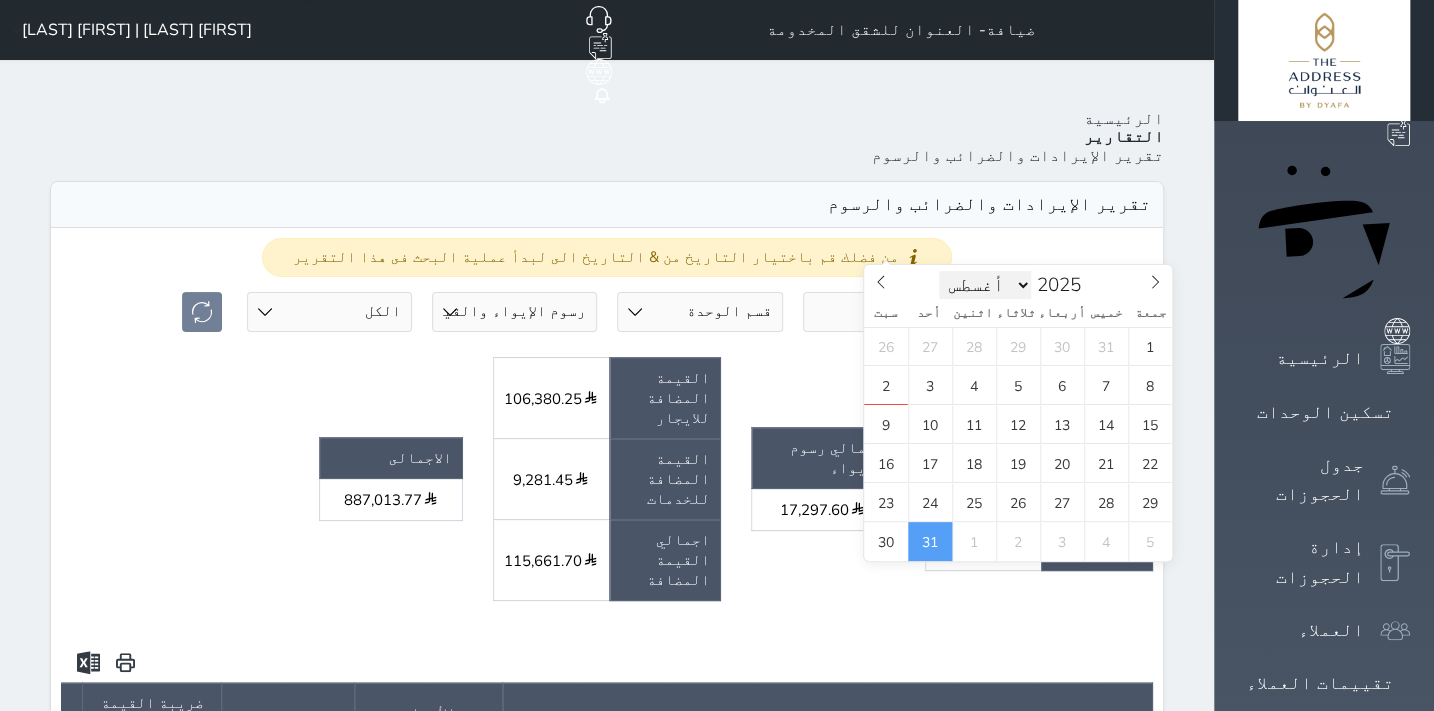 click on "يناير فبراير مارس أبريل مايو يونيو يوليو أغسطس سبتمبر أكتوبر نوفمبر ديسمبر" at bounding box center [985, 285] 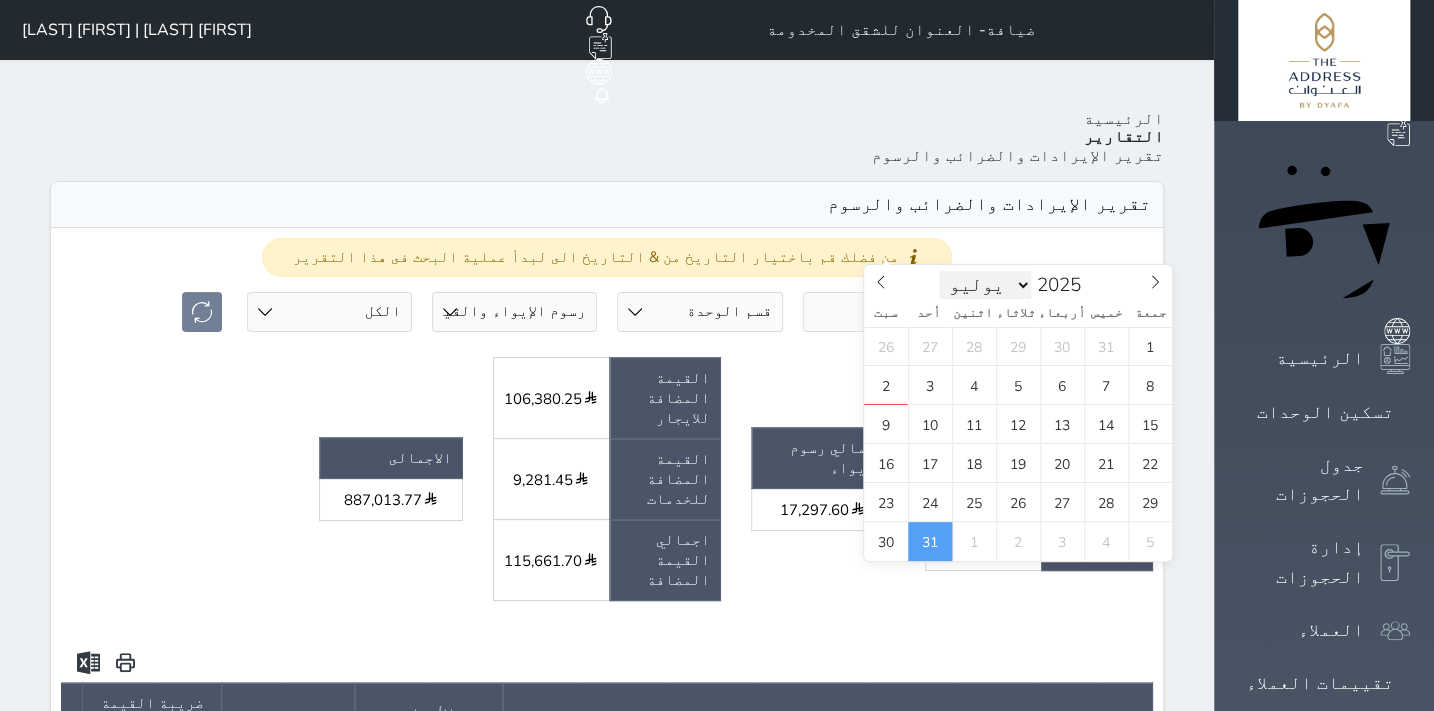 click on "يناير فبراير مارس أبريل مايو يونيو يوليو أغسطس سبتمبر أكتوبر نوفمبر ديسمبر" at bounding box center (985, 285) 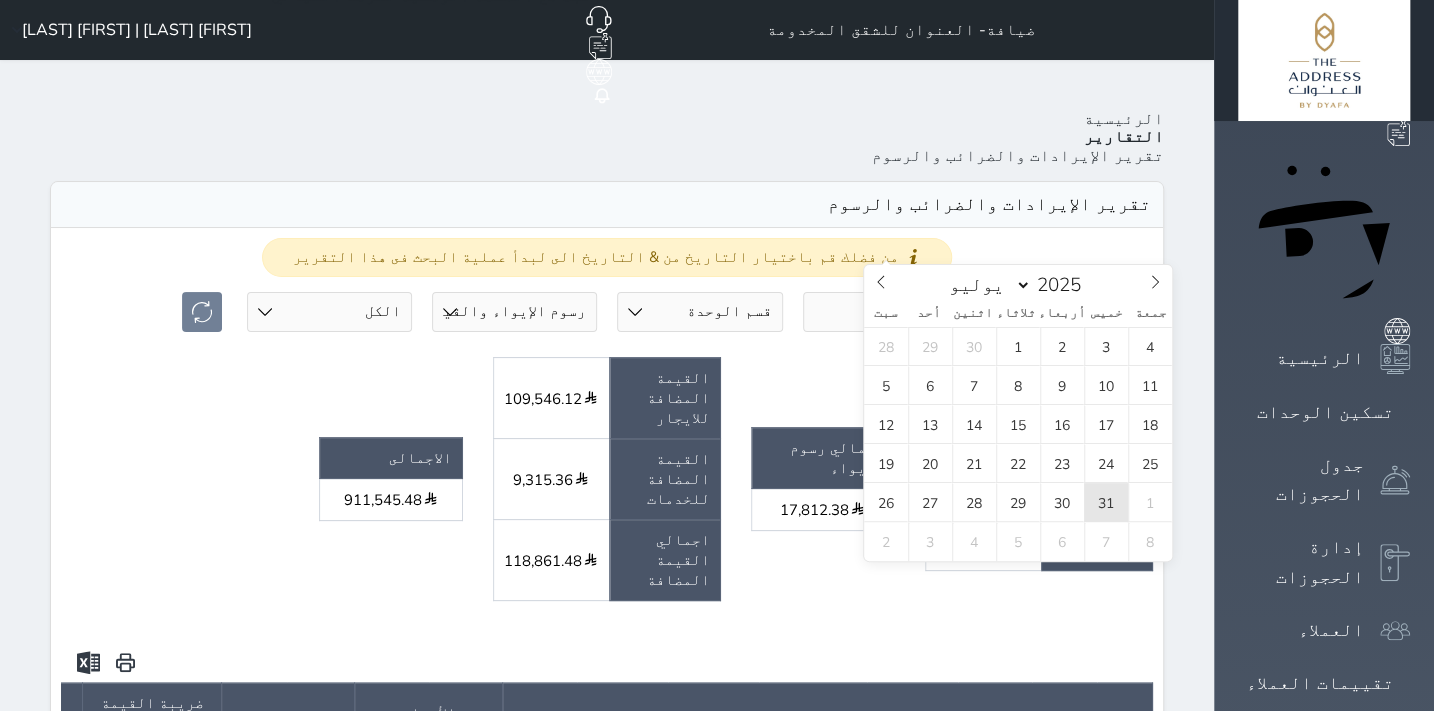 click on "31" at bounding box center (1106, 502) 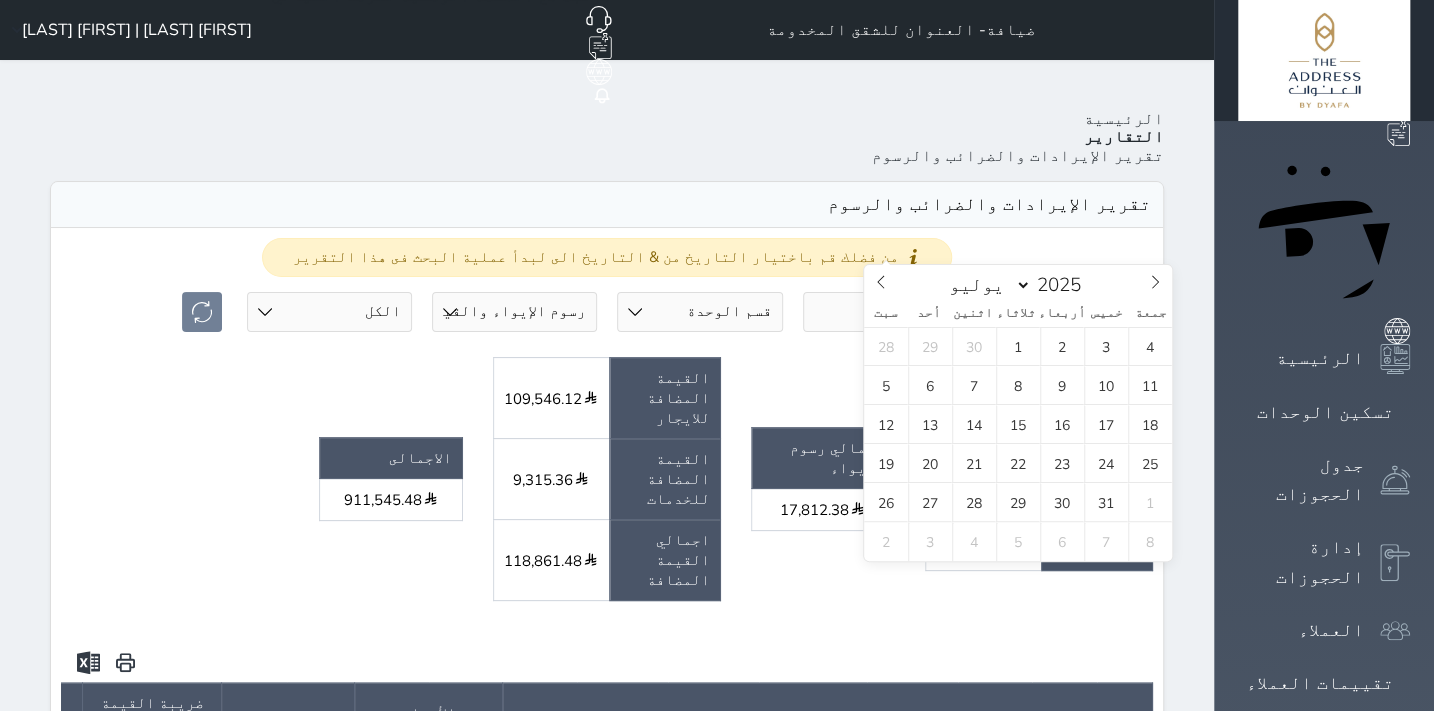 type on "2025-07-31" 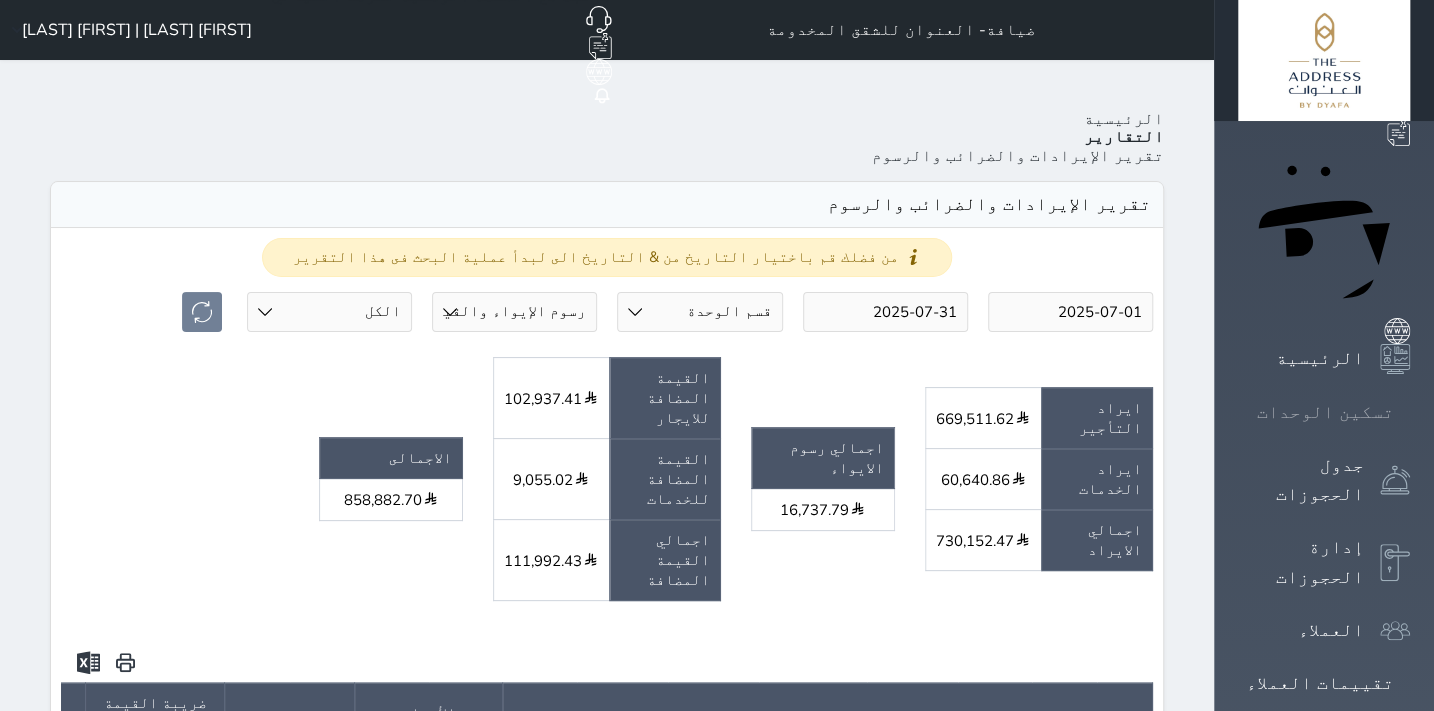 click 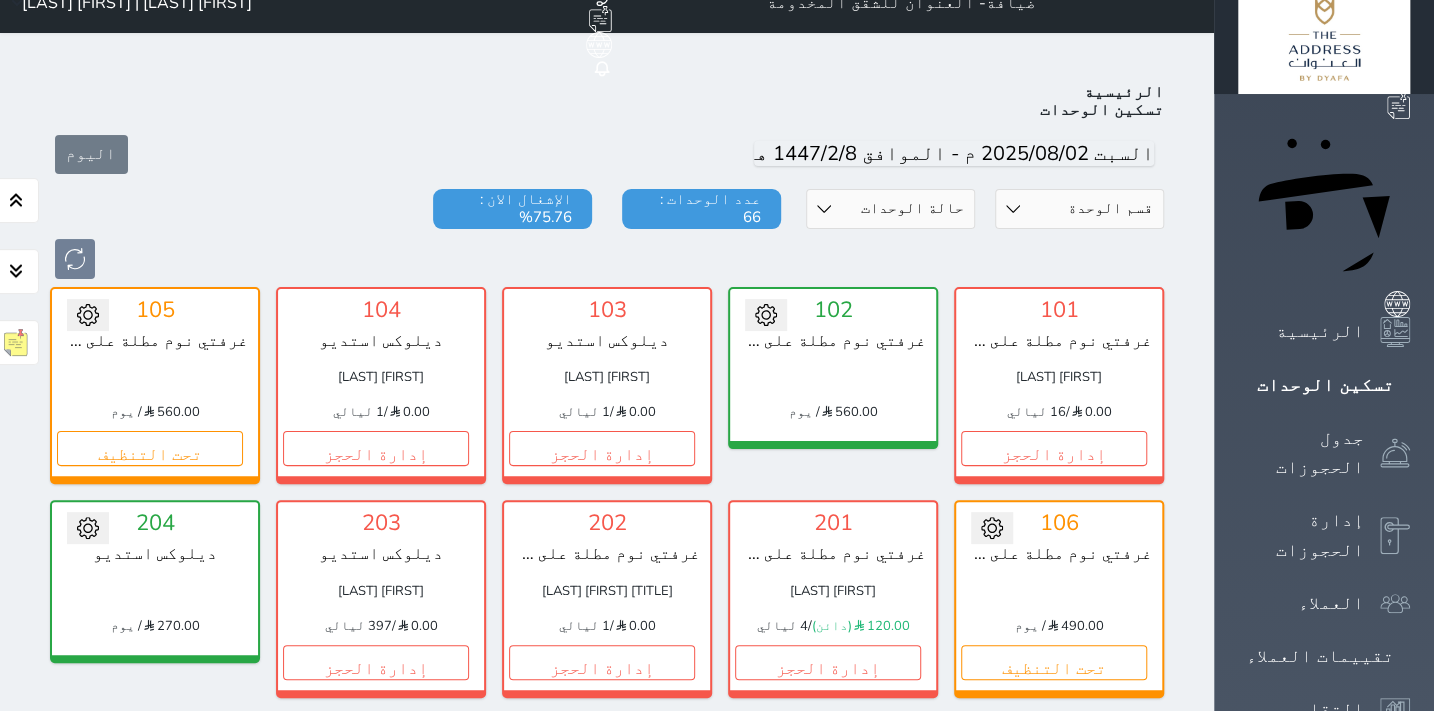 scroll, scrollTop: 0, scrollLeft: 0, axis: both 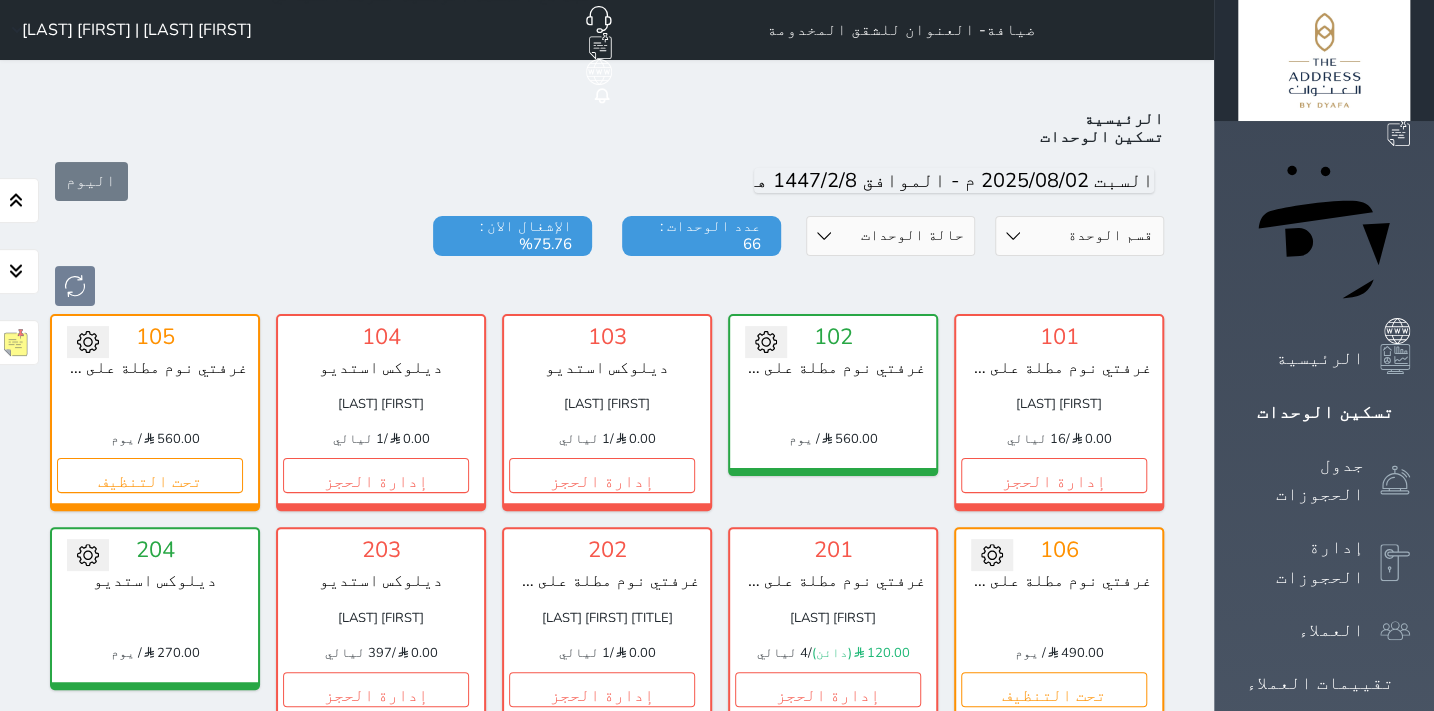 click on "[FIRST] [LAST] | [FIRST] [LAST]" at bounding box center (137, 30) 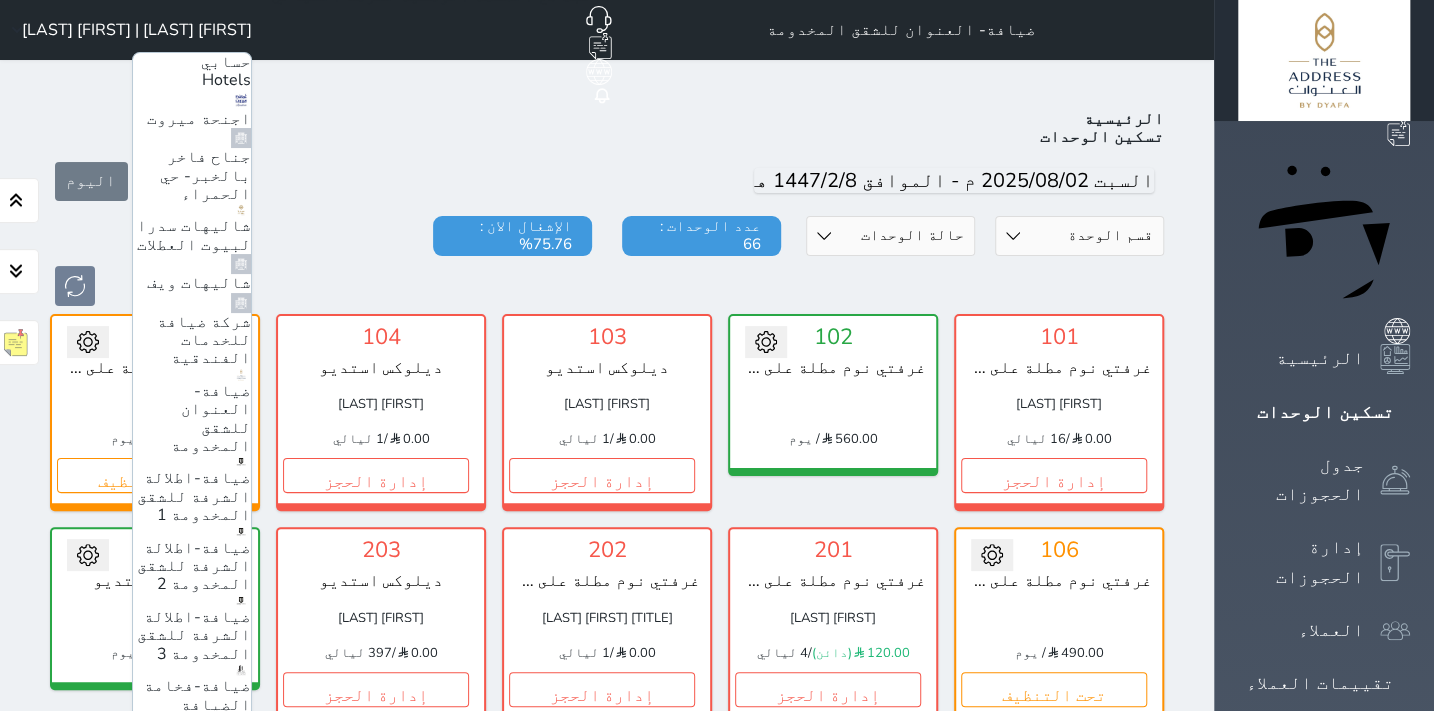 click on "ضيافة-اطلالة الشرفة للشقق المخدومة 1" at bounding box center (194, 496) 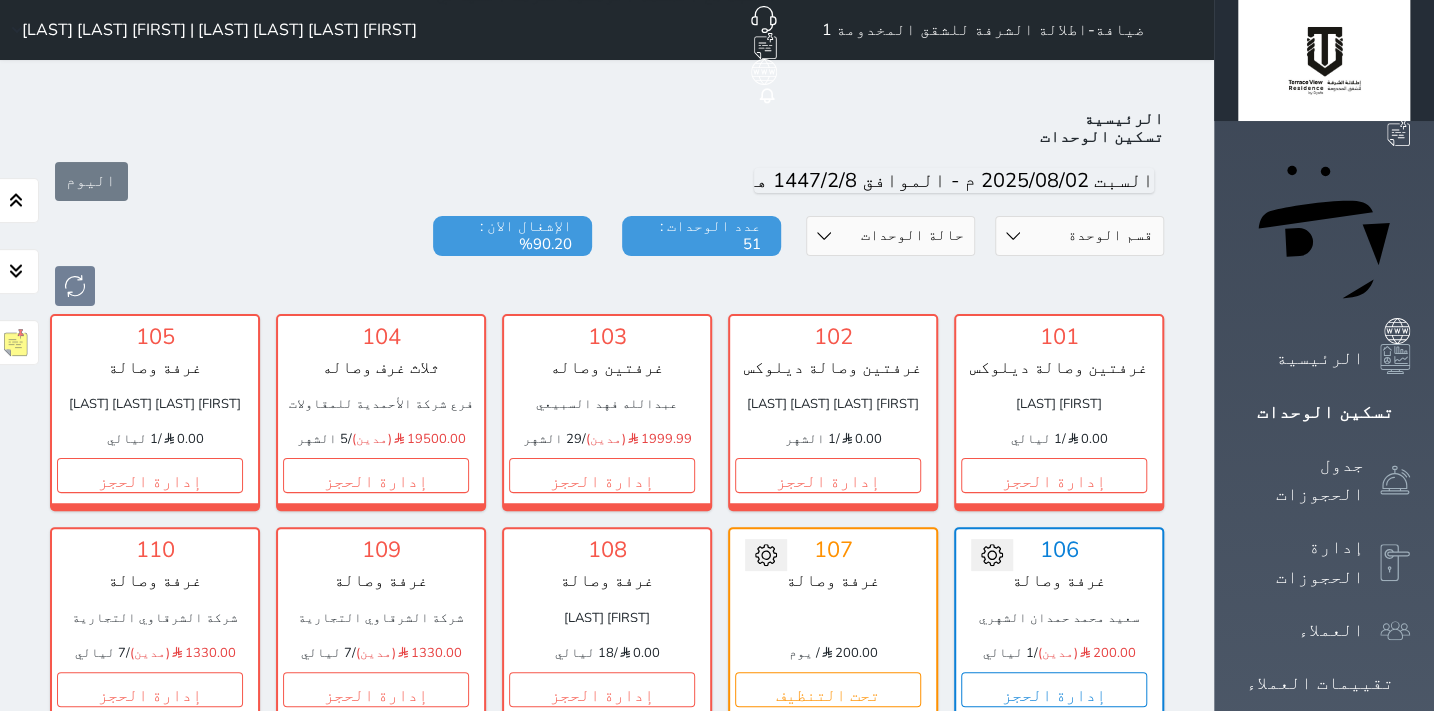 scroll, scrollTop: 0, scrollLeft: 0, axis: both 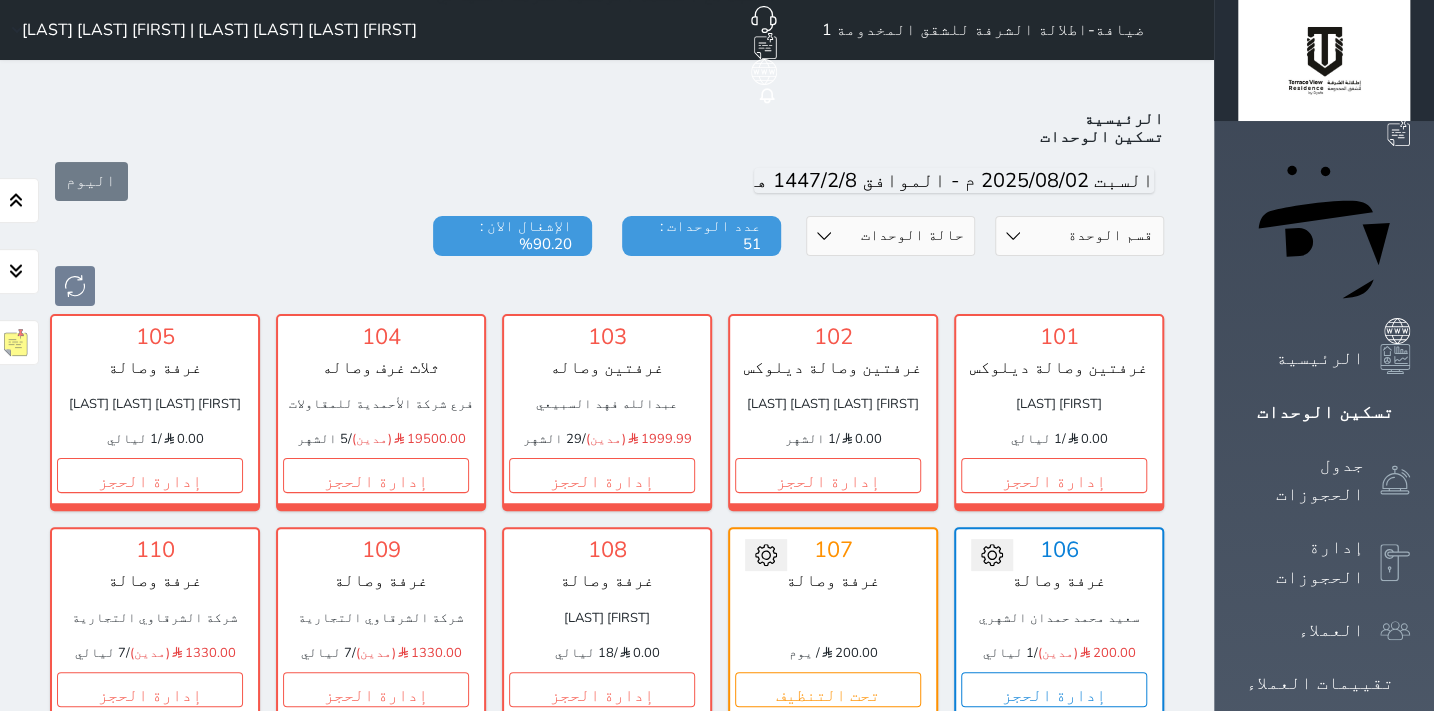 click on "حالة الوحدات متاح تحت التنظيف تحت الصيانة سجل دخول  لم يتم تسجيل الدخول" at bounding box center (890, 236) 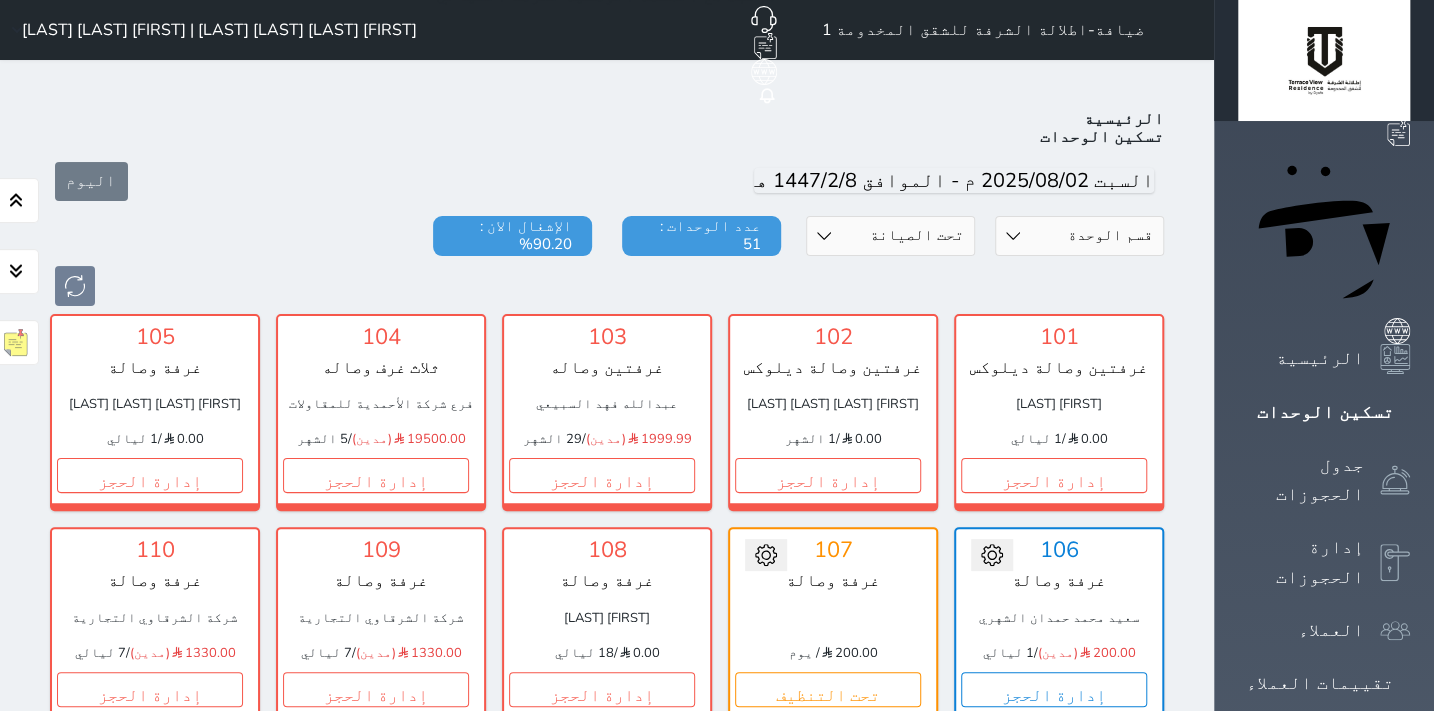 click on "حالة الوحدات متاح تحت التنظيف تحت الصيانة سجل دخول  لم يتم تسجيل الدخول" at bounding box center (890, 236) 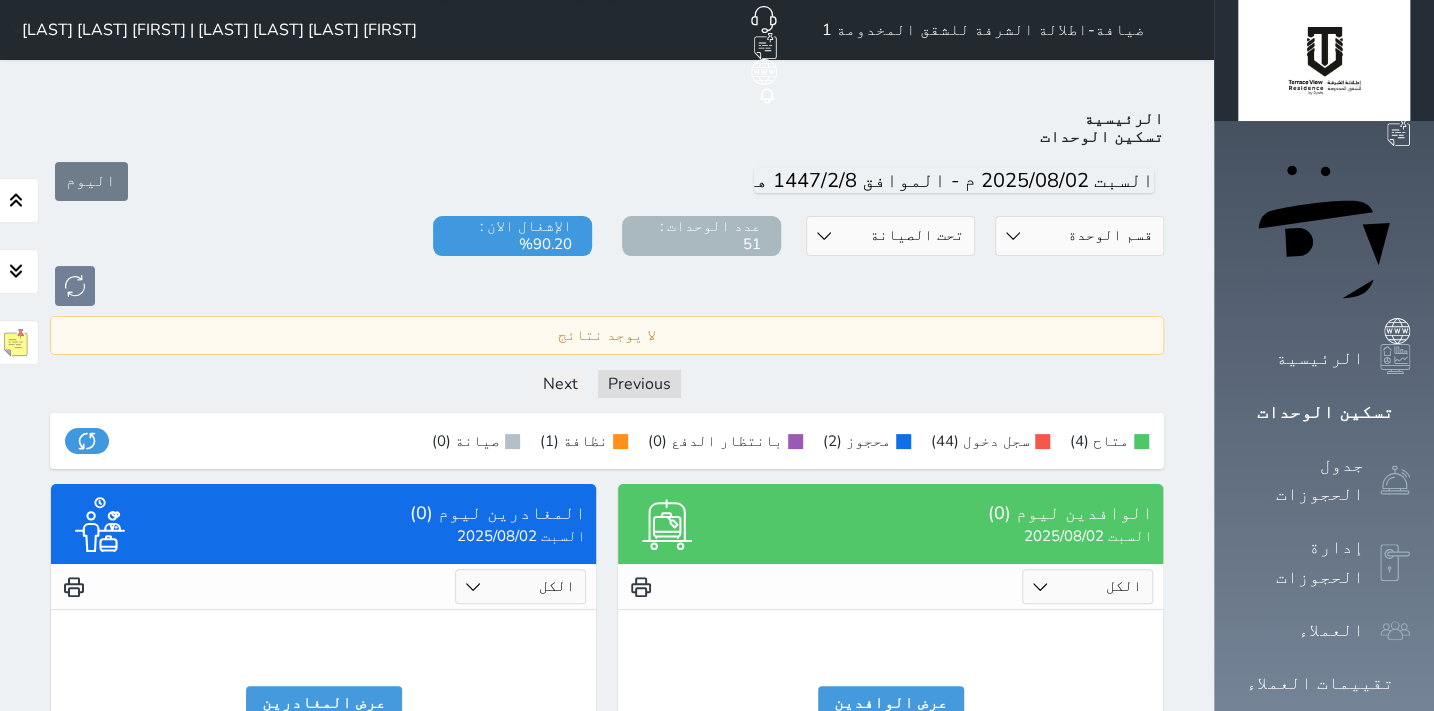 click on "[FIRST] [LAST] | [FIRST] [LAST]" at bounding box center [210, 30] 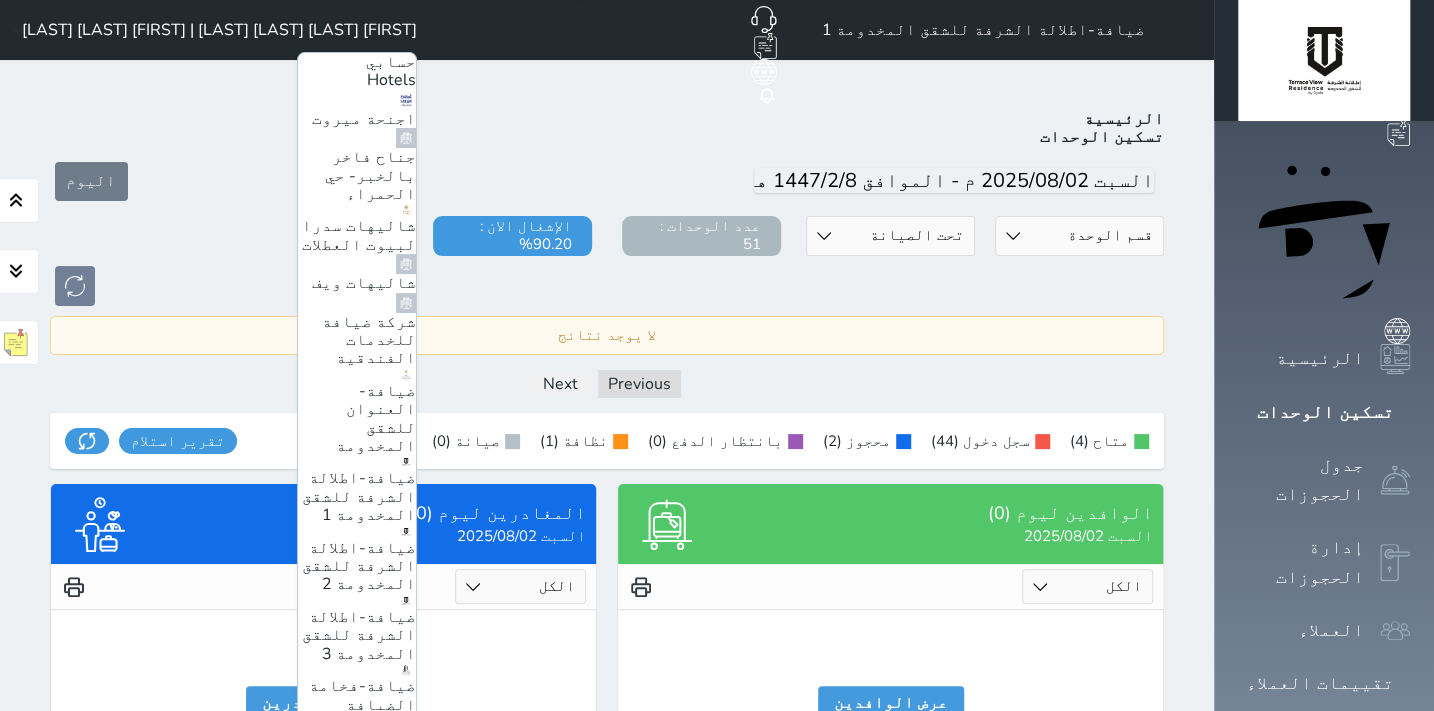 click on "ضيافة-اطلالة الشرفة للشقق المخدومة 3" at bounding box center (357, 629) 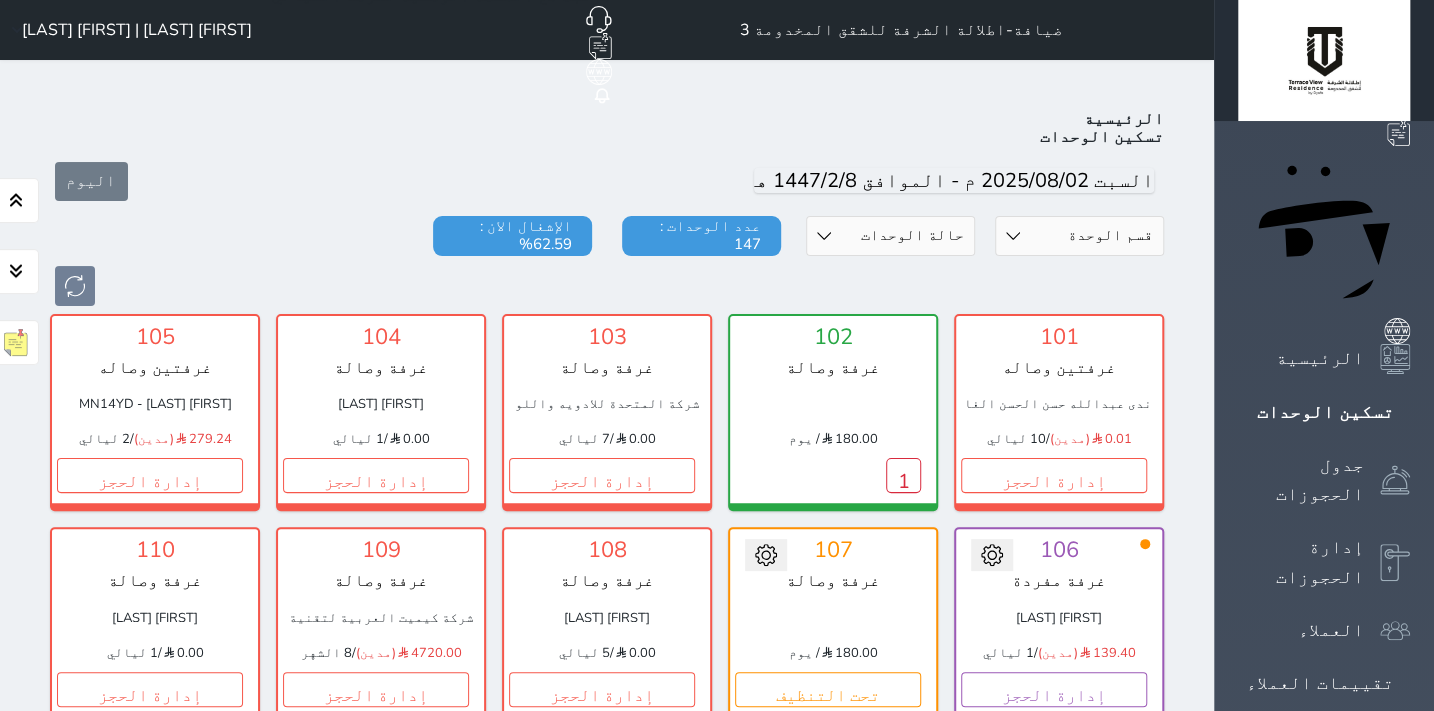 scroll, scrollTop: 78, scrollLeft: 0, axis: vertical 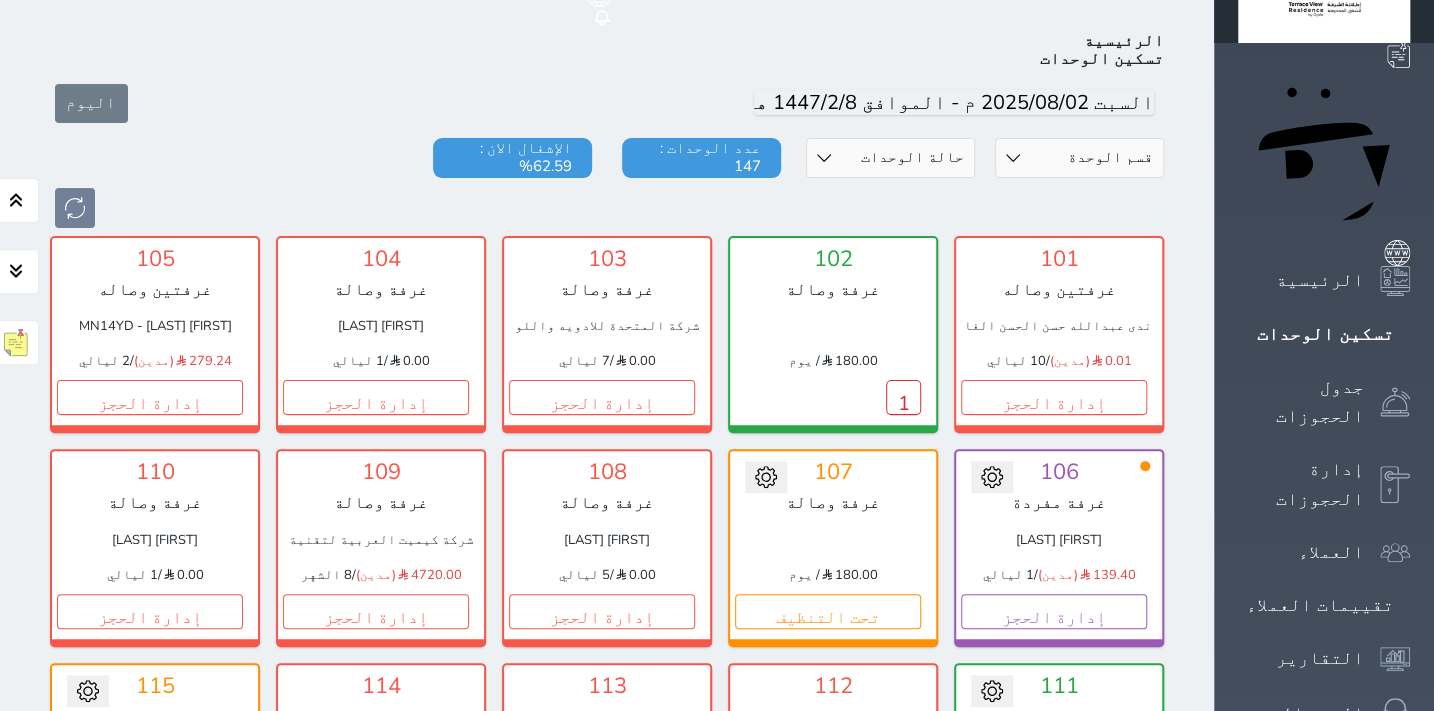 click on "حالة الوحدات متاح تحت التنظيف تحت الصيانة سجل دخول  لم يتم تسجيل الدخول" at bounding box center (890, 158) 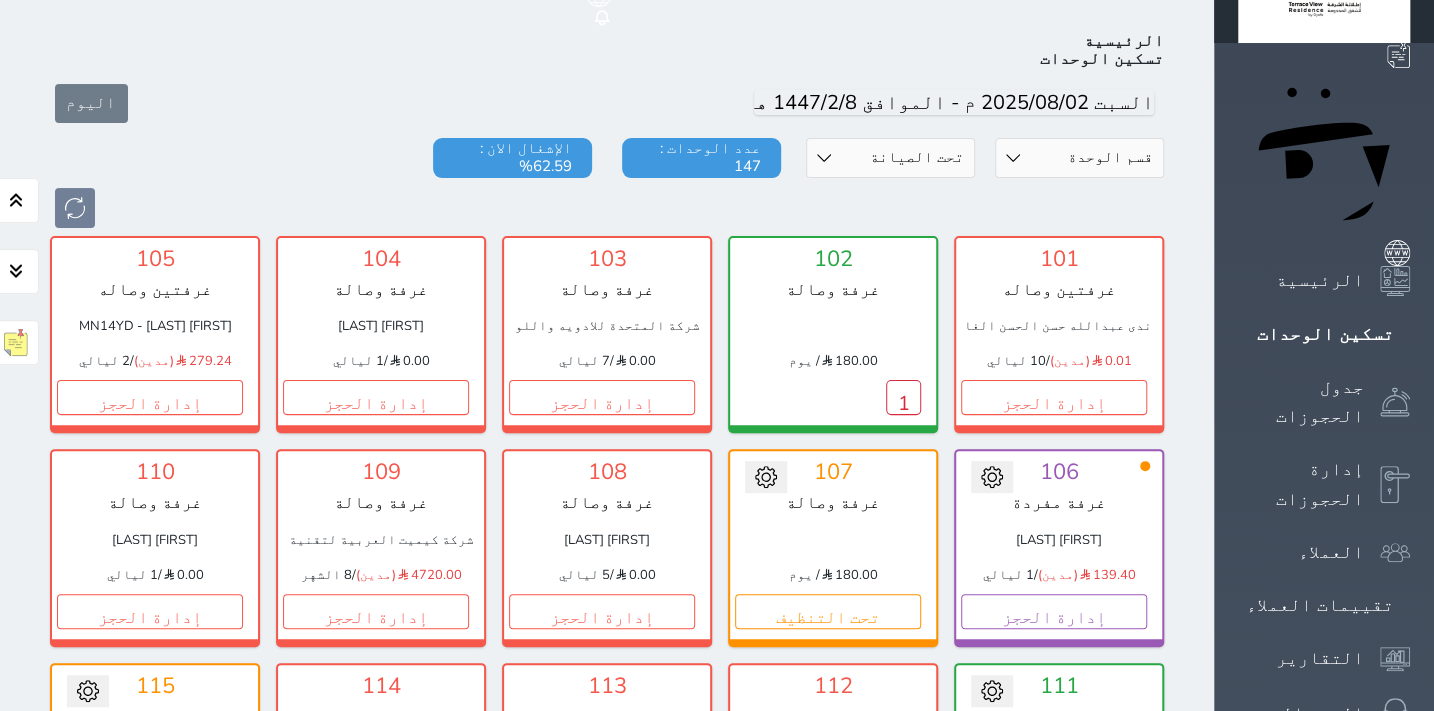 click on "حالة الوحدات متاح تحت التنظيف تحت الصيانة سجل دخول  لم يتم تسجيل الدخول" at bounding box center [890, 158] 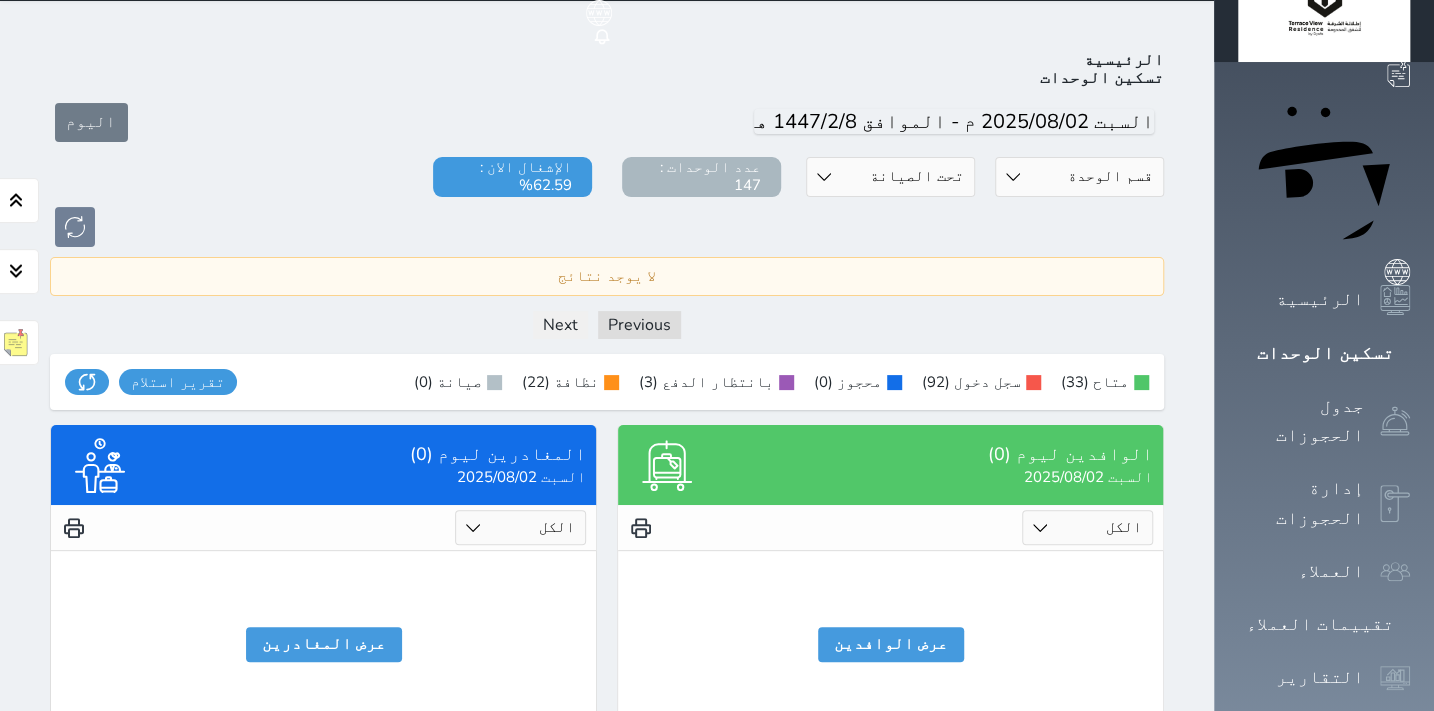 scroll, scrollTop: 0, scrollLeft: 0, axis: both 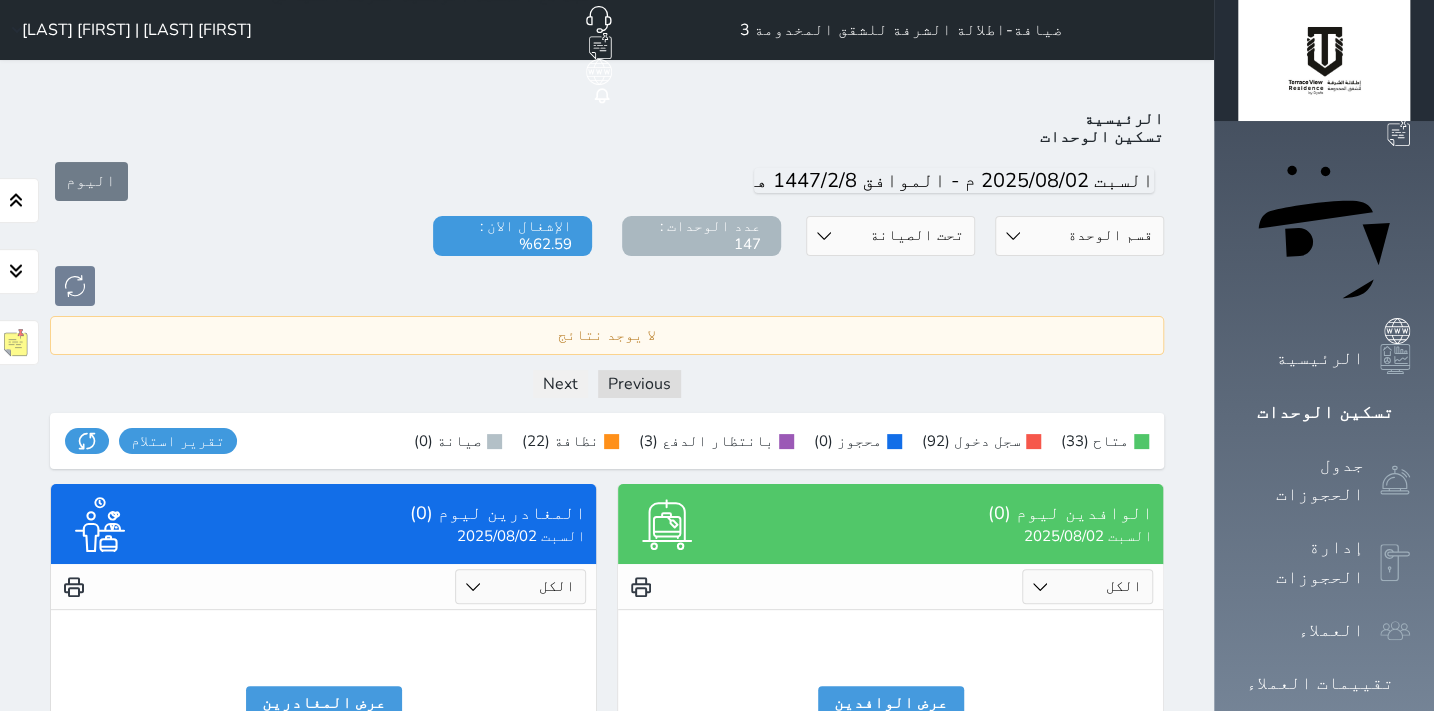 click on "حالة الوحدات متاح تحت التنظيف تحت الصيانة سجل دخول  لم يتم تسجيل الدخول" at bounding box center [890, 236] 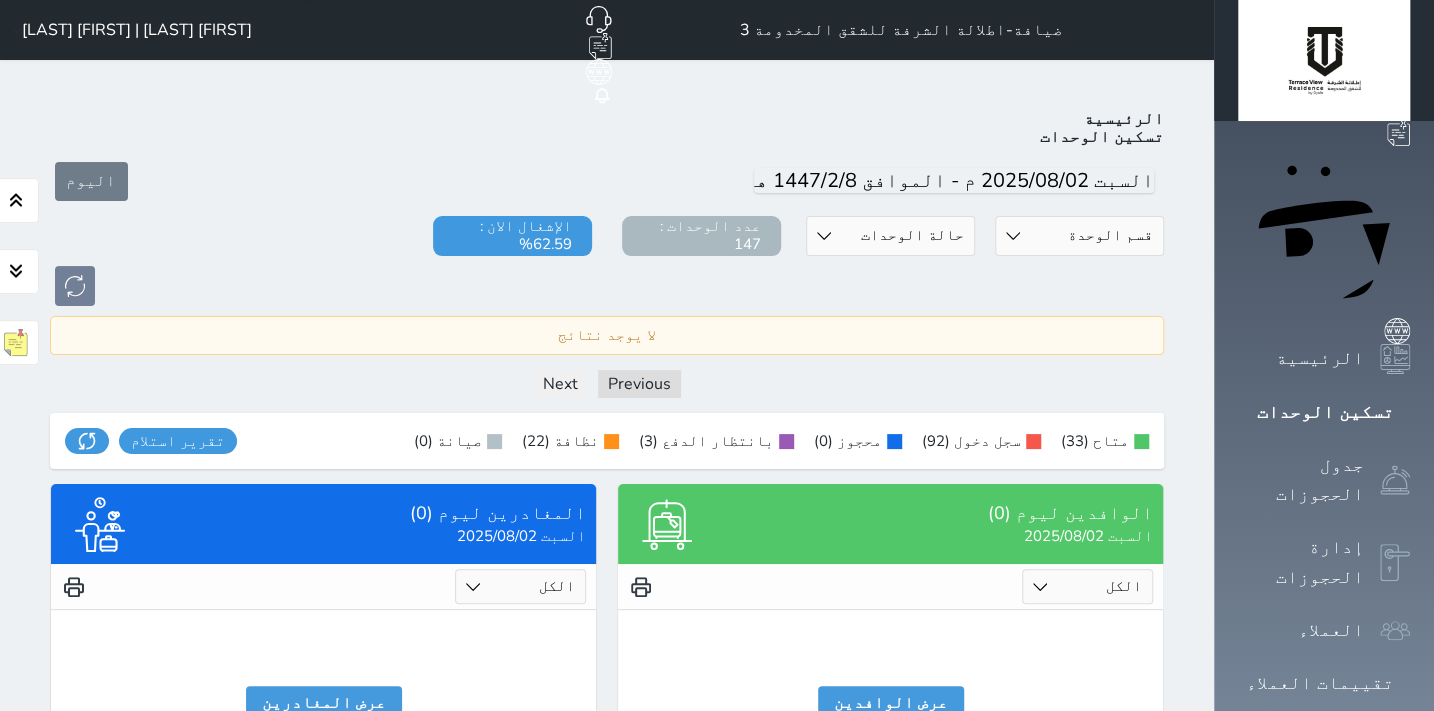 click on "حالة الوحدات متاح تحت التنظيف تحت الصيانة سجل دخول  لم يتم تسجيل الدخول" at bounding box center (890, 236) 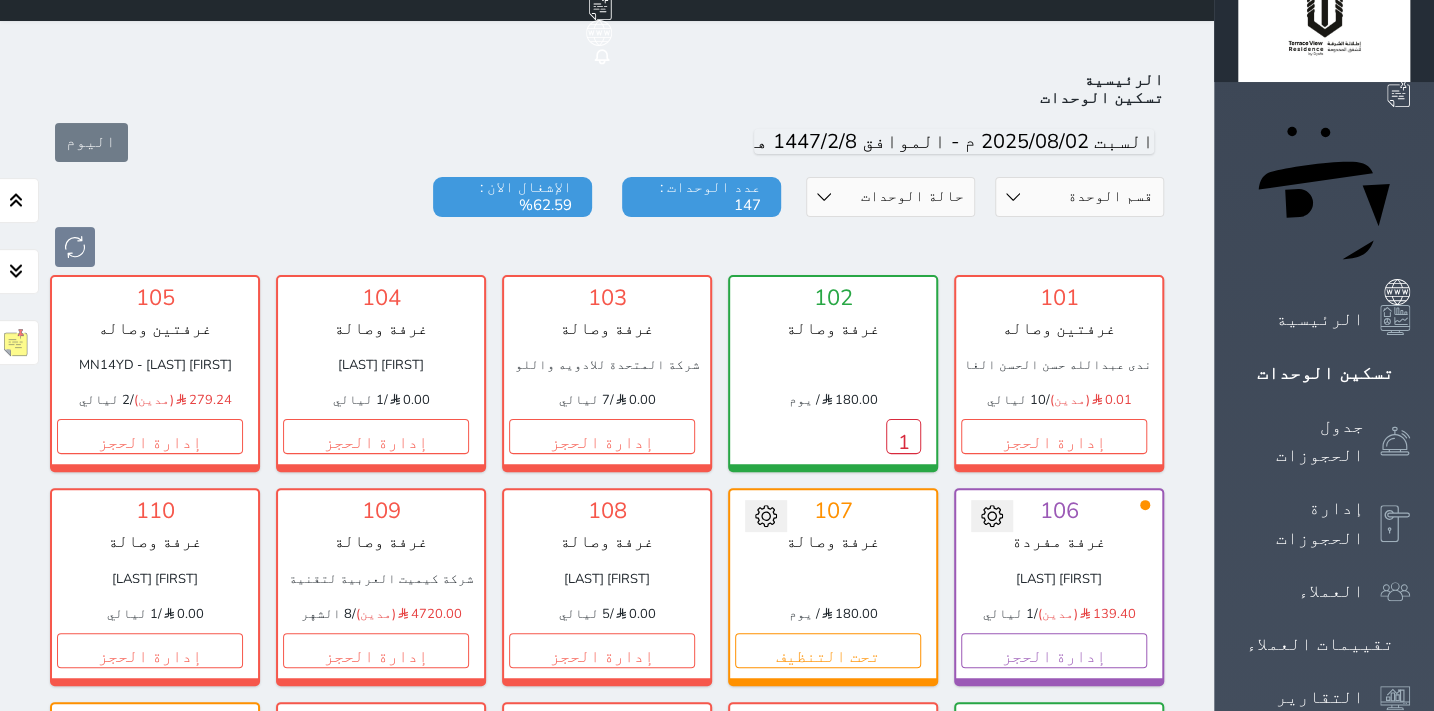 scroll, scrollTop: 0, scrollLeft: 0, axis: both 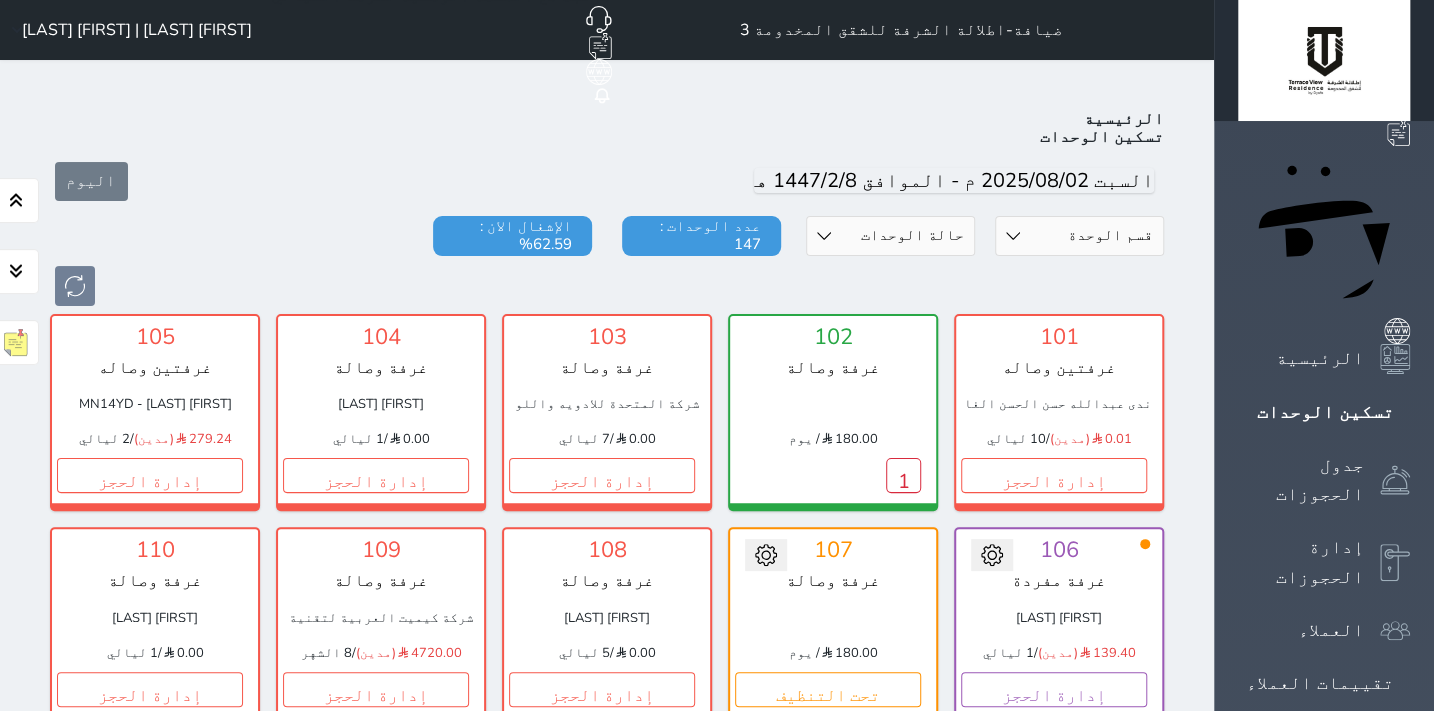 click on "[FIRST] [LAST] | [FIRST] [LAST]" at bounding box center [137, 30] 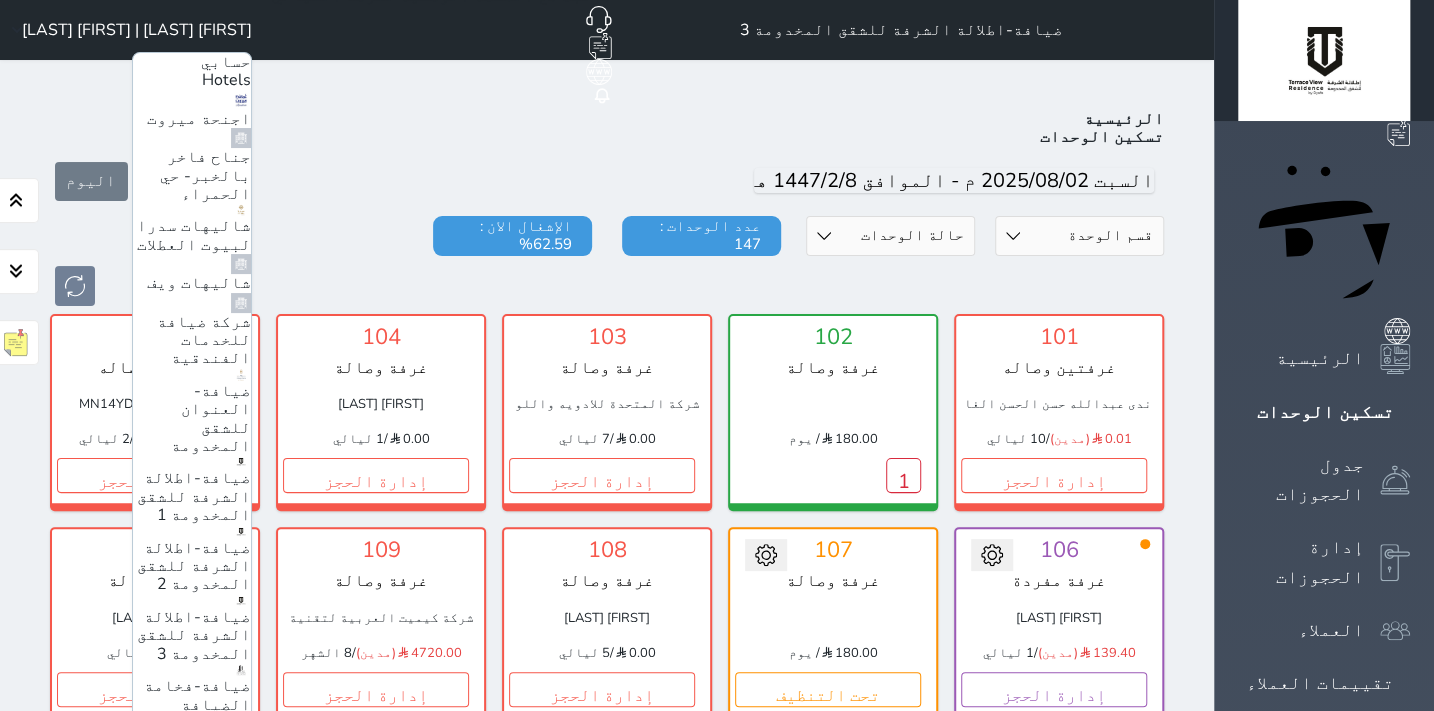 scroll, scrollTop: 95, scrollLeft: 0, axis: vertical 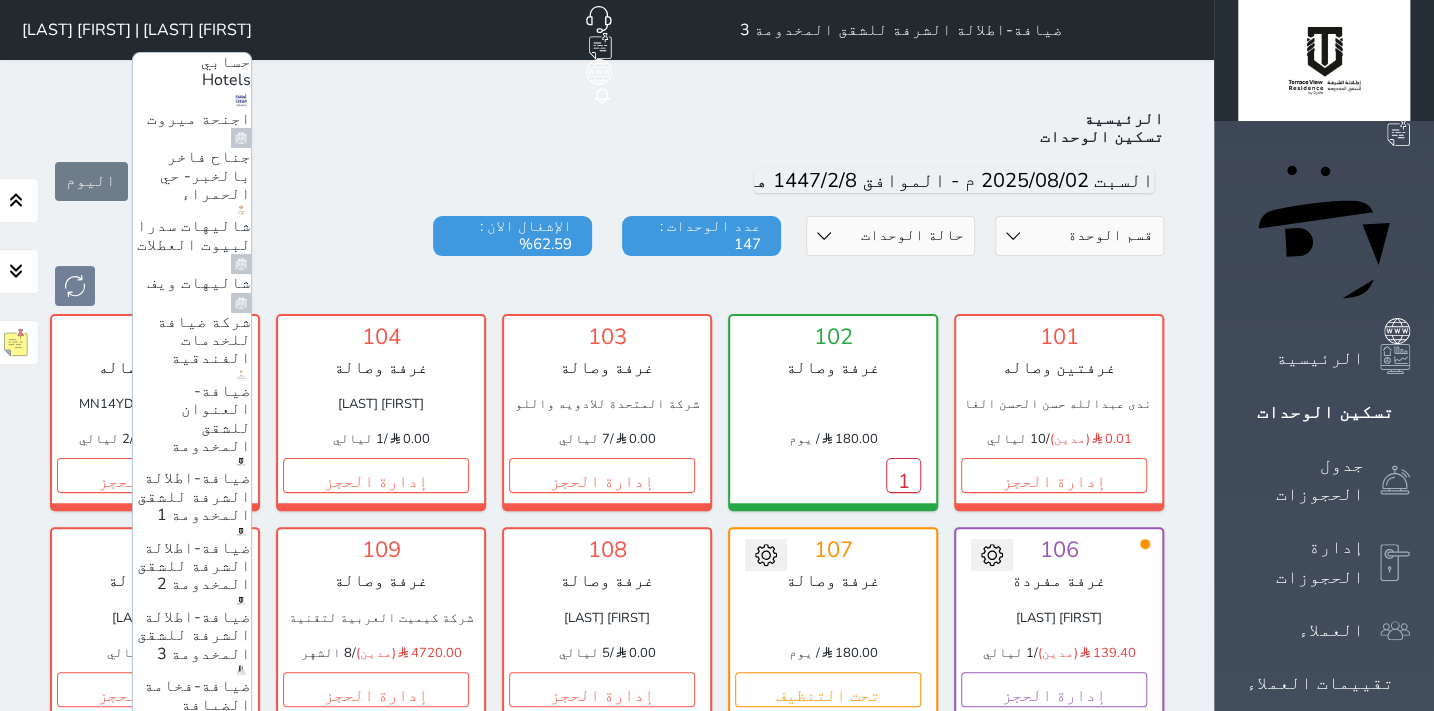 click on "ضيافة-اطلالة الشرفة للشقق المخدومة 2" at bounding box center (192, 560) 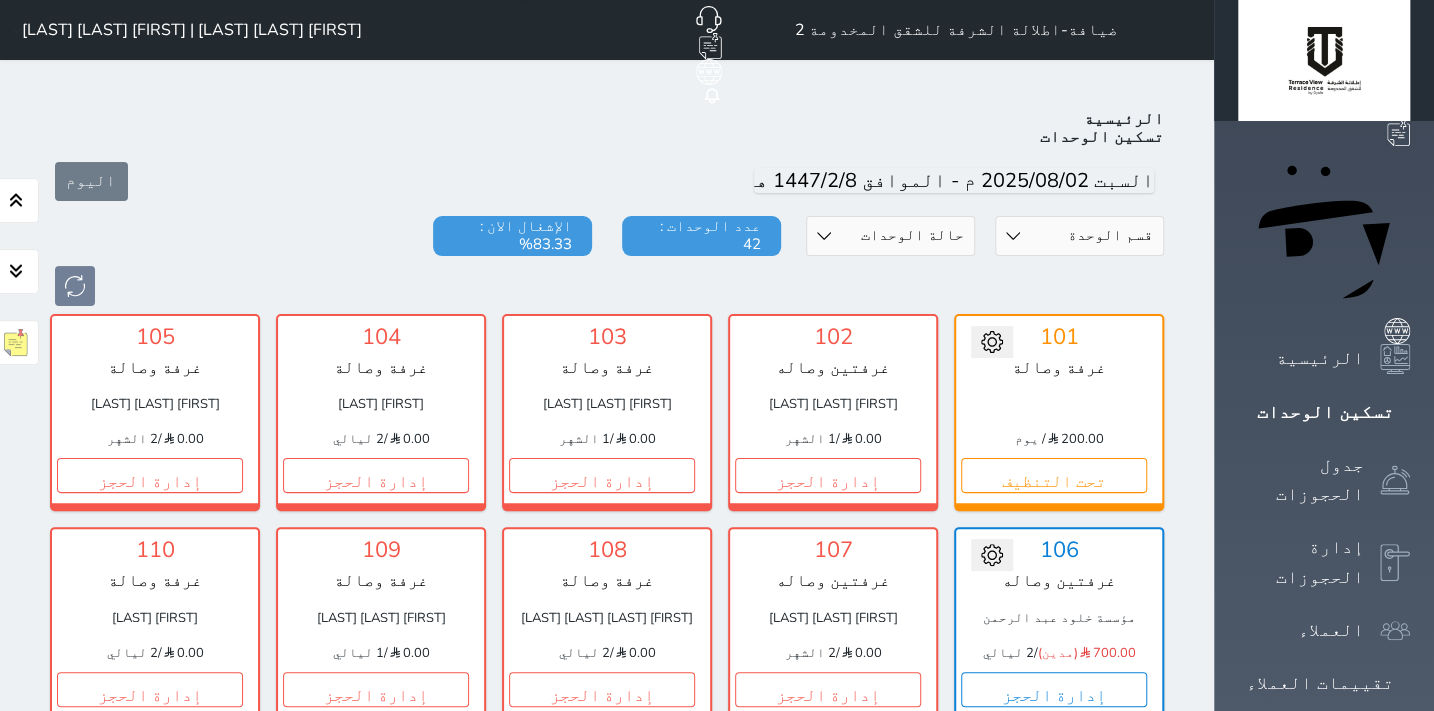 scroll, scrollTop: 78, scrollLeft: 0, axis: vertical 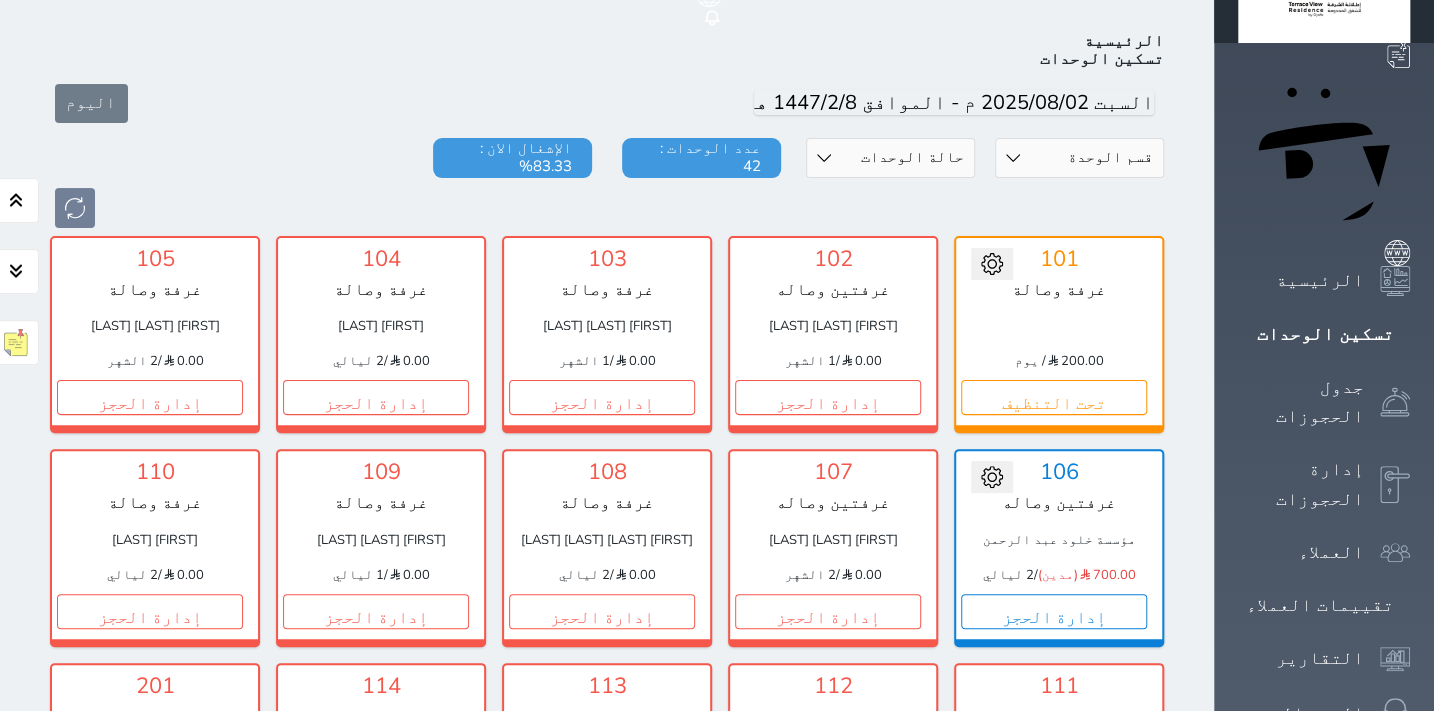 click on "حالة الوحدات متاح تحت التنظيف تحت الصيانة سجل دخول  لم يتم تسجيل الدخول" at bounding box center (890, 158) 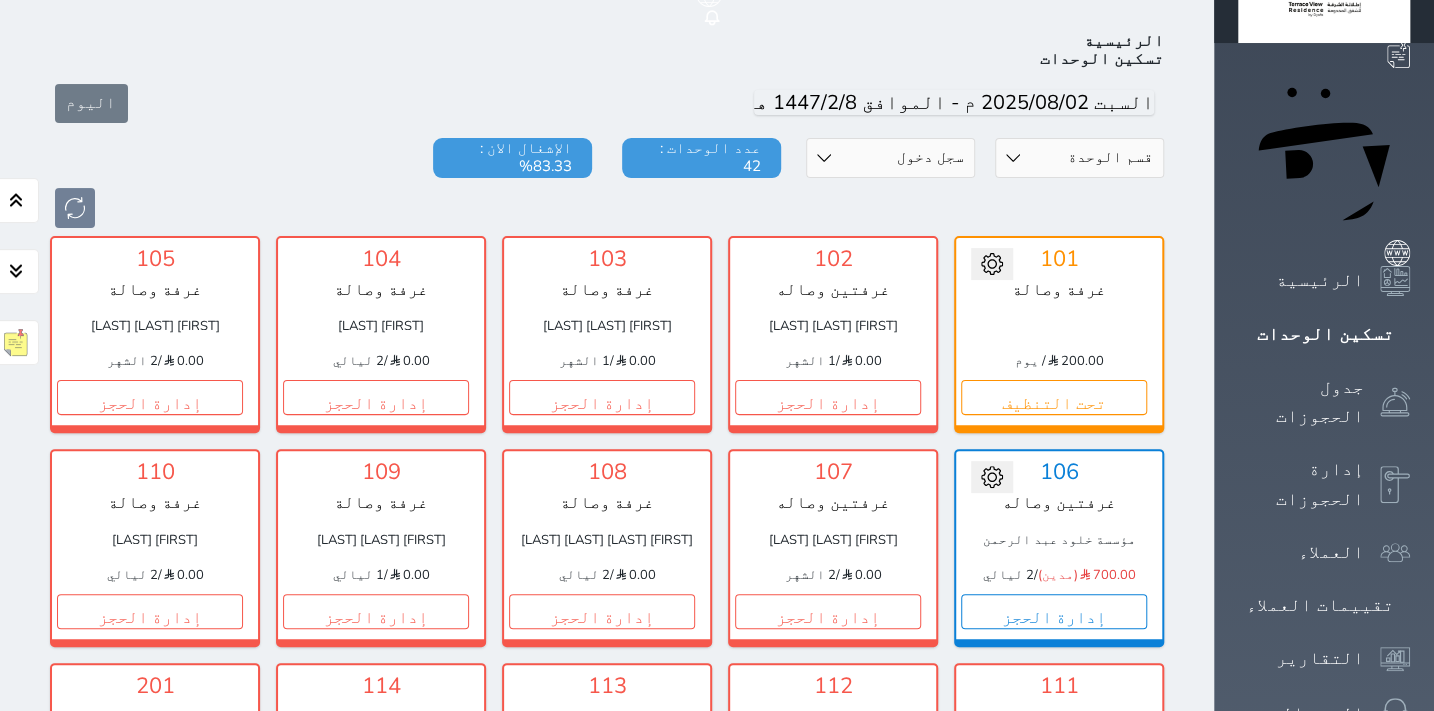 click on "حالة الوحدات متاح تحت التنظيف تحت الصيانة سجل دخول  لم يتم تسجيل الدخول" at bounding box center (890, 158) 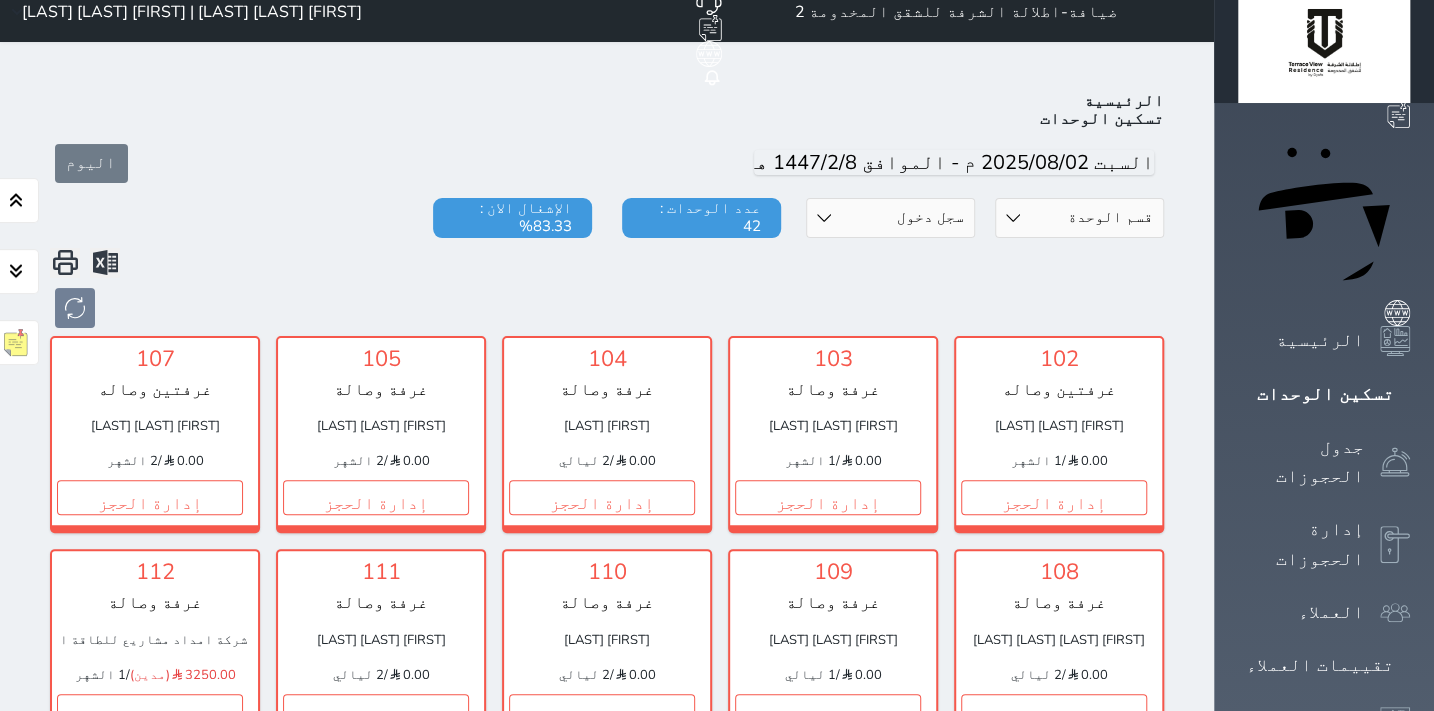 scroll, scrollTop: 0, scrollLeft: 0, axis: both 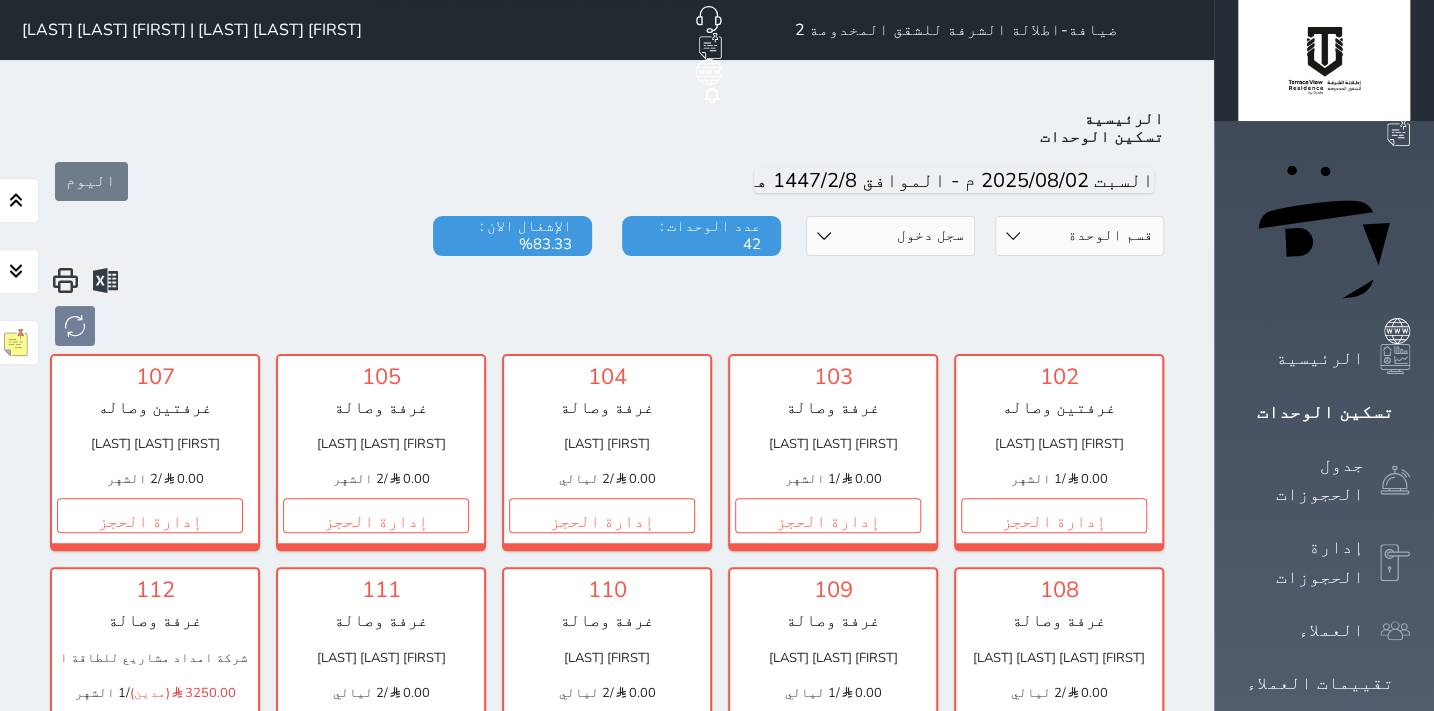 click on "حالة الوحدات متاح تحت التنظيف تحت الصيانة سجل دخول  لم يتم تسجيل الدخول" at bounding box center [890, 236] 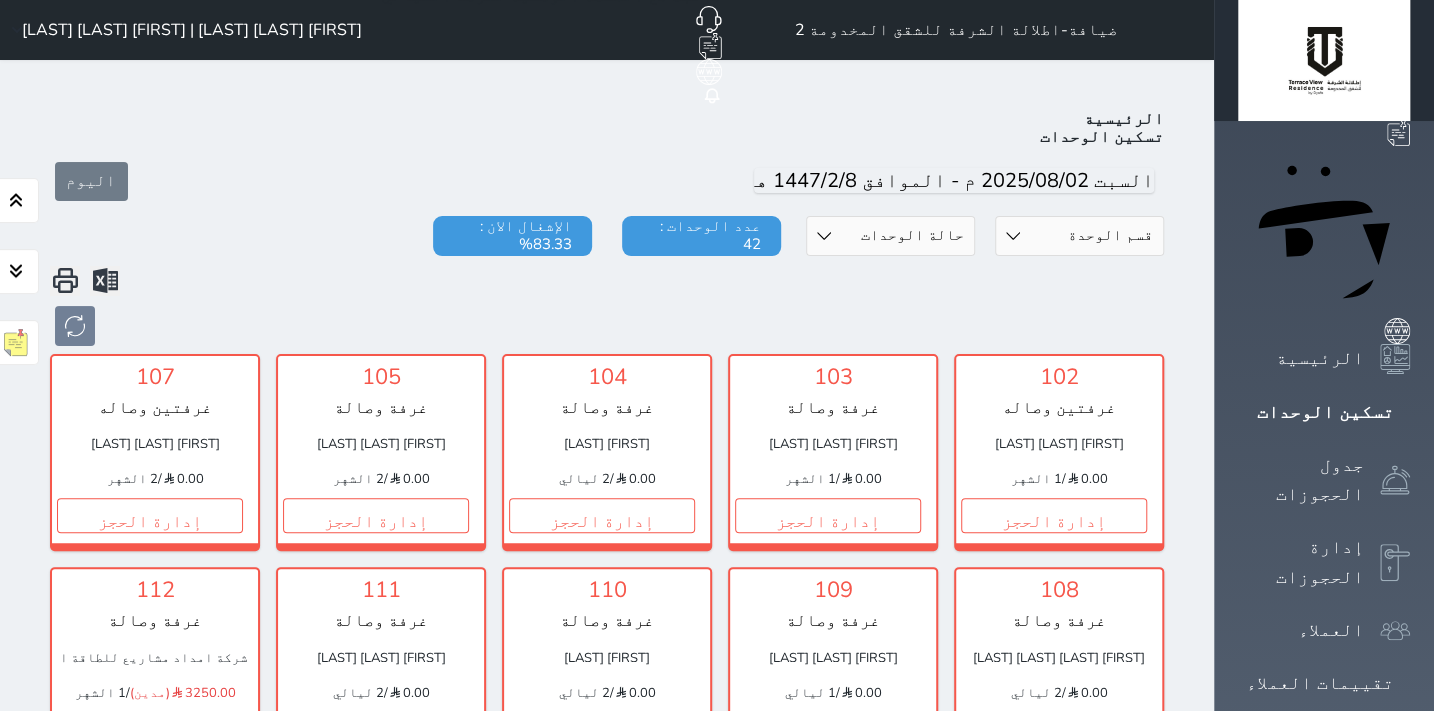 click on "حالة الوحدات متاح تحت التنظيف تحت الصيانة سجل دخول  لم يتم تسجيل الدخول" at bounding box center (890, 236) 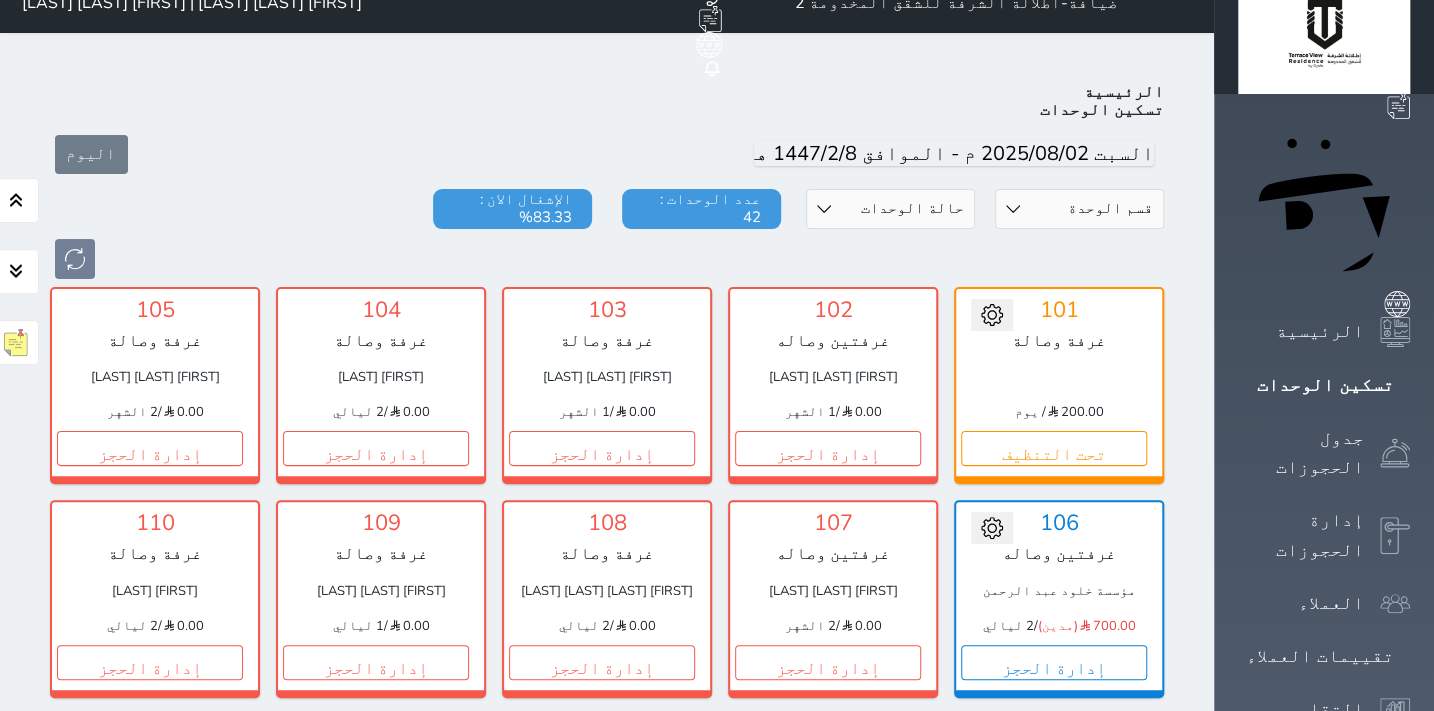 scroll, scrollTop: 0, scrollLeft: 0, axis: both 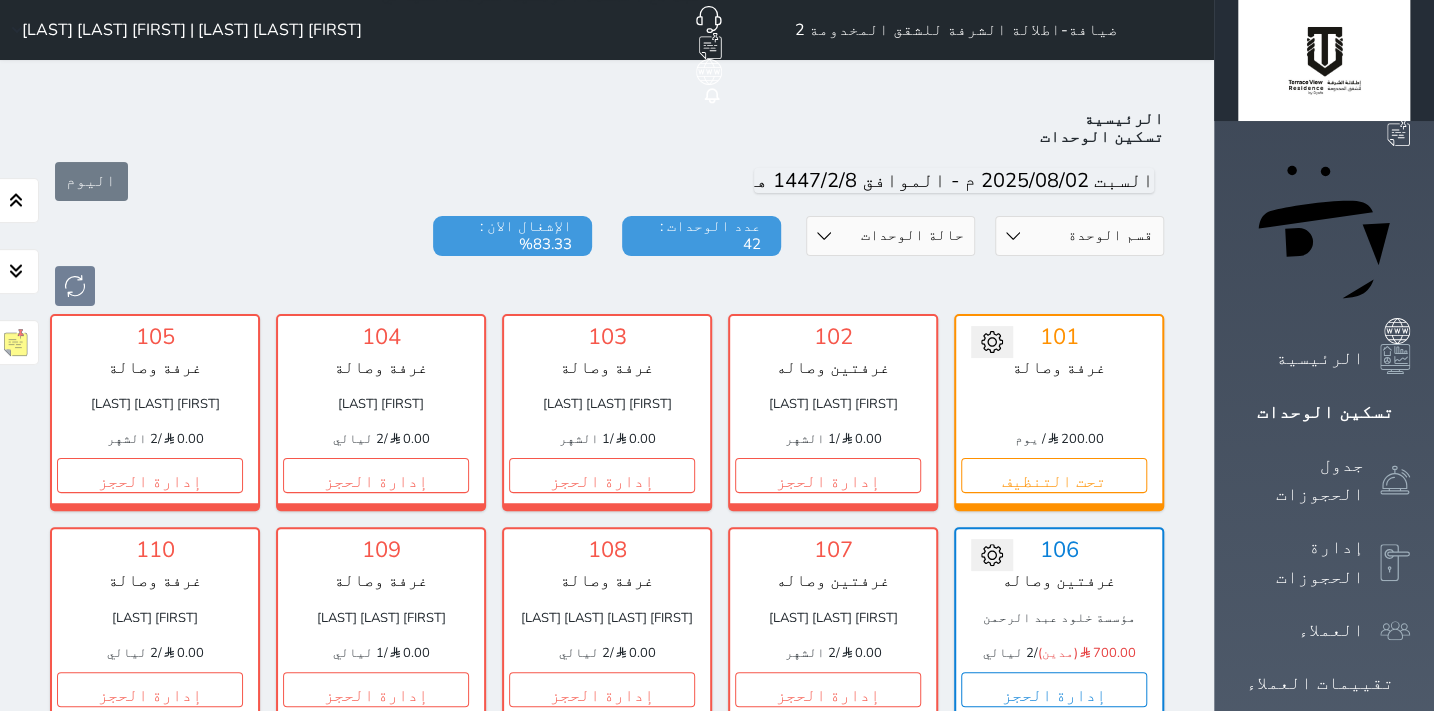click on "[FIRST] [LAST] | [FIRST] [LAST]" at bounding box center [192, 30] 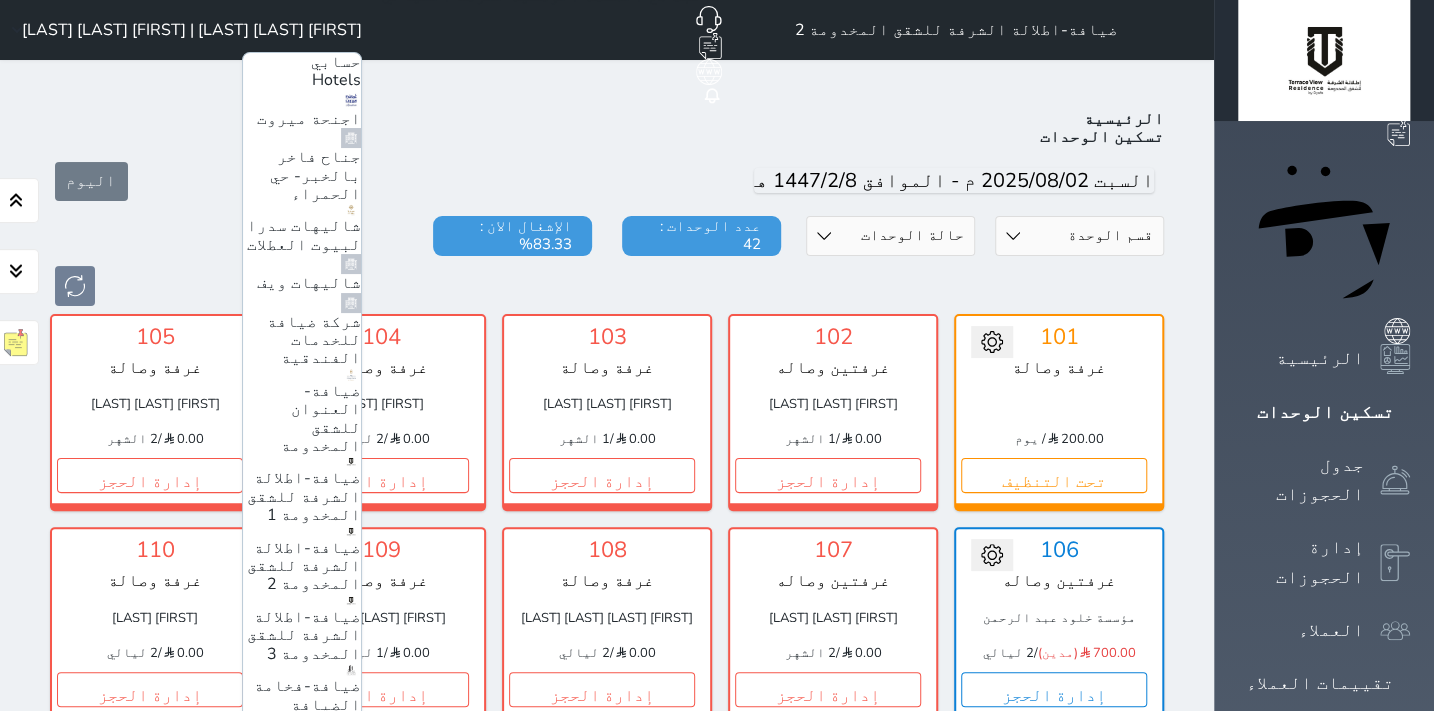 click on "ضيافة-فخامة الضيافة للشقق المخدومة" at bounding box center (307, 713) 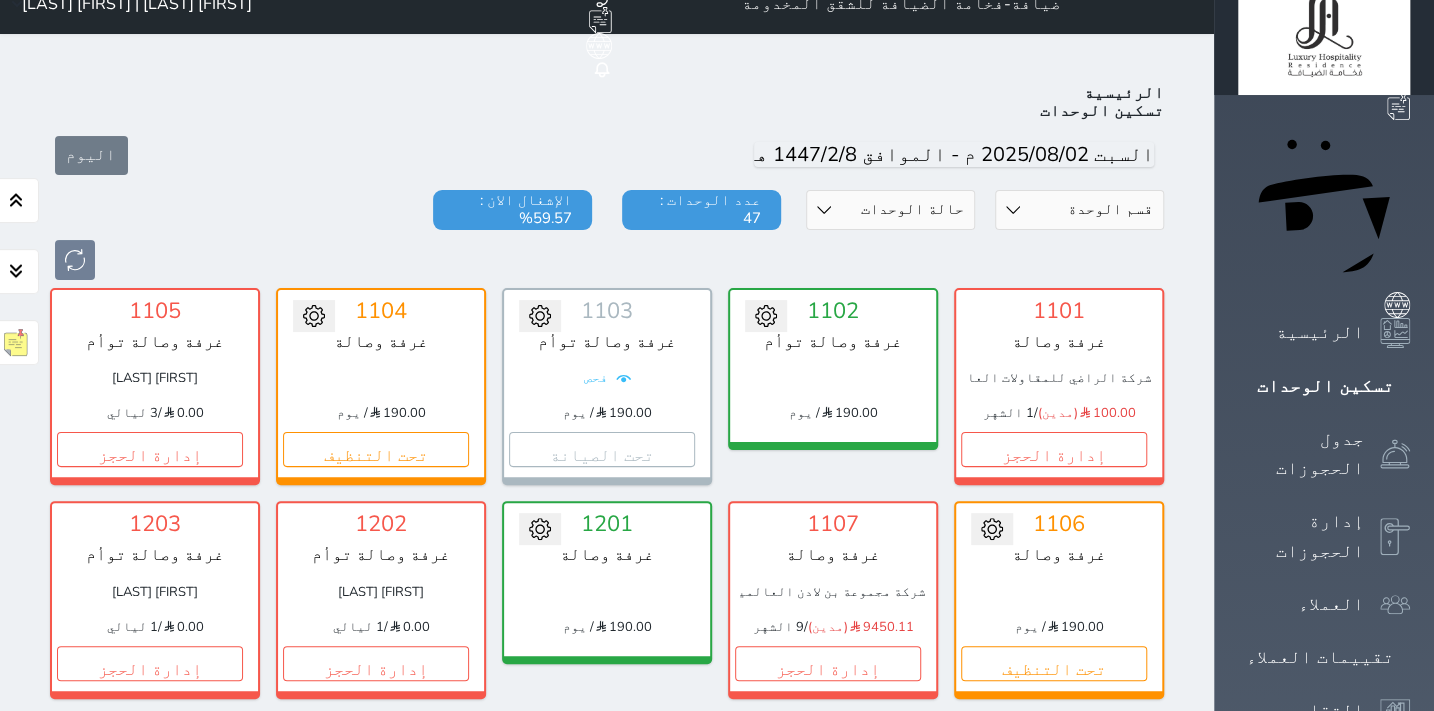 scroll, scrollTop: 0, scrollLeft: 0, axis: both 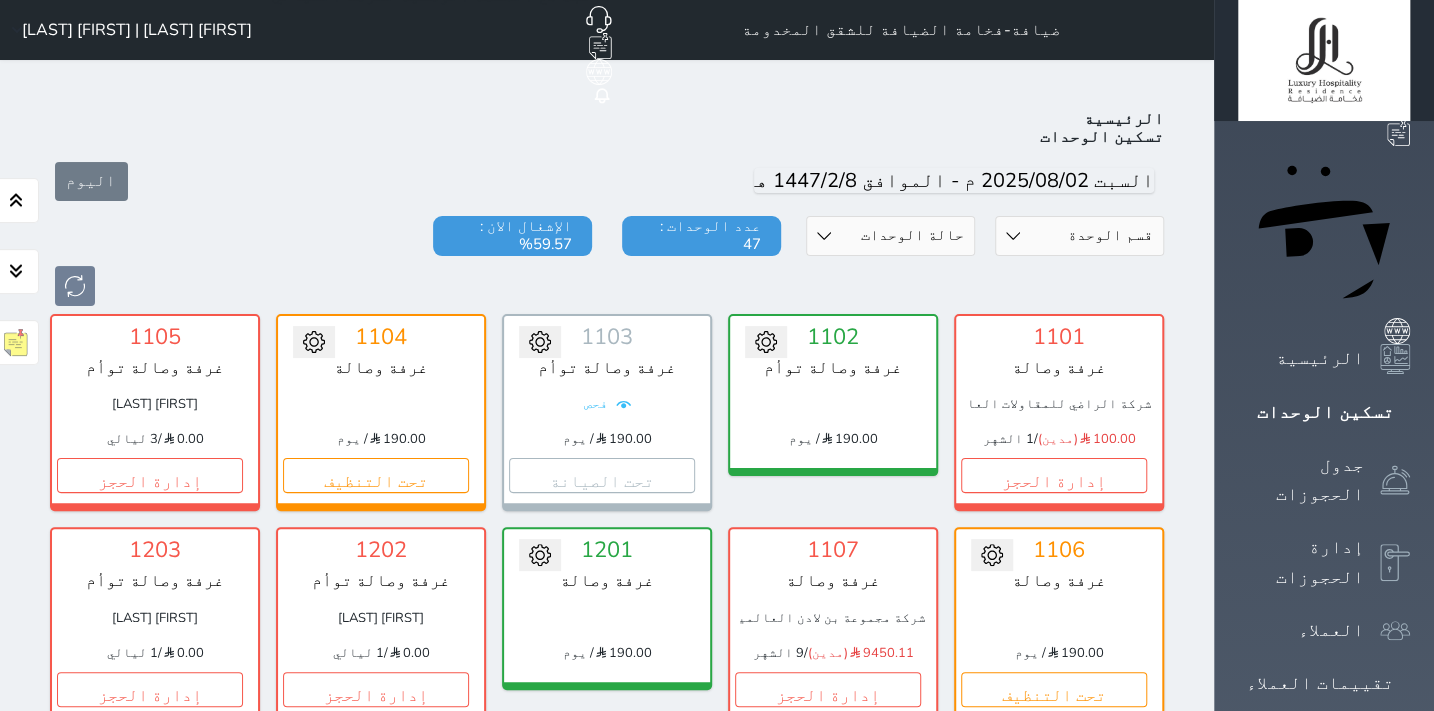 click on "حالة الوحدات متاح تحت التنظيف تحت الصيانة سجل دخول  لم يتم تسجيل الدخول" at bounding box center [890, 236] 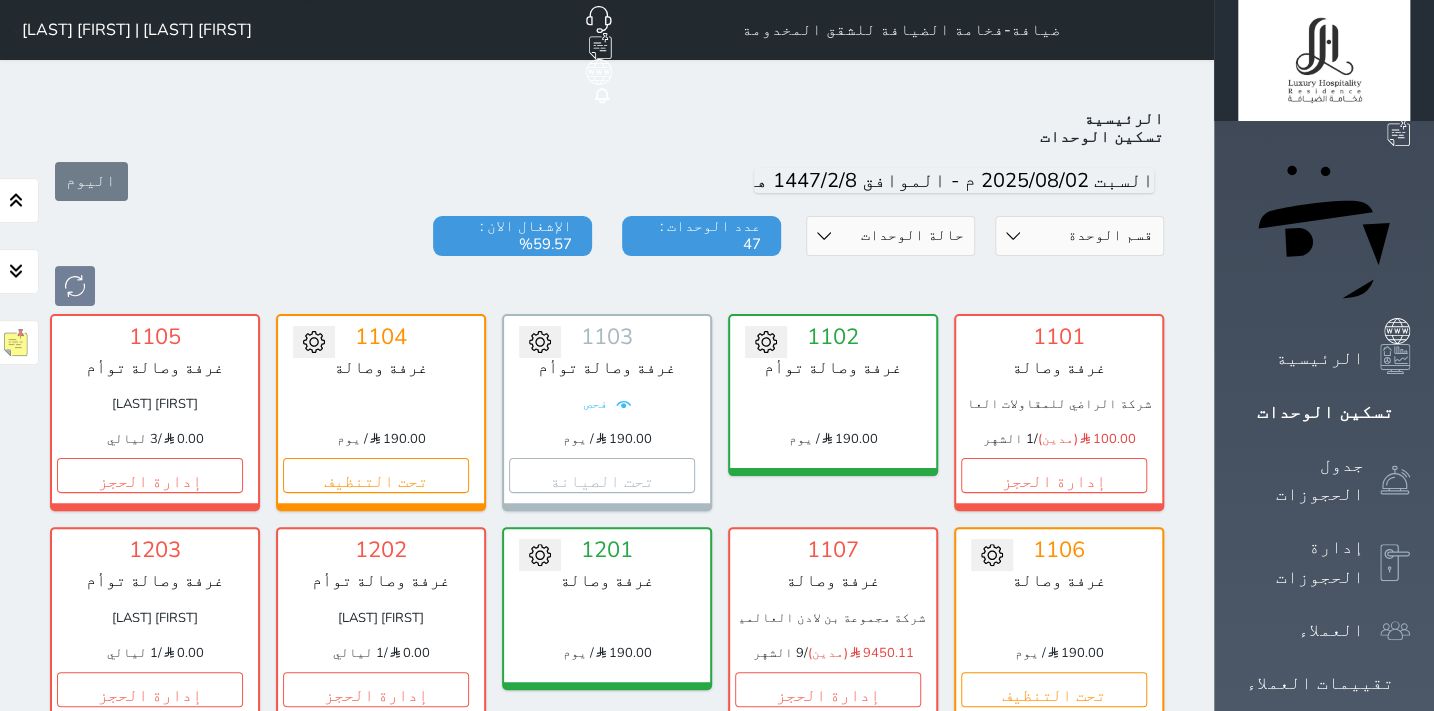 select on "3" 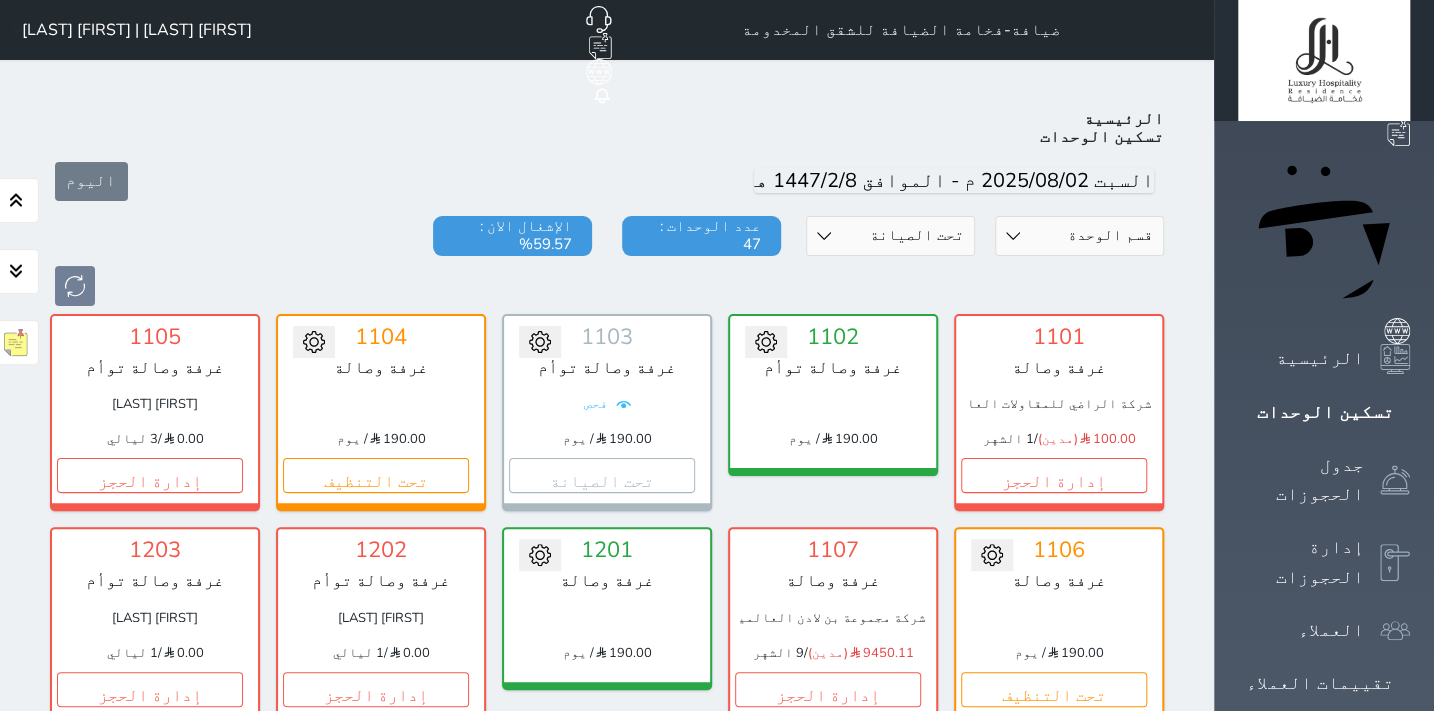 click on "حالة الوحدات متاح تحت التنظيف تحت الصيانة سجل دخول  لم يتم تسجيل الدخول" at bounding box center (890, 236) 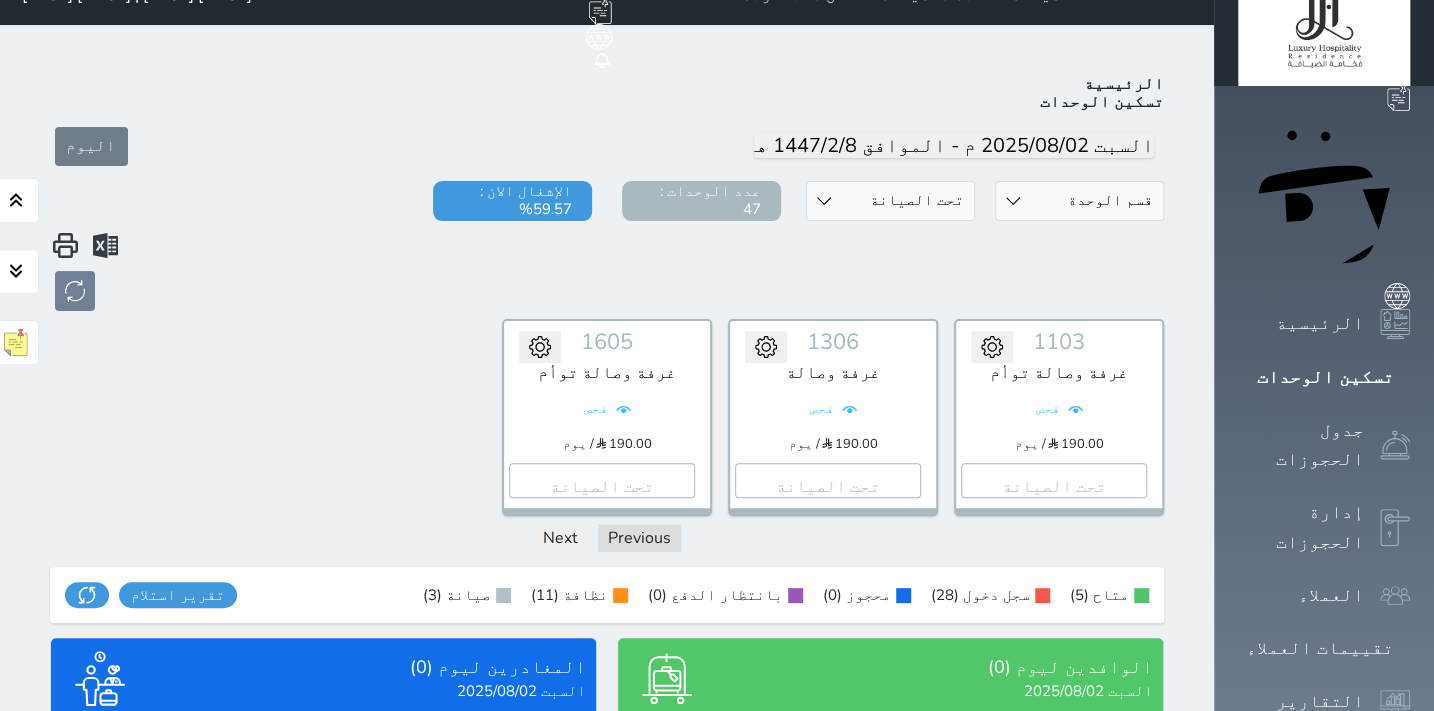 scroll, scrollTop: 0, scrollLeft: 0, axis: both 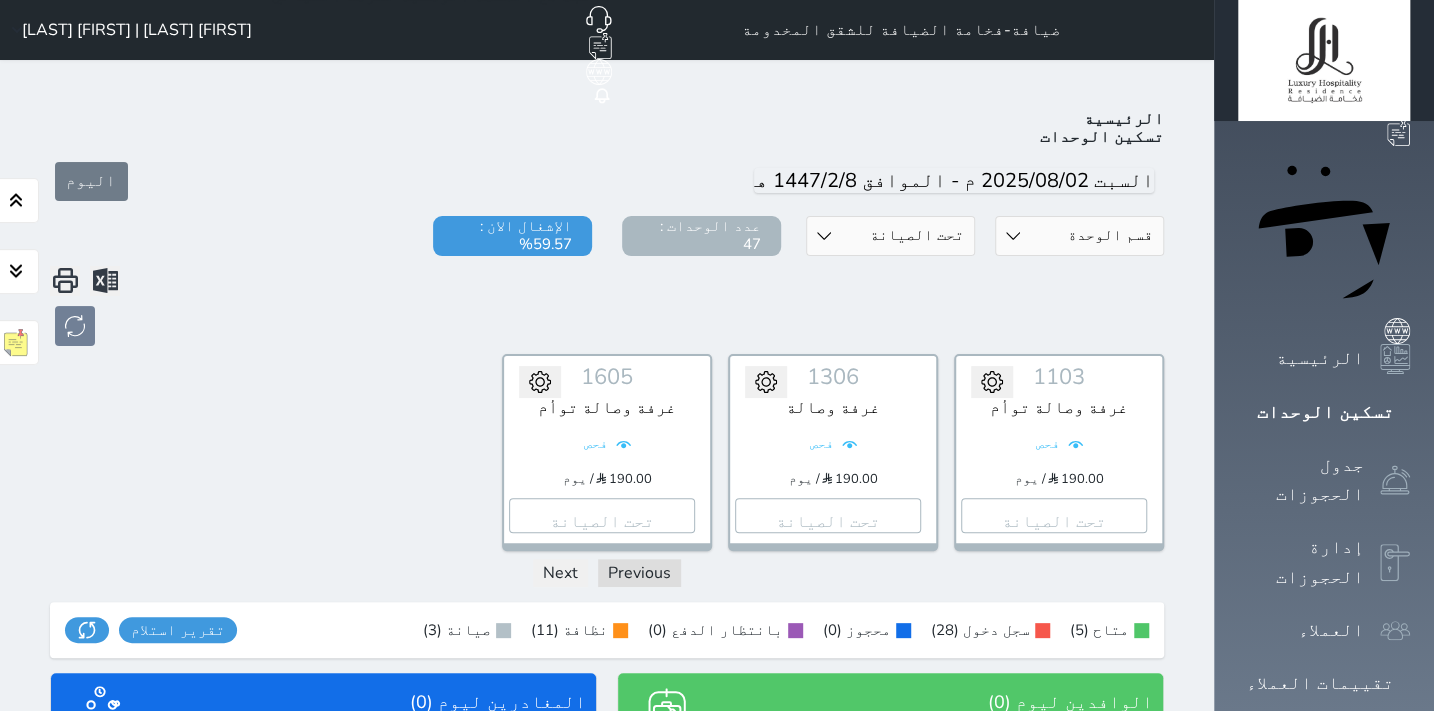 click on "[FIRST] [LAST] | [FIRST] [LAST]" at bounding box center (137, 30) 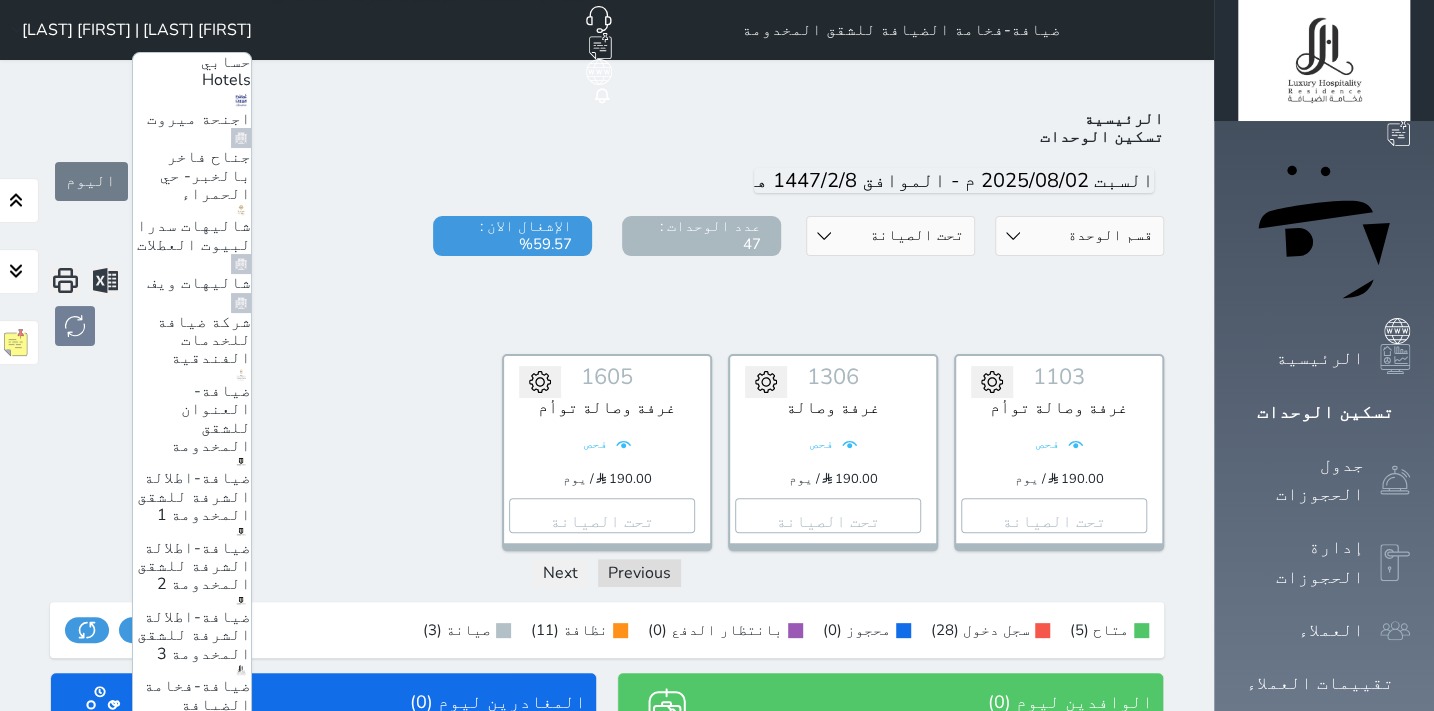 click on "ضيافة-فندق كارم الخبر" at bounding box center (202, 785) 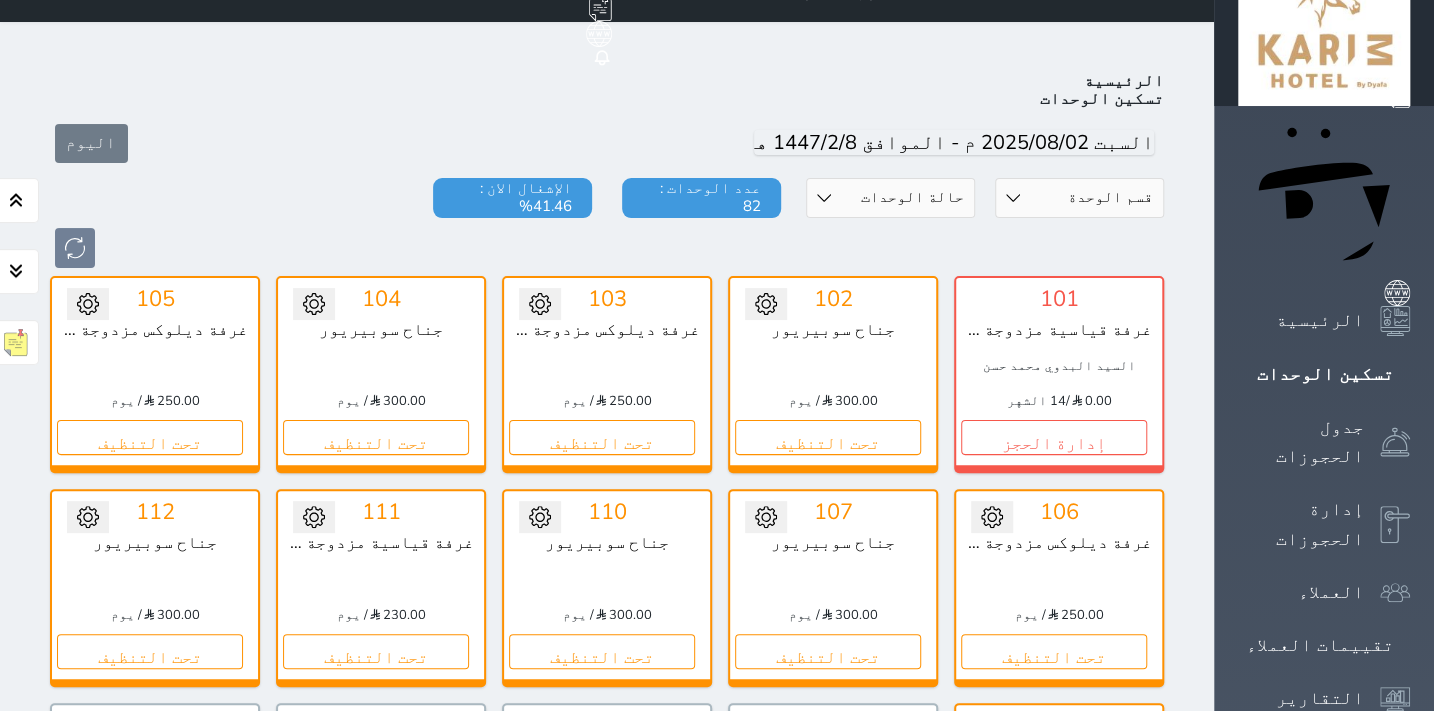 scroll, scrollTop: 0, scrollLeft: 0, axis: both 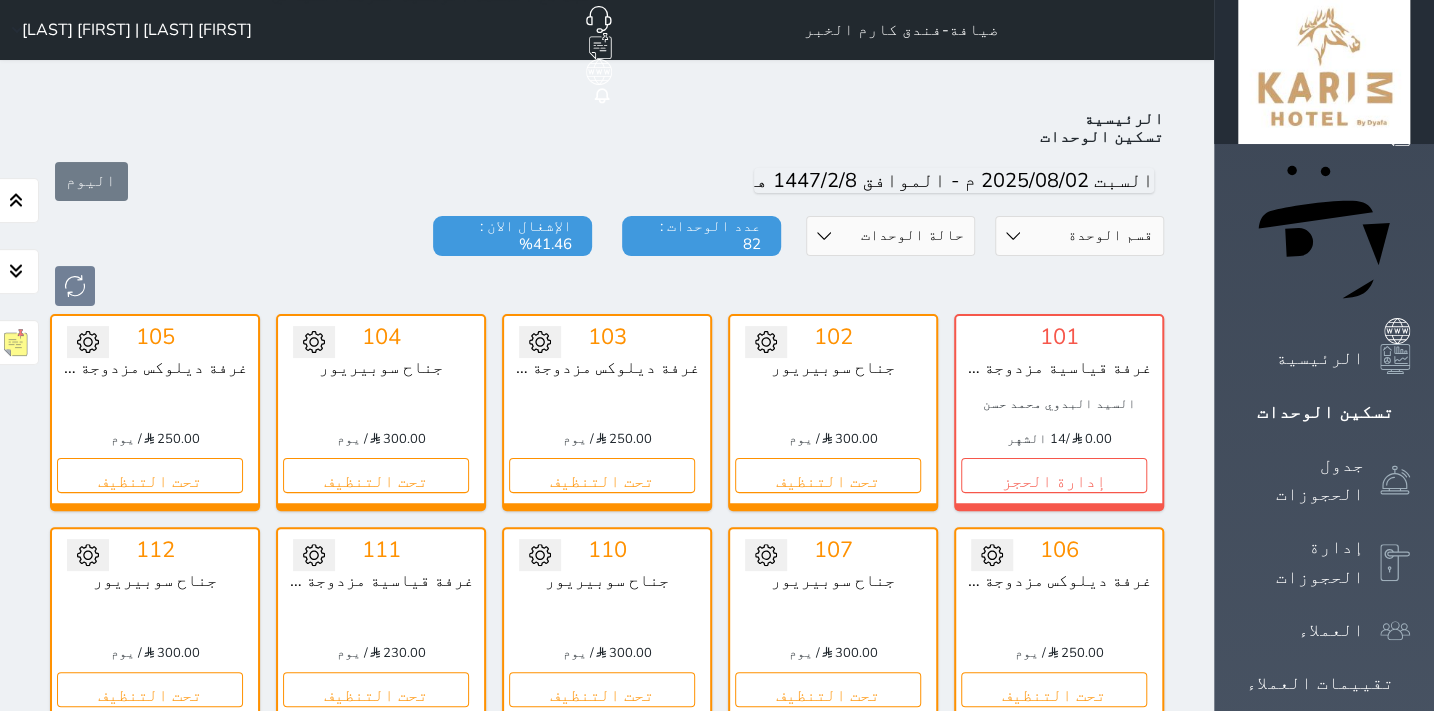click on "حالة الوحدات متاح تحت التنظيف تحت الصيانة سجل دخول  لم يتم تسجيل الدخول" at bounding box center (890, 236) 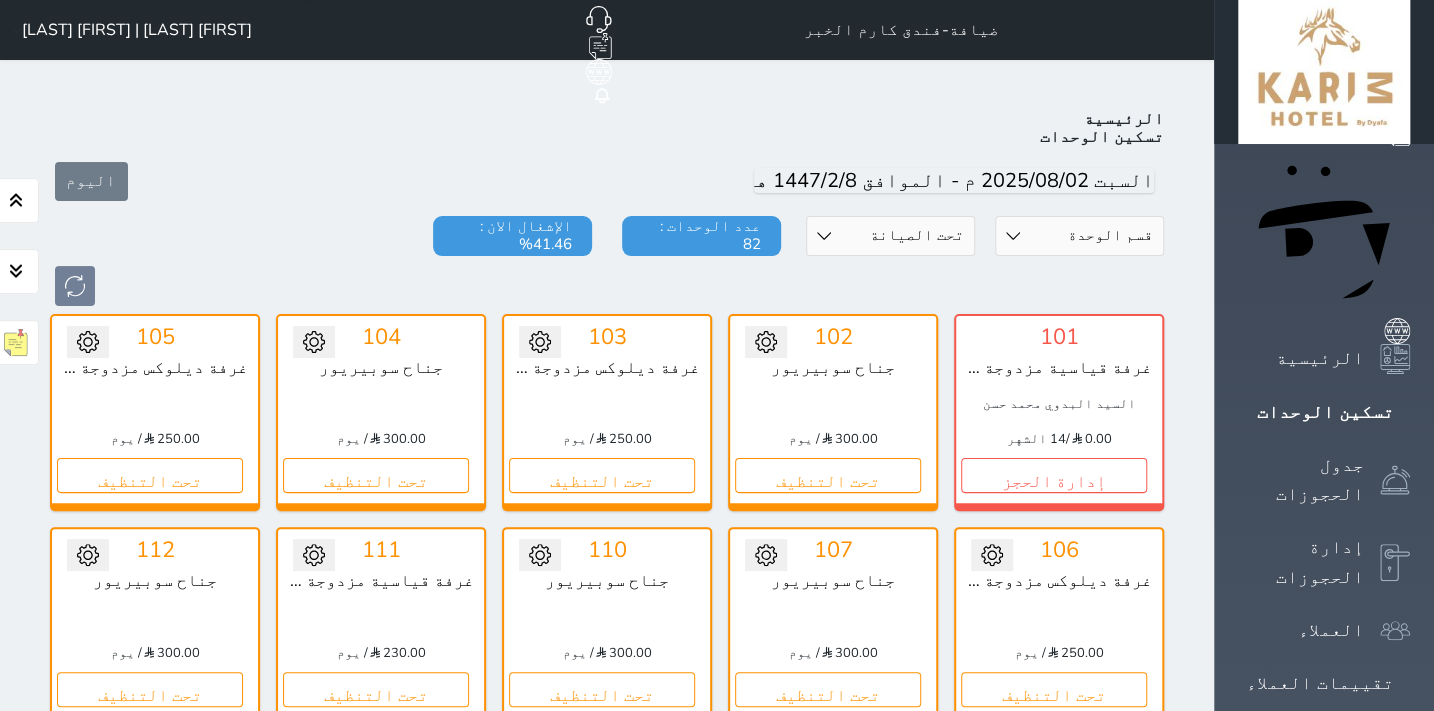 click on "حالة الوحدات متاح تحت التنظيف تحت الصيانة سجل دخول  لم يتم تسجيل الدخول" at bounding box center (890, 236) 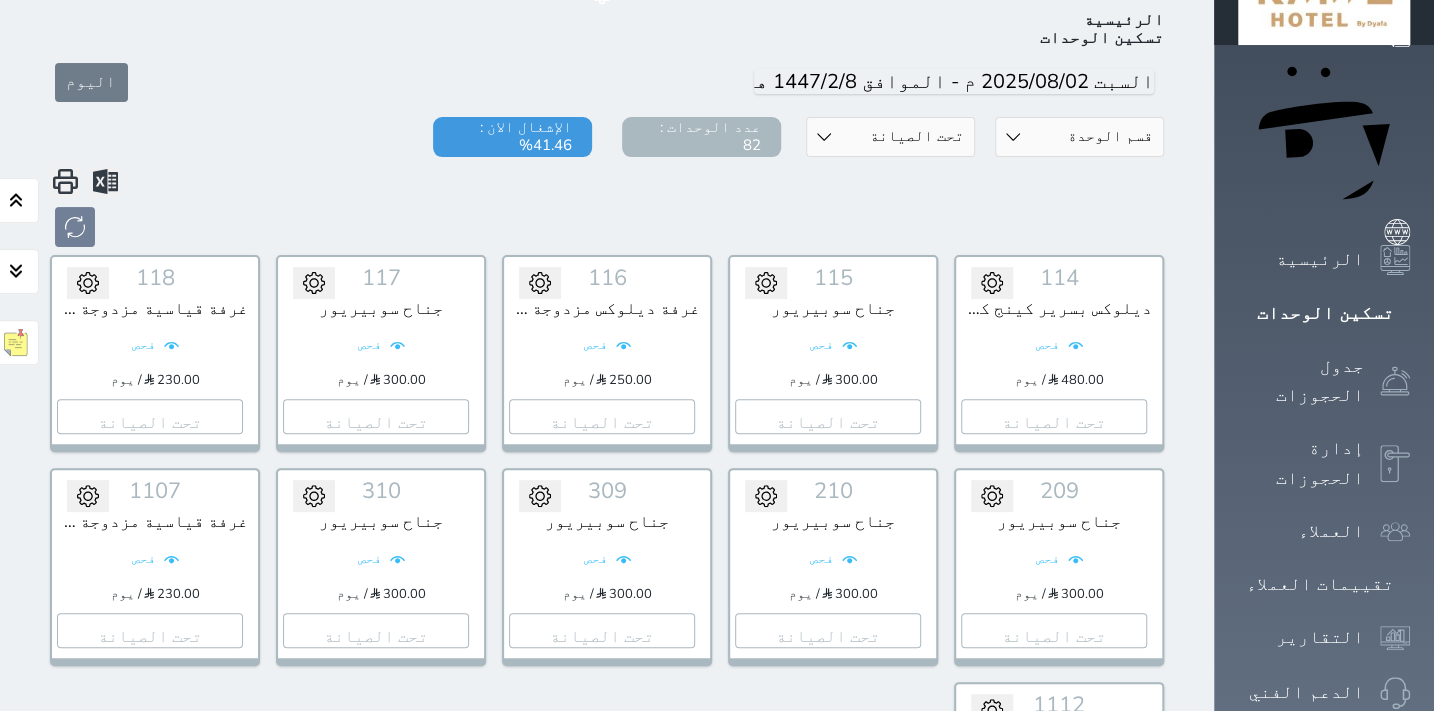 scroll, scrollTop: 0, scrollLeft: 0, axis: both 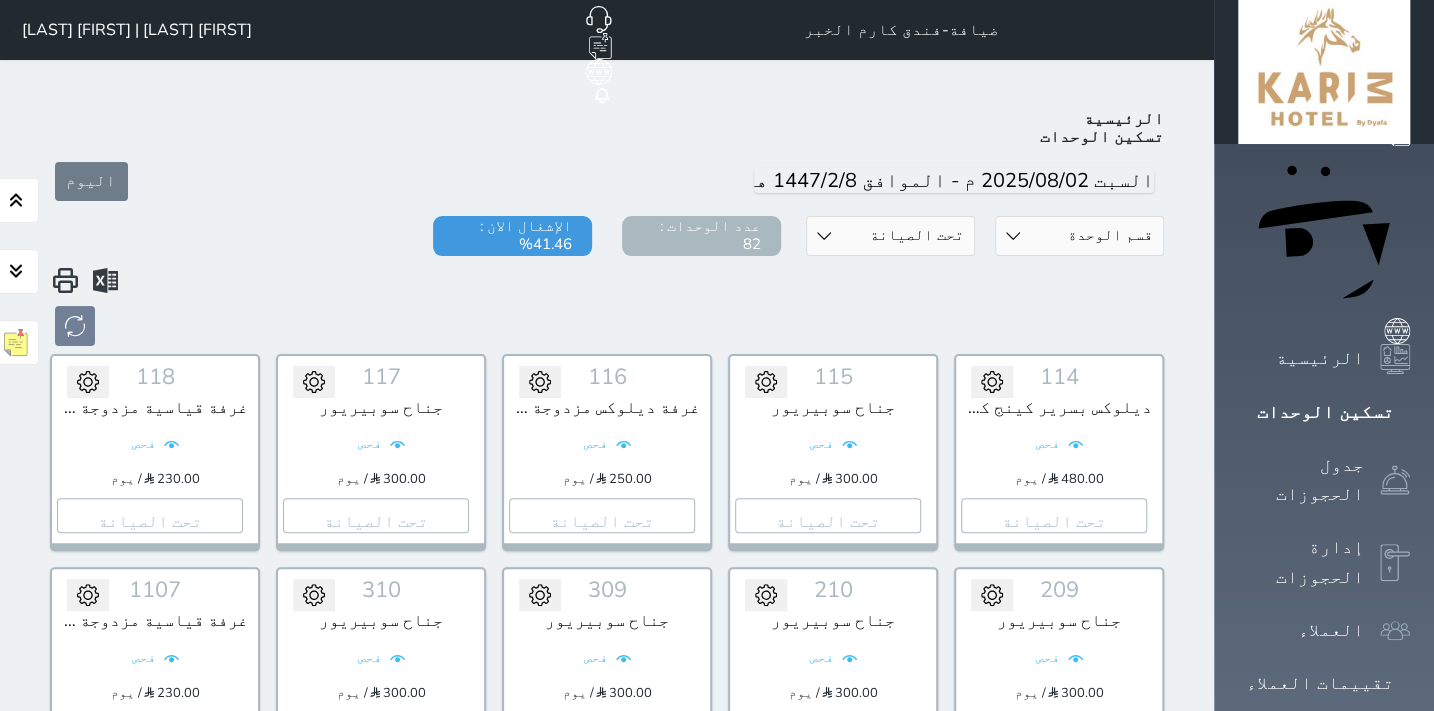 click on "حالة الوحدات متاح تحت التنظيف تحت الصيانة سجل دخول  لم يتم تسجيل الدخول" at bounding box center [890, 236] 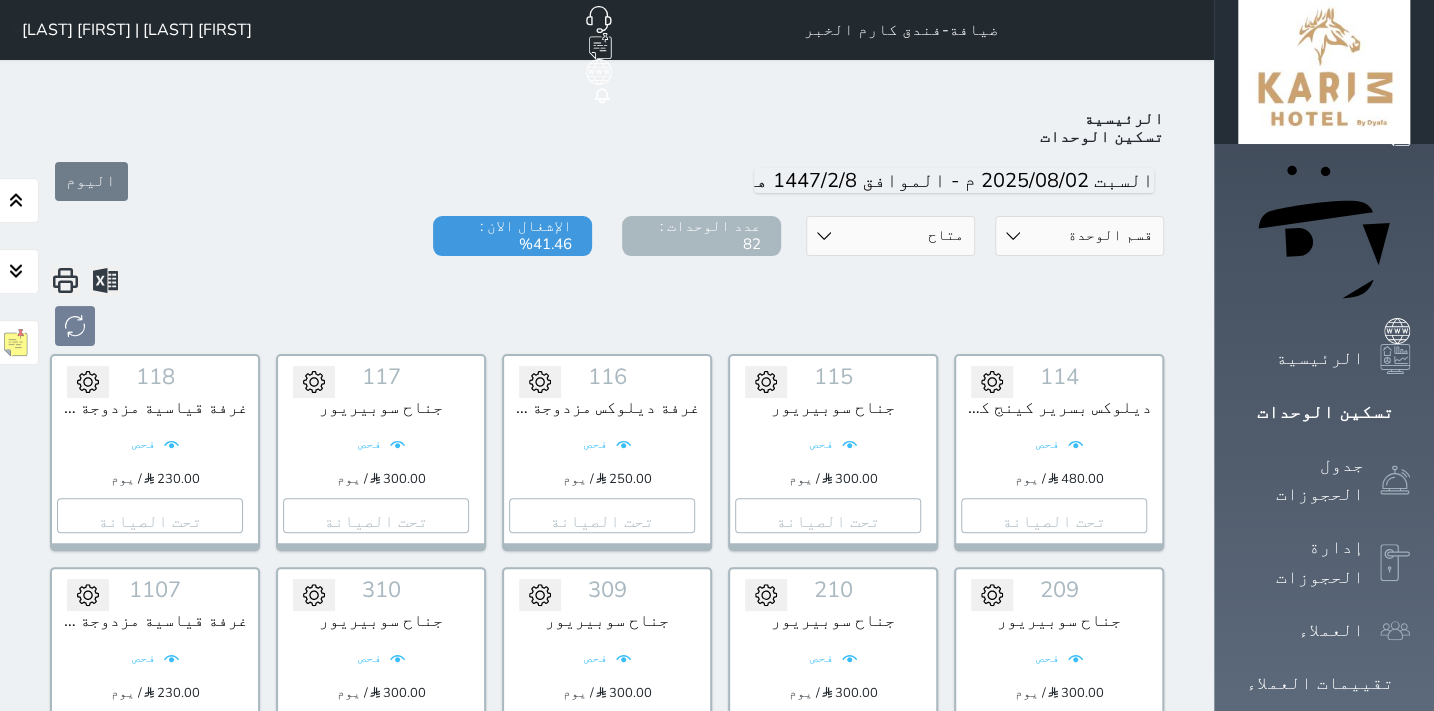 click on "حالة الوحدات متاح تحت التنظيف تحت الصيانة سجل دخول  لم يتم تسجيل الدخول" at bounding box center (890, 236) 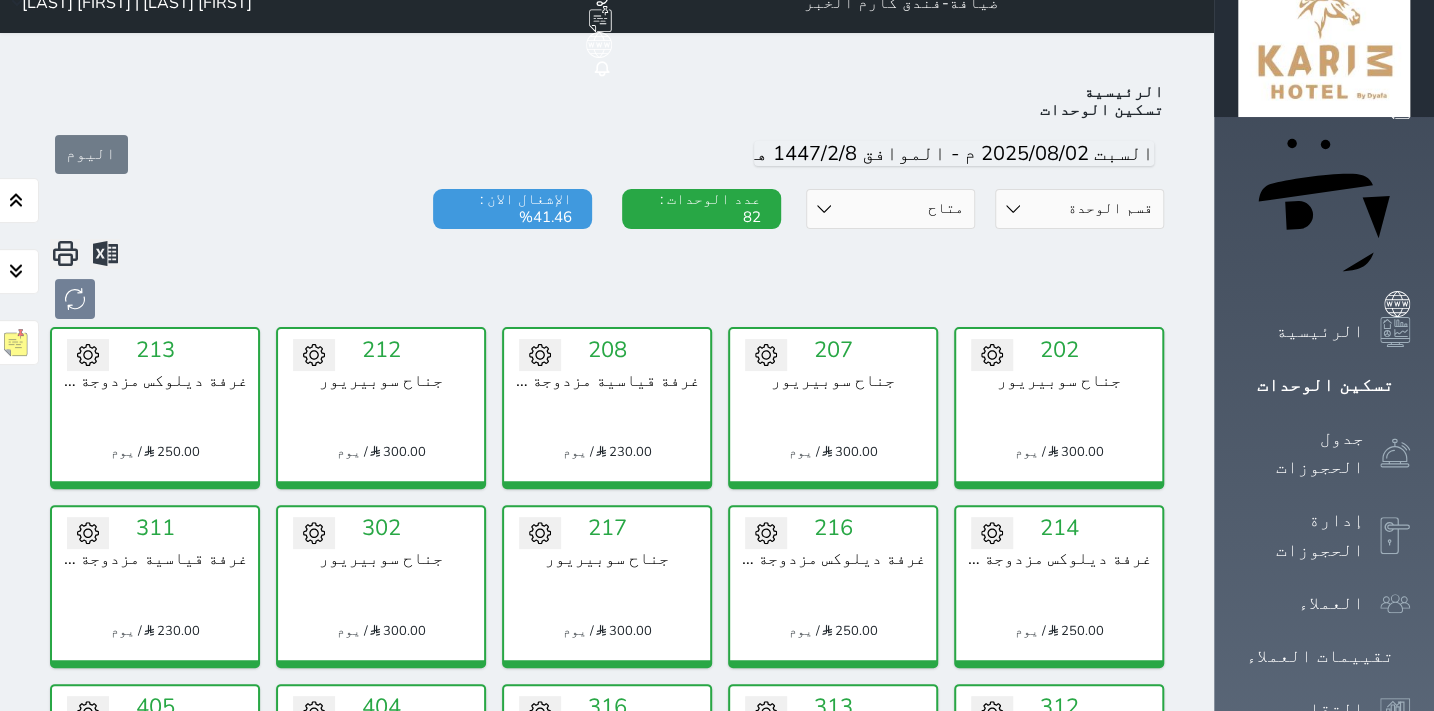 scroll, scrollTop: 0, scrollLeft: 0, axis: both 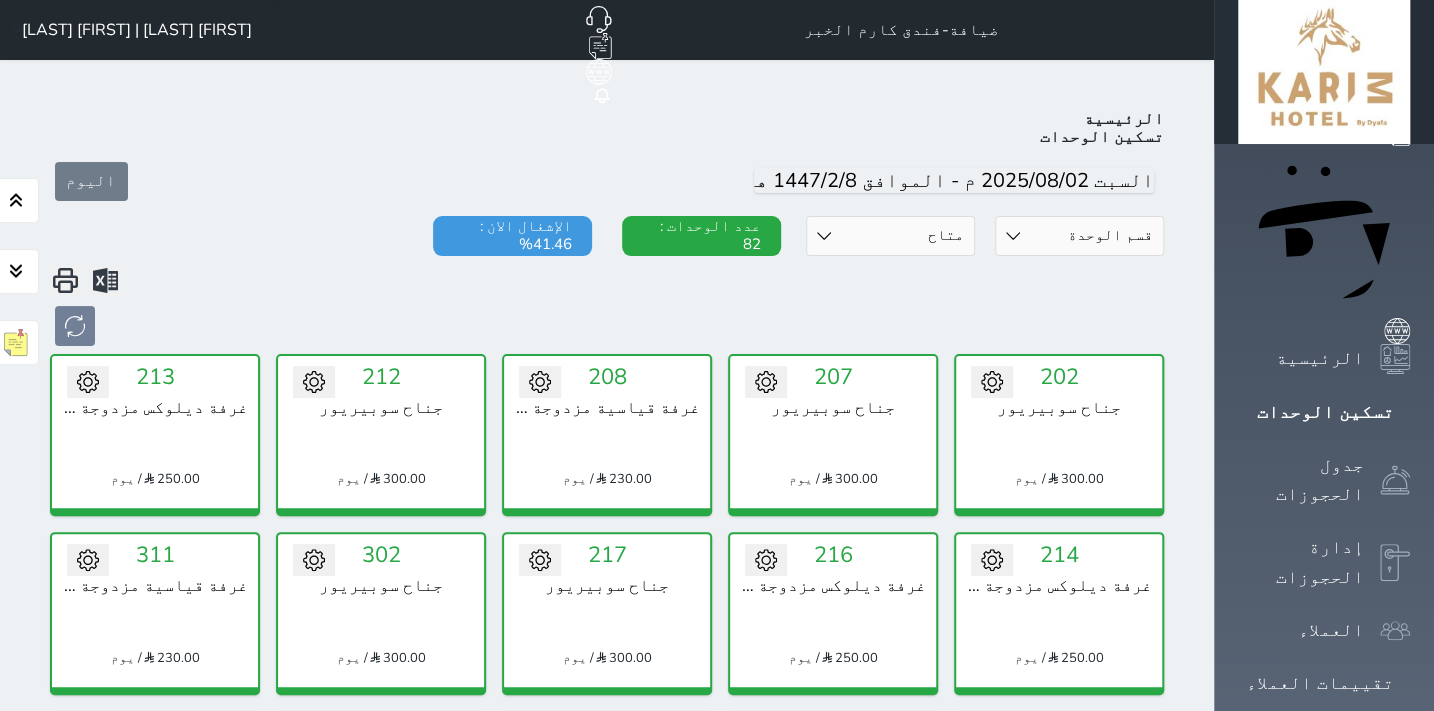 click on "حالة الوحدات متاح تحت التنظيف تحت الصيانة سجل دخول  لم يتم تسجيل الدخول" at bounding box center (890, 236) 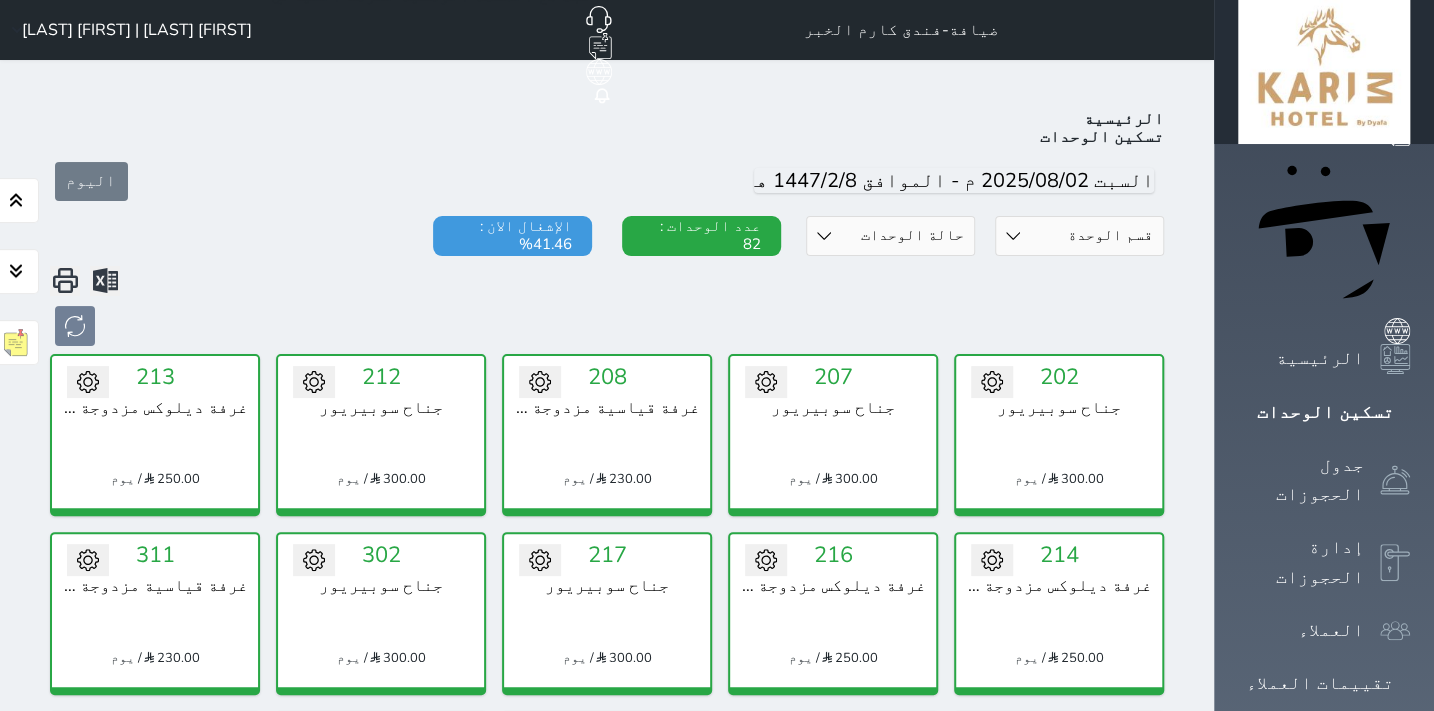 click on "حالة الوحدات متاح تحت التنظيف تحت الصيانة سجل دخول  لم يتم تسجيل الدخول" at bounding box center (890, 236) 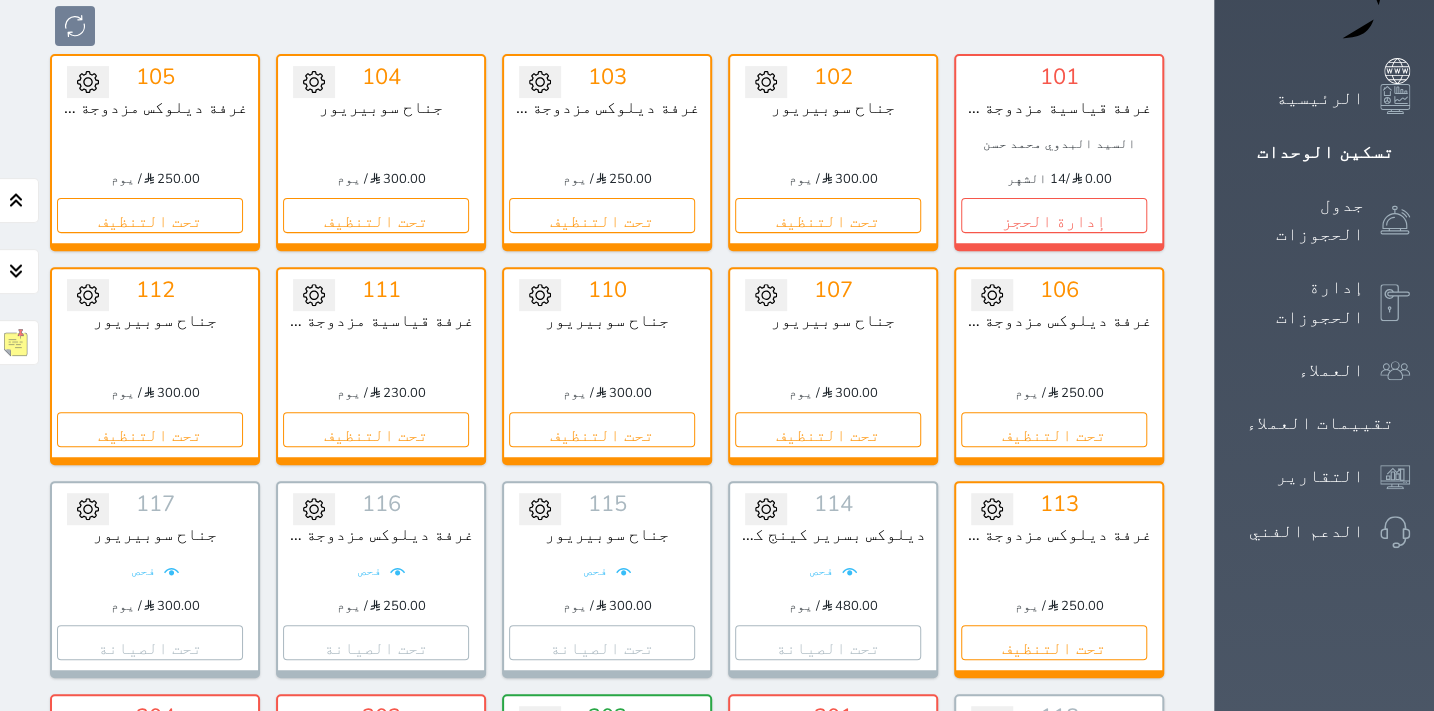 scroll, scrollTop: 260, scrollLeft: 0, axis: vertical 